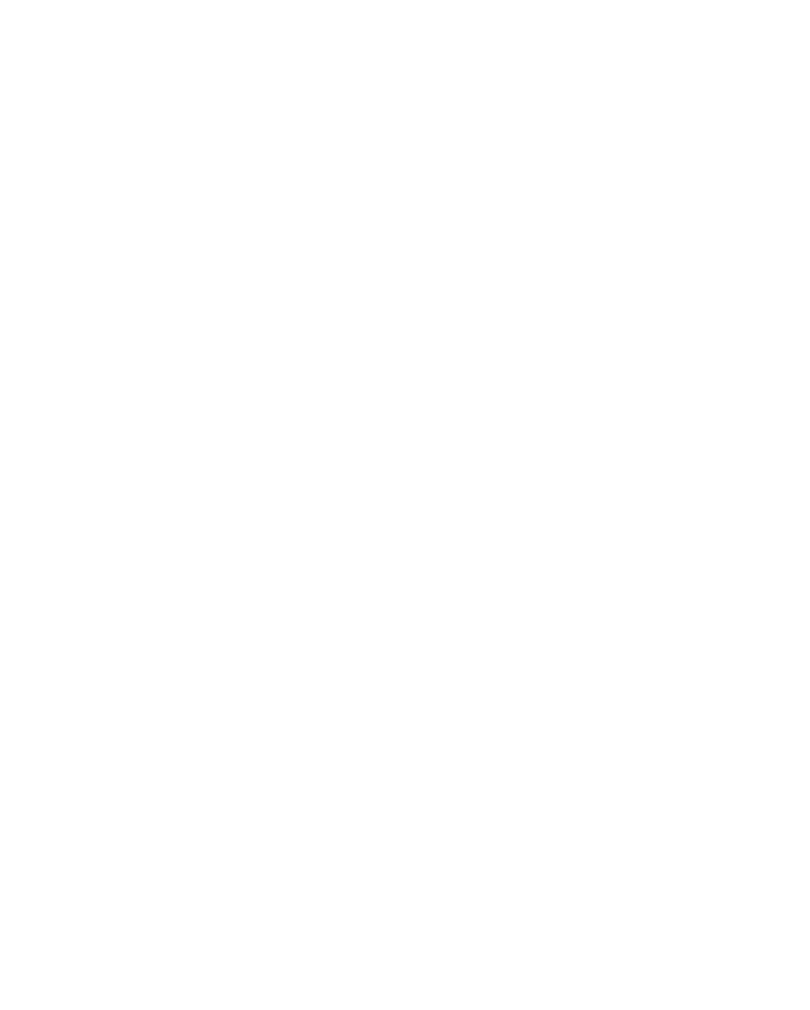 scroll, scrollTop: 0, scrollLeft: 0, axis: both 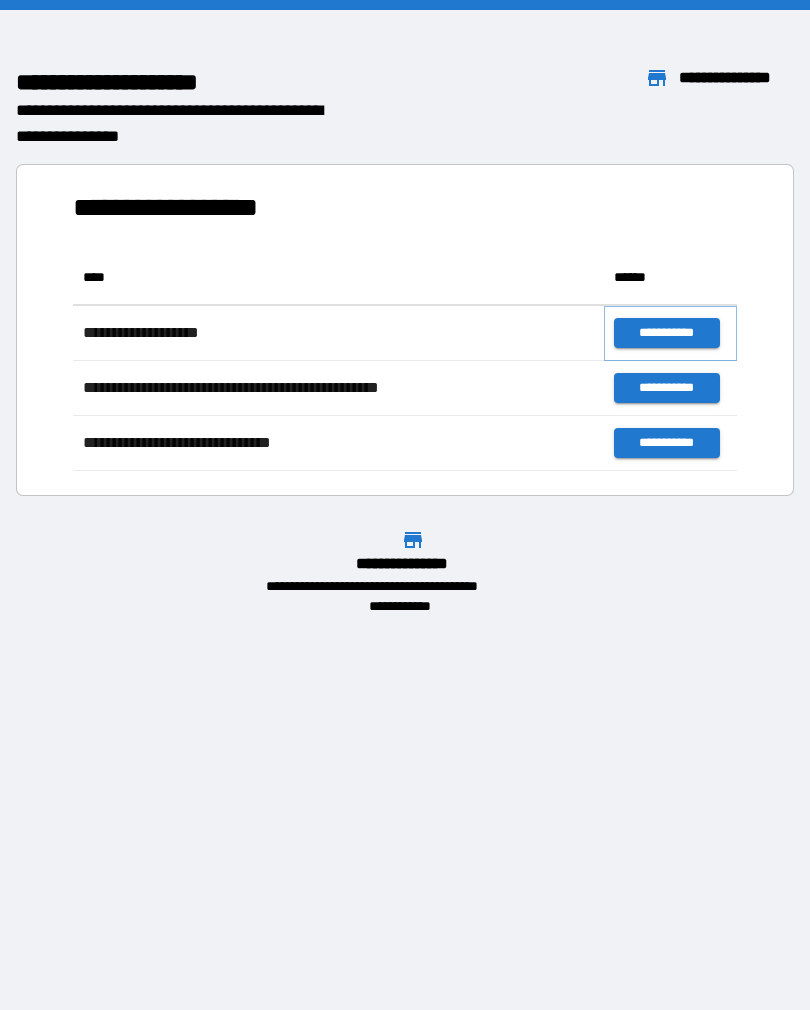 click on "**********" at bounding box center (666, 333) 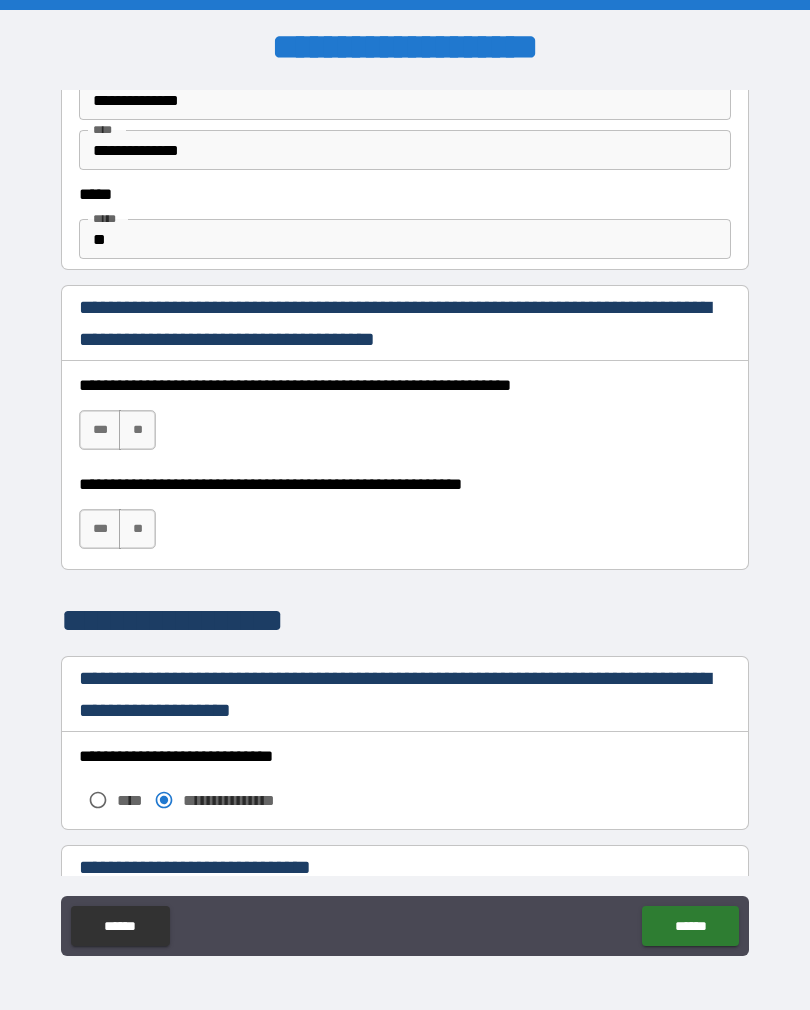 scroll, scrollTop: 1113, scrollLeft: 0, axis: vertical 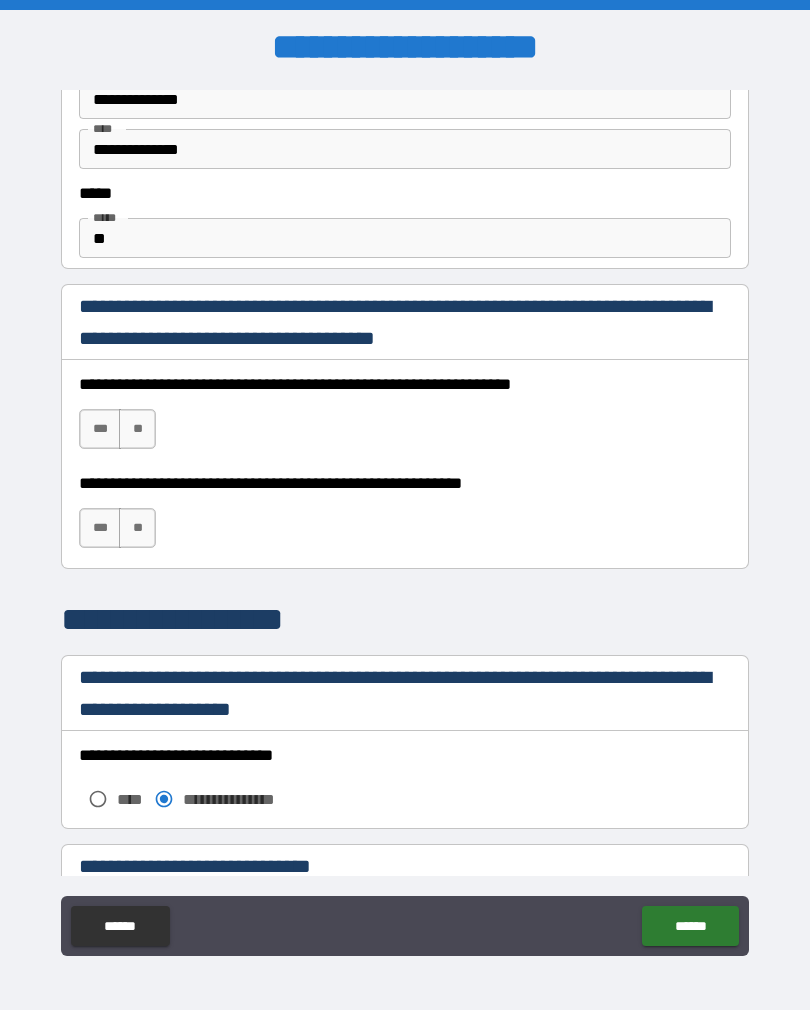 click on "***" at bounding box center [100, 429] 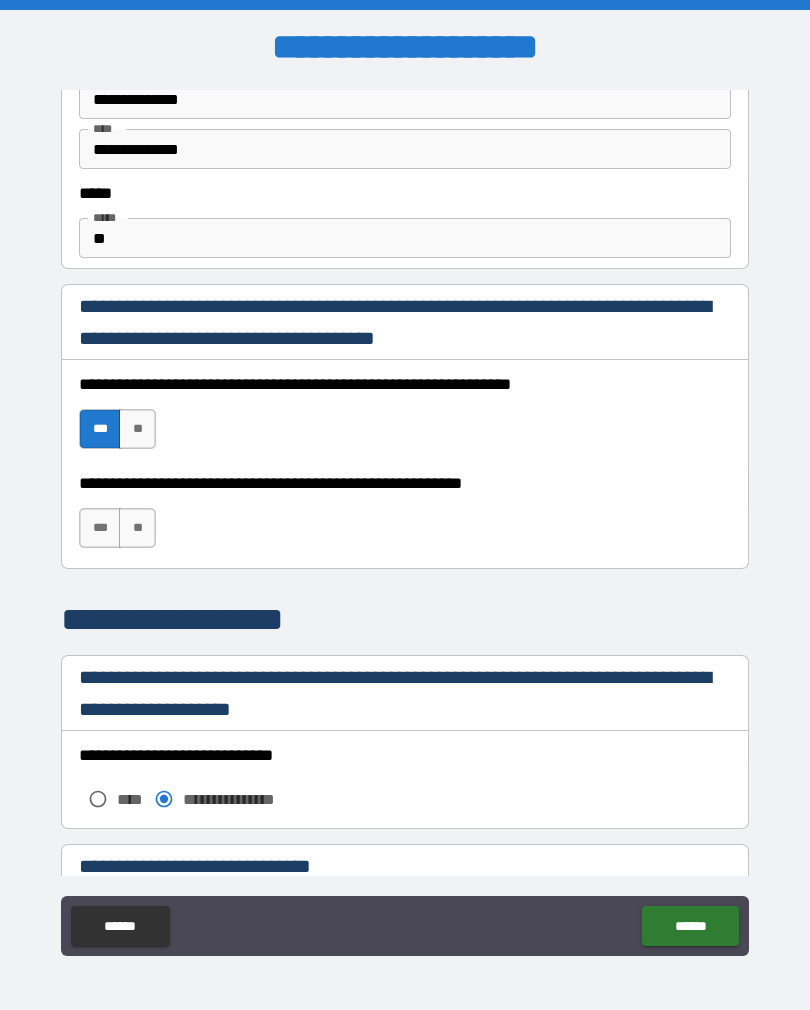 click on "***" at bounding box center (100, 528) 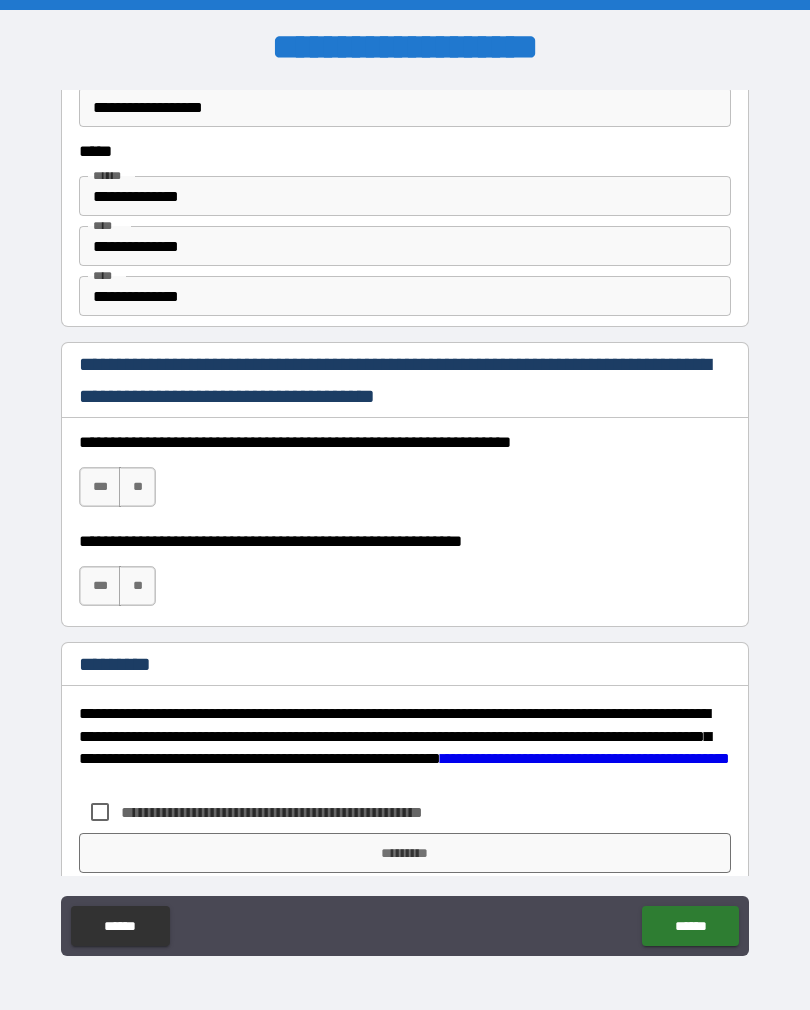 scroll, scrollTop: 2643, scrollLeft: 0, axis: vertical 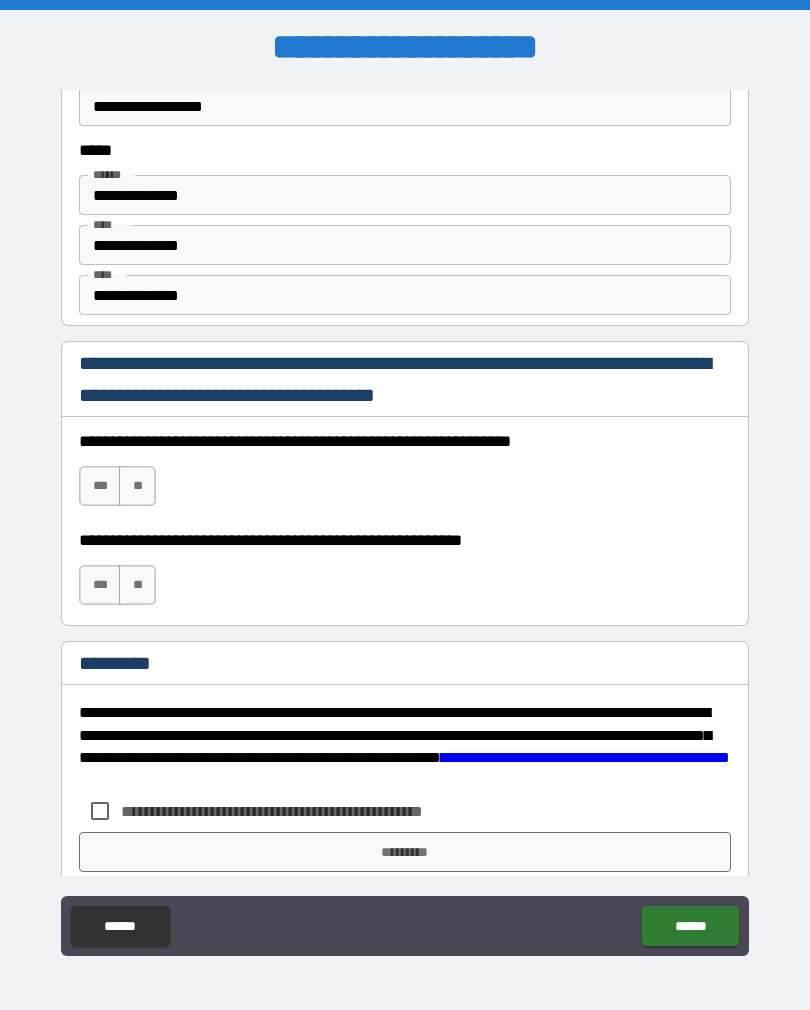 click on "***" at bounding box center (100, 486) 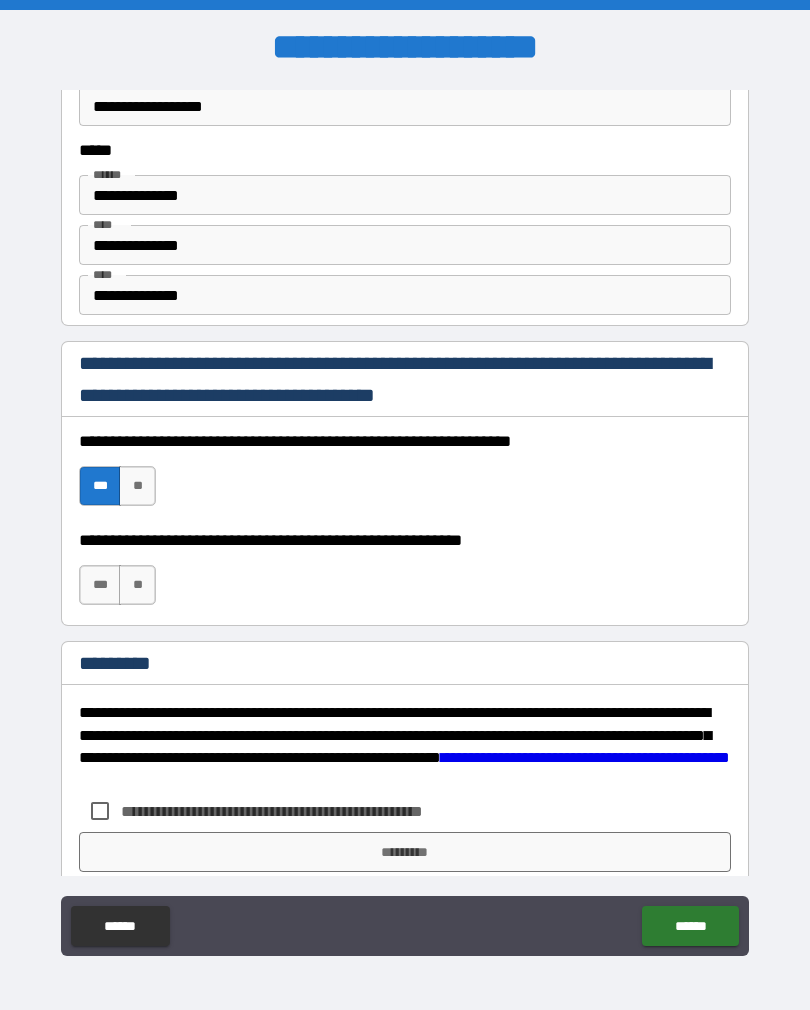 click on "***" at bounding box center [100, 585] 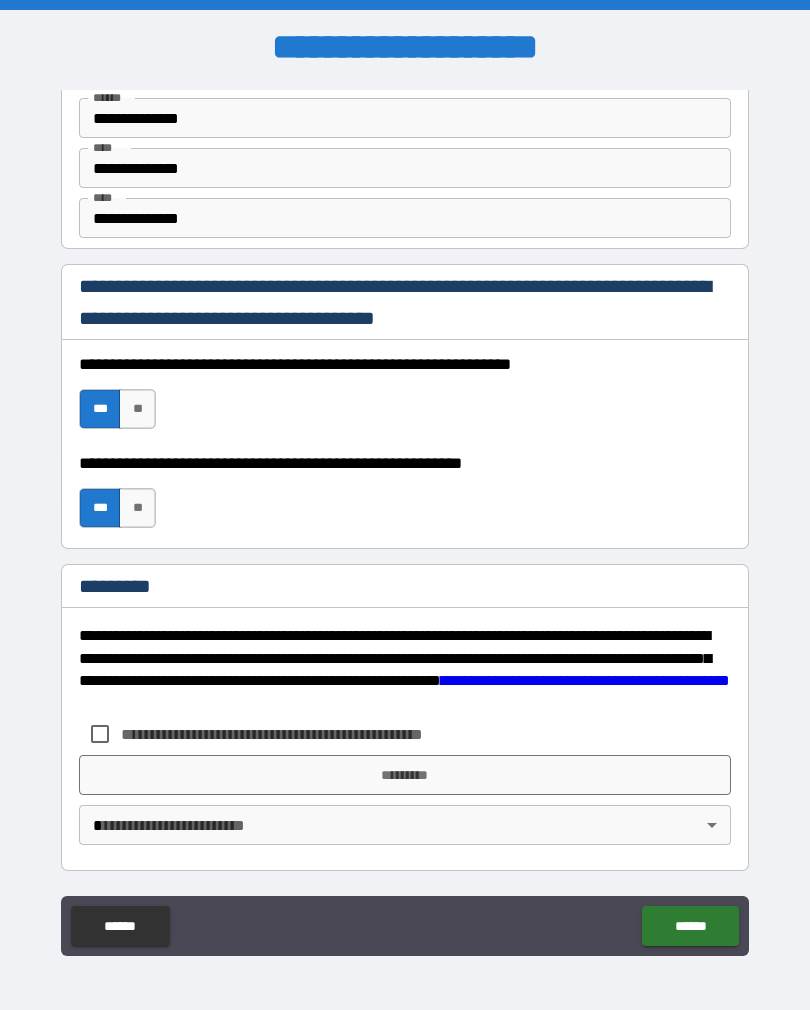 scroll, scrollTop: 2720, scrollLeft: 0, axis: vertical 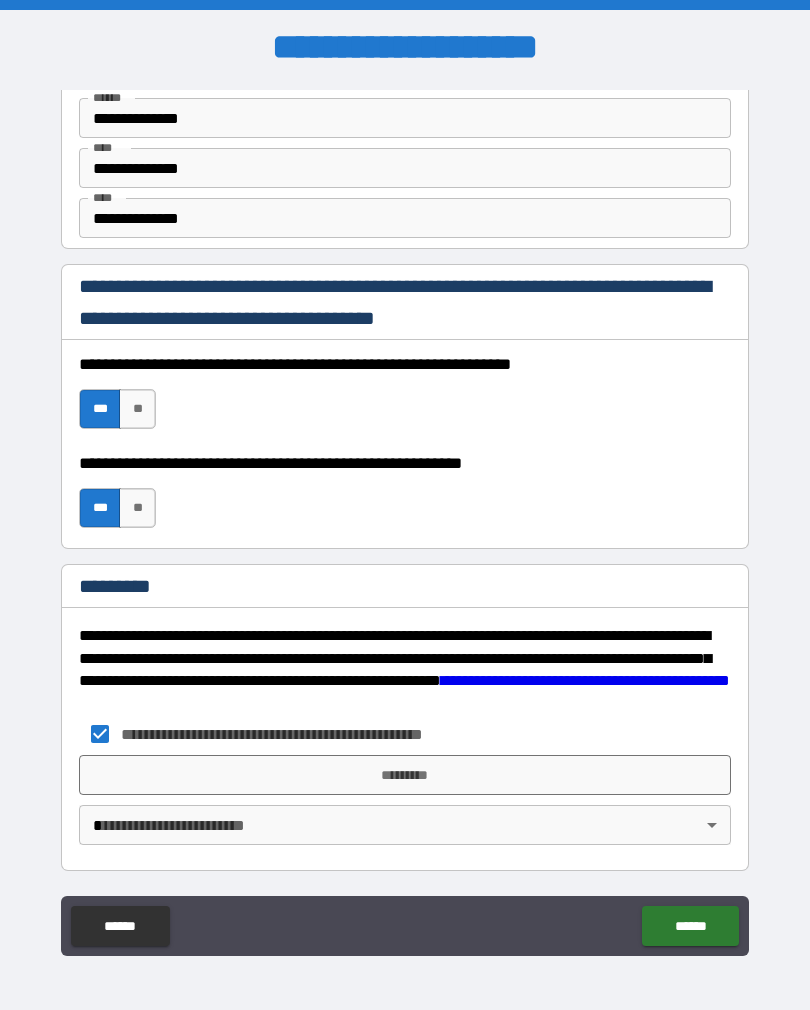 click on "**********" at bounding box center (405, 520) 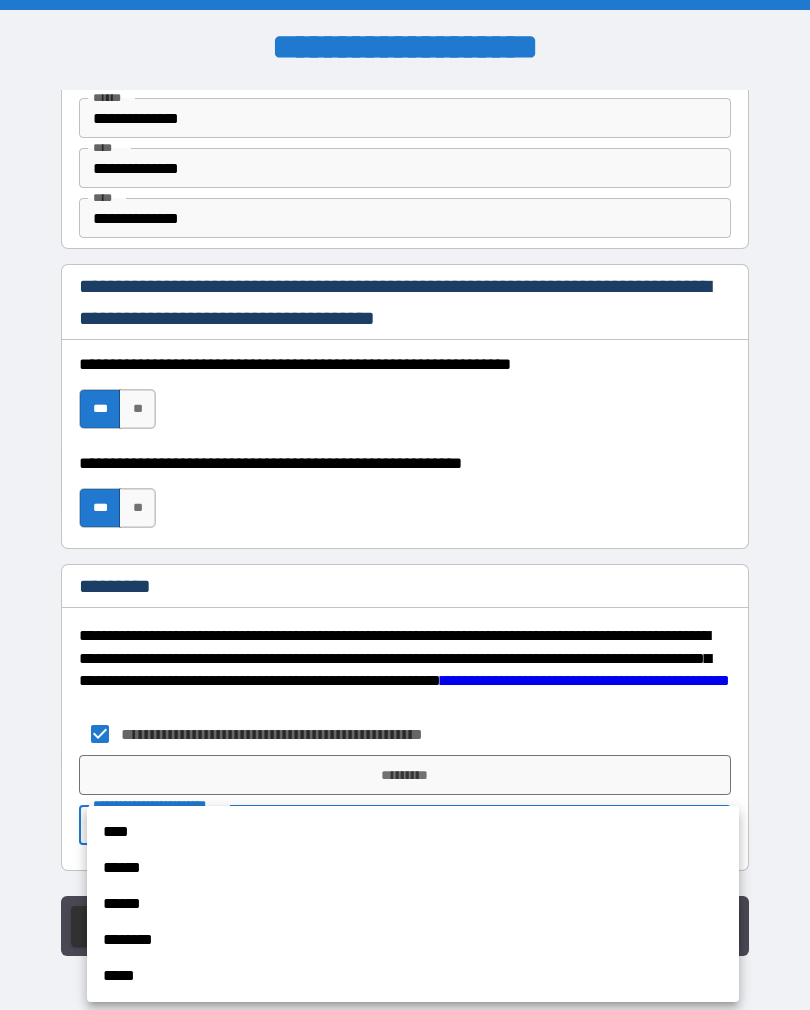 click on "******" at bounding box center (413, 904) 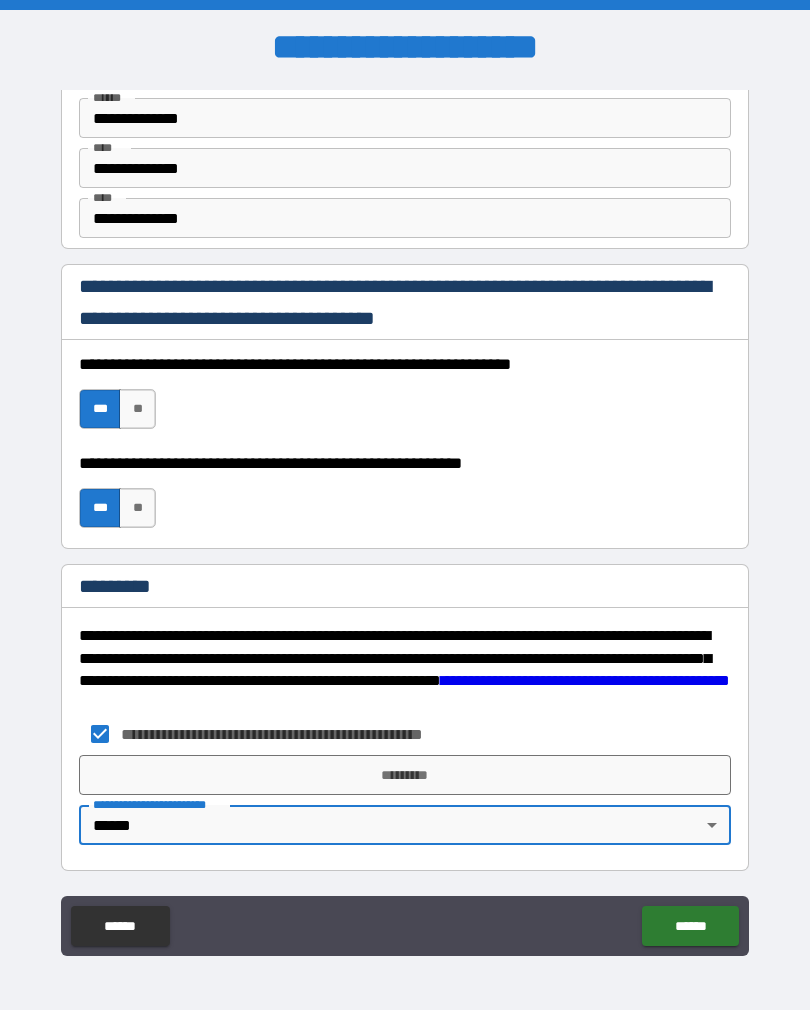 click on "*********" at bounding box center [405, 775] 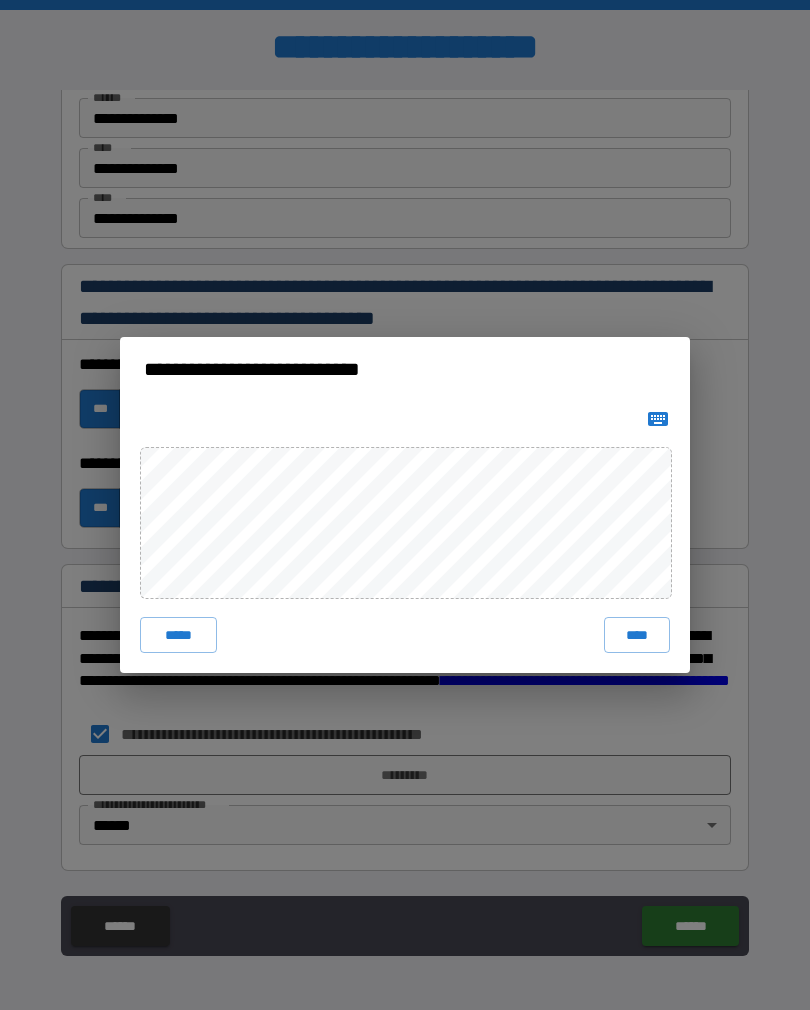 click on "****" at bounding box center [637, 635] 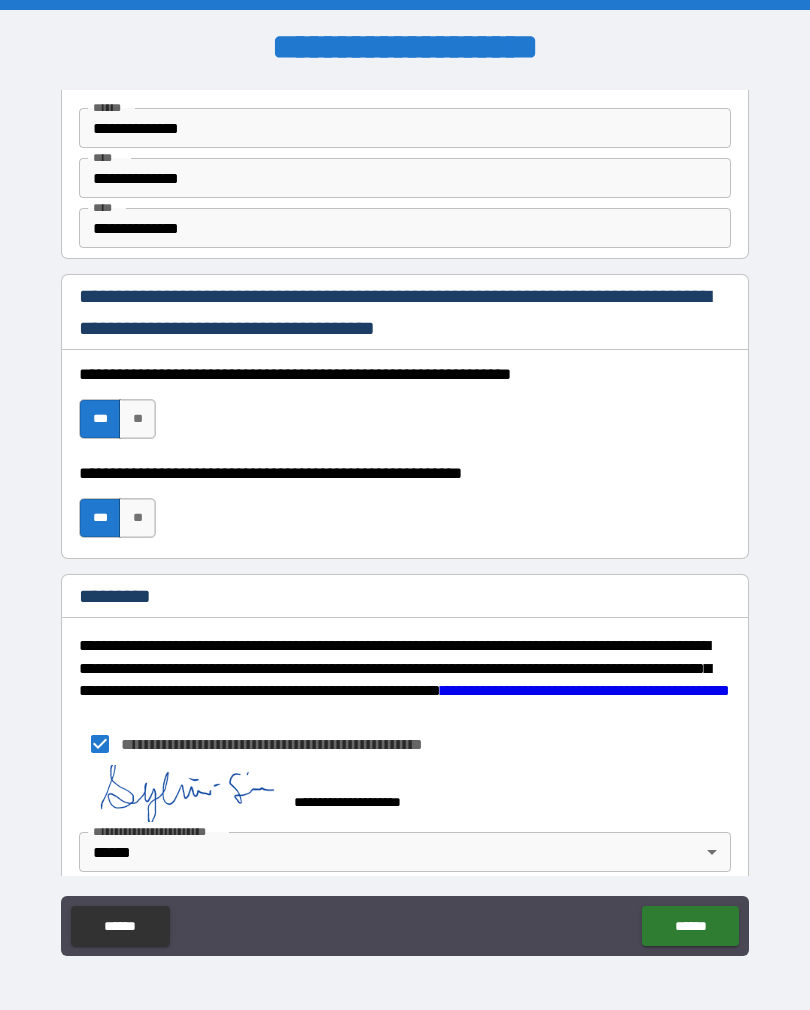 click on "******" at bounding box center [690, 926] 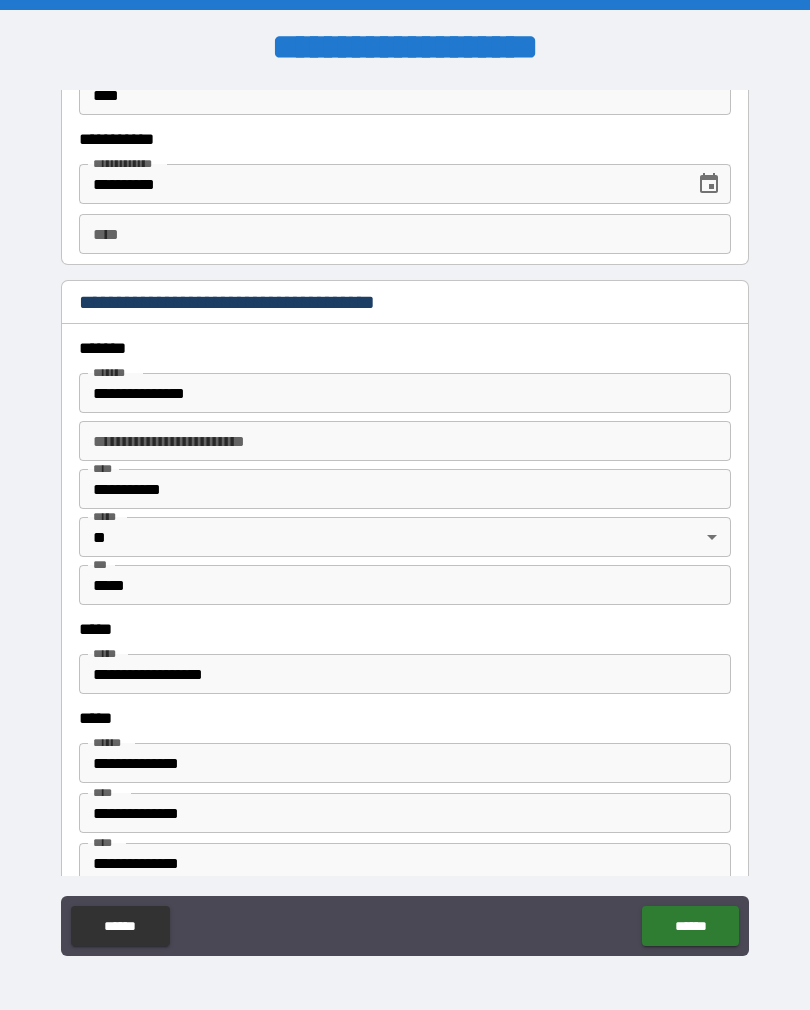 scroll, scrollTop: 2060, scrollLeft: 0, axis: vertical 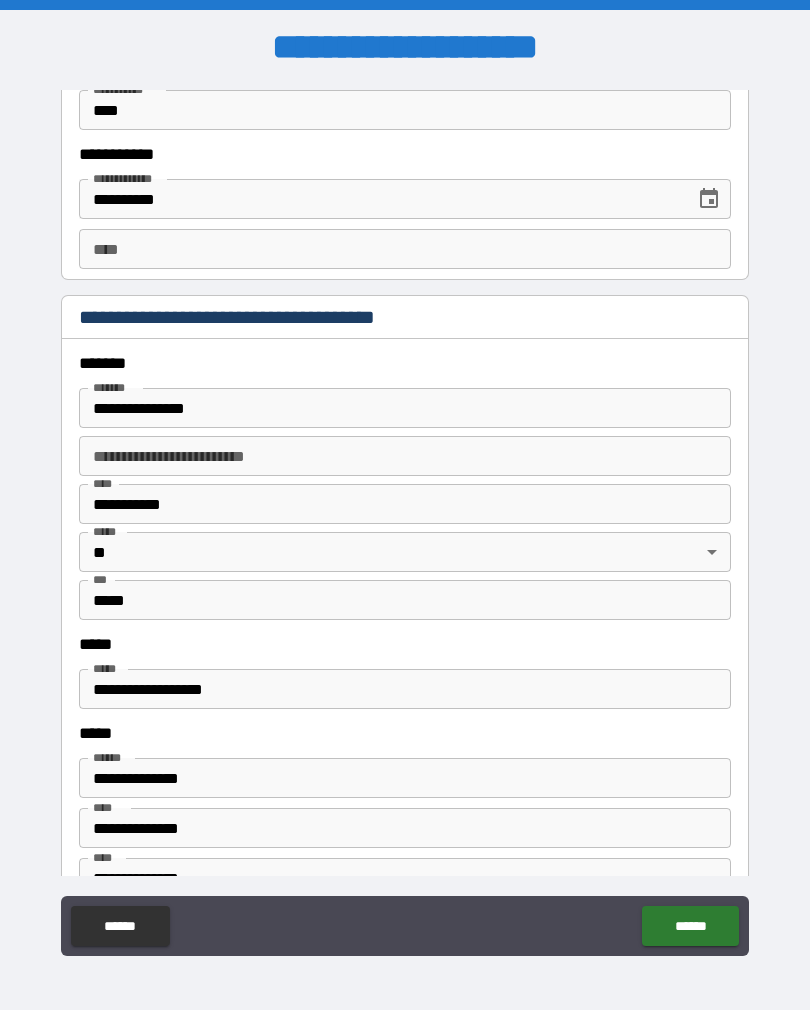 click on "****" at bounding box center (405, 249) 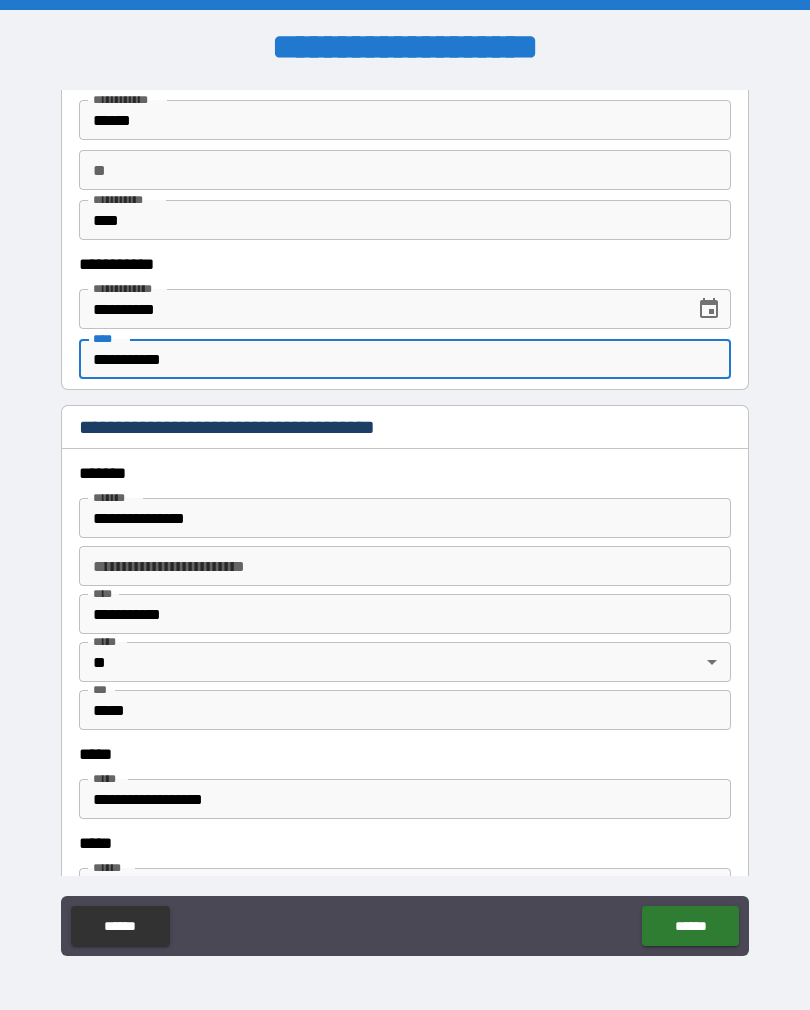 scroll, scrollTop: 1945, scrollLeft: 0, axis: vertical 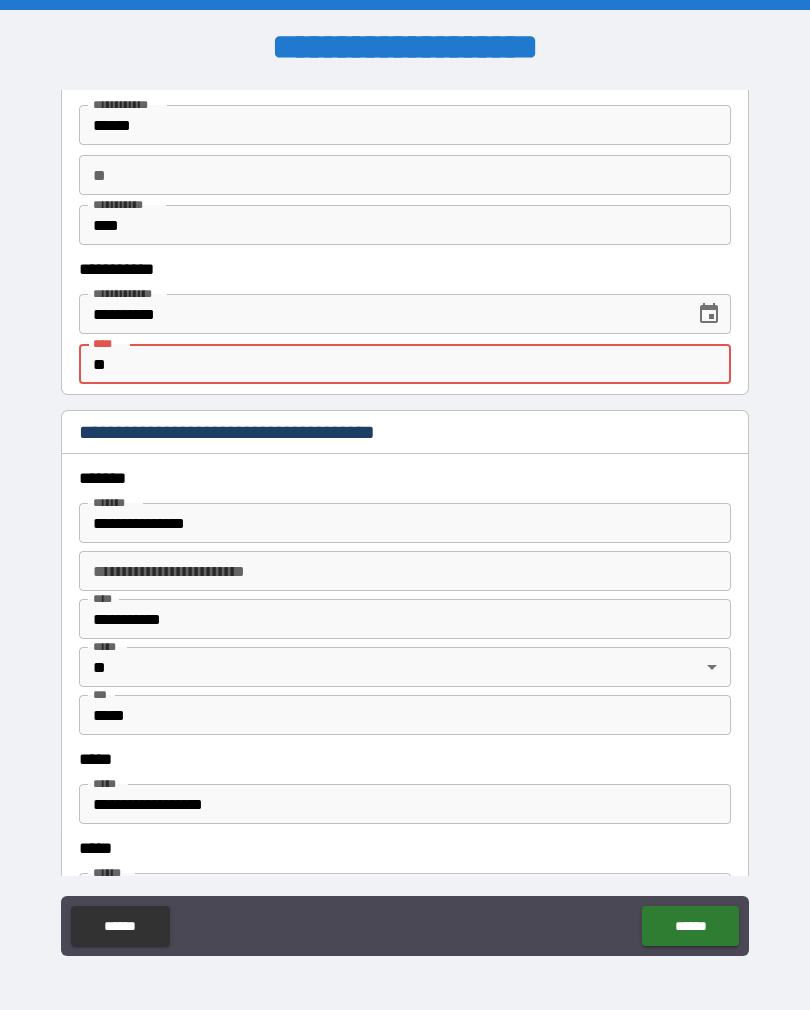 type on "*" 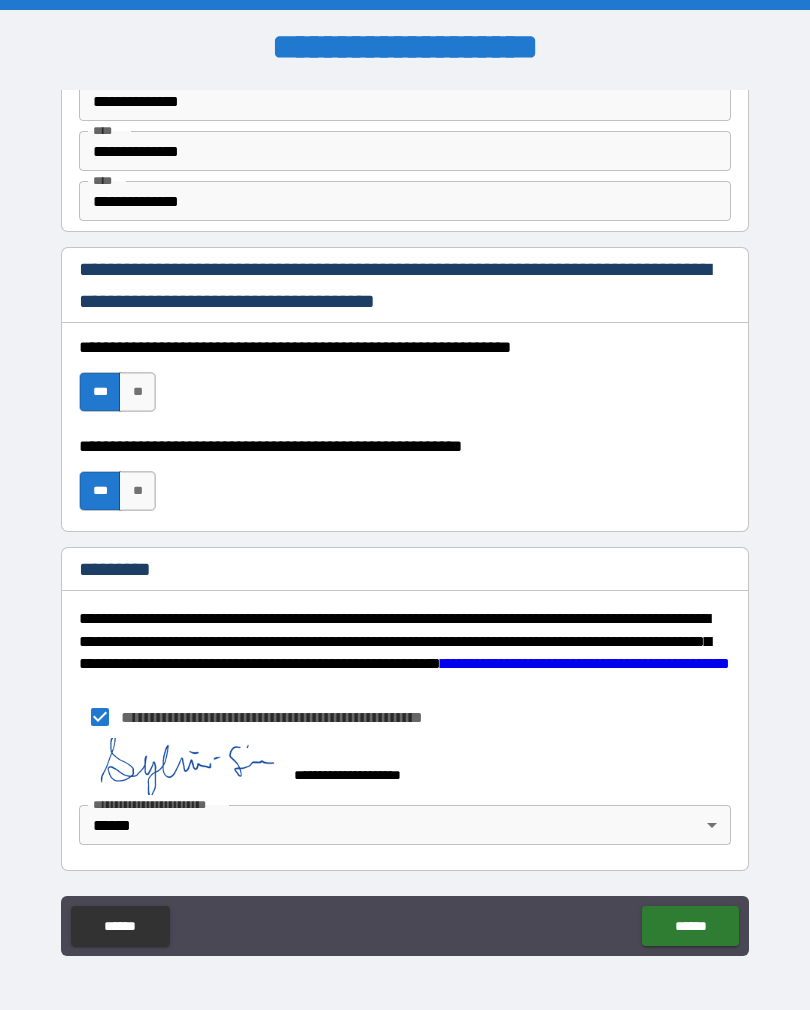 scroll, scrollTop: 2737, scrollLeft: 0, axis: vertical 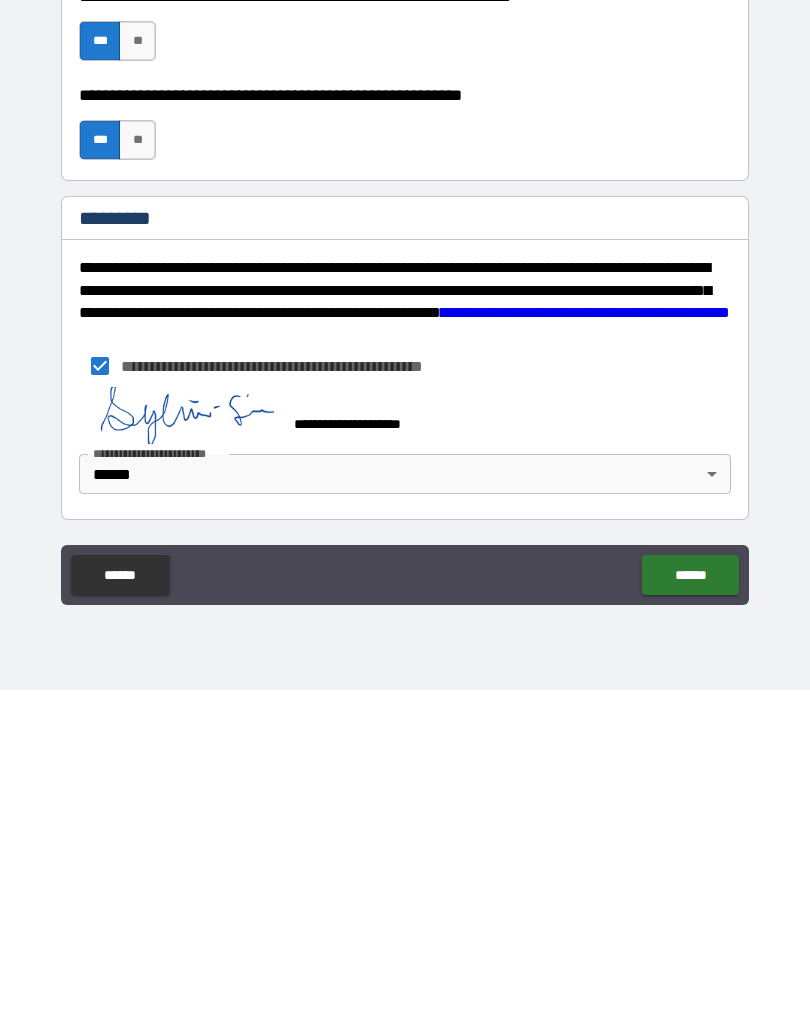 type 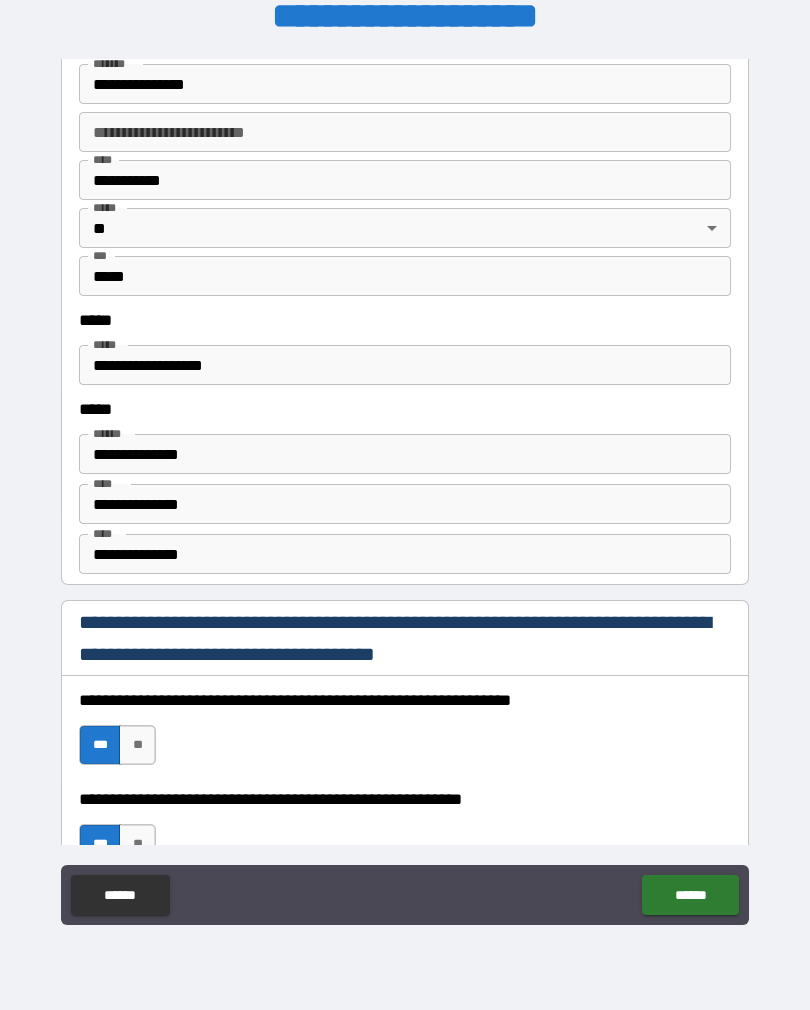 click on "**********" at bounding box center [405, 492] 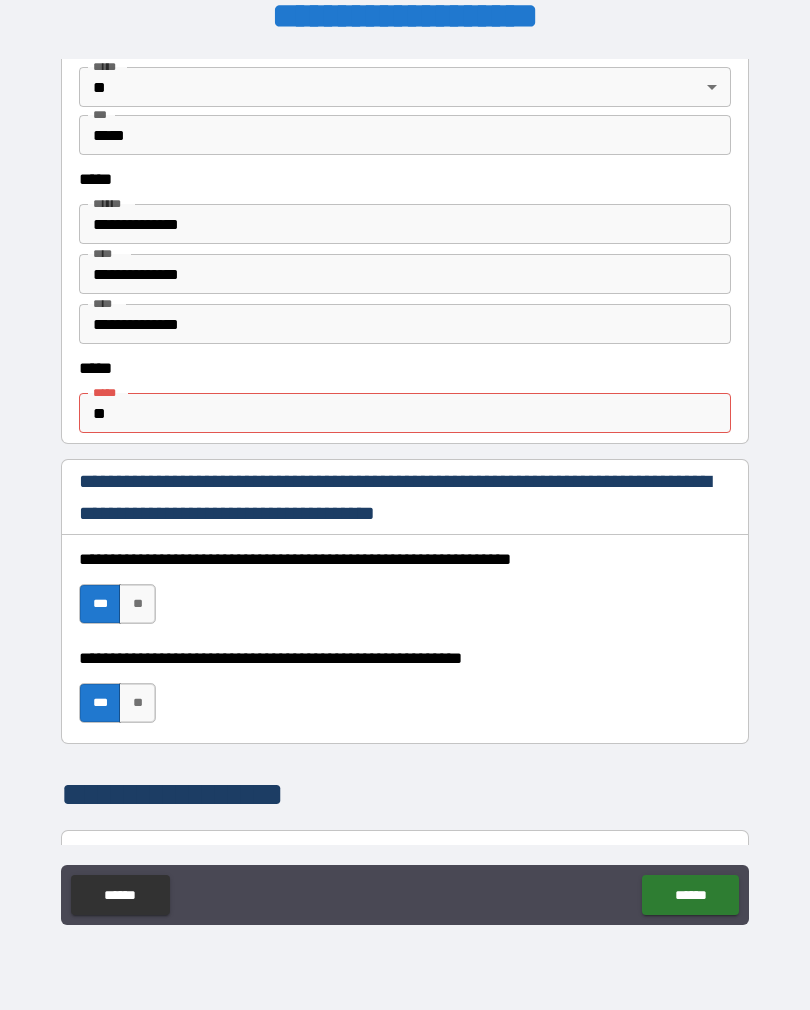 scroll, scrollTop: 953, scrollLeft: 0, axis: vertical 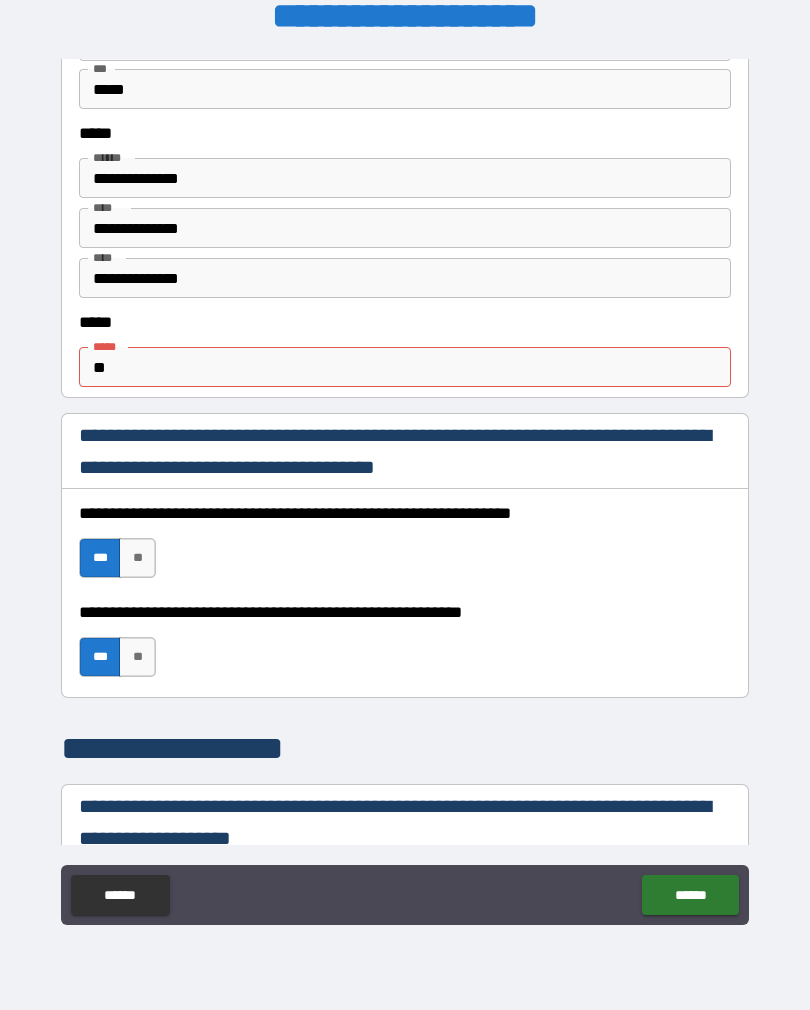 click on "**" at bounding box center [405, 367] 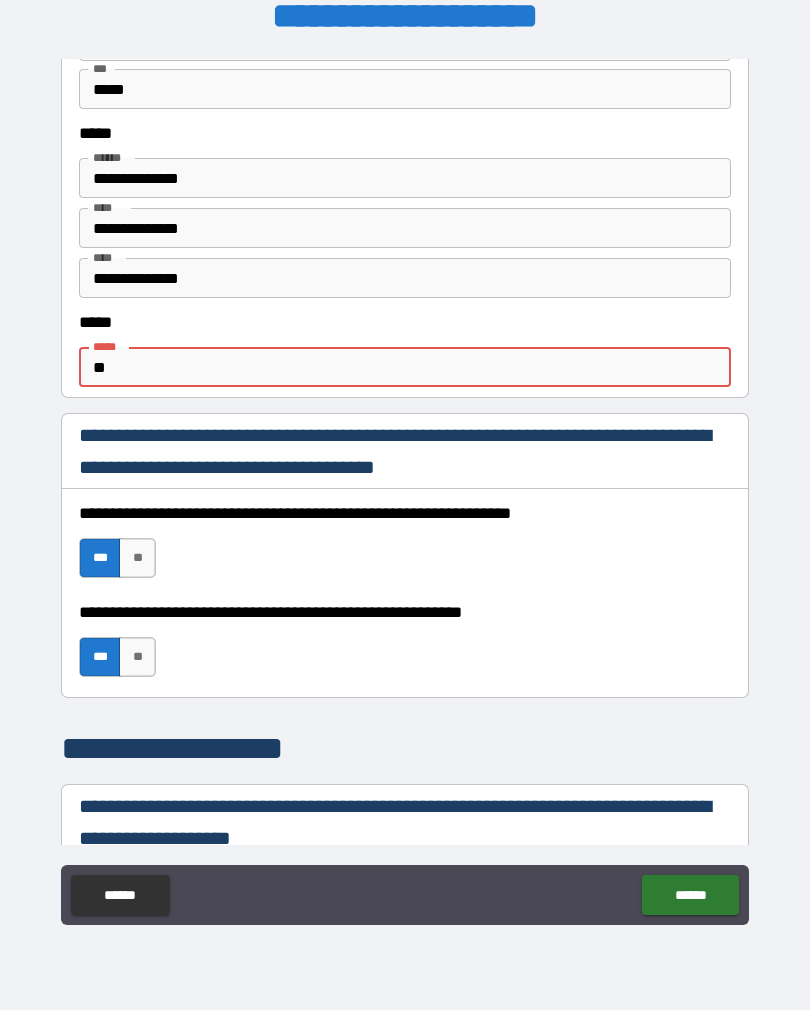 click on "**" at bounding box center [405, 367] 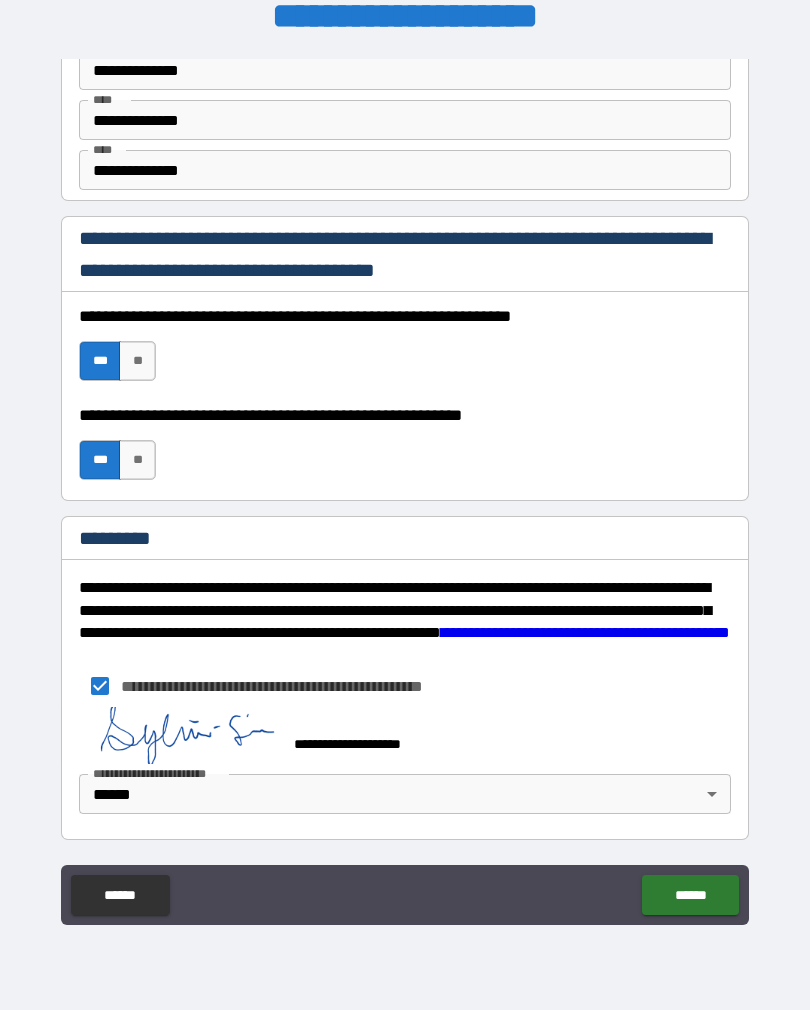 scroll, scrollTop: 2737, scrollLeft: 0, axis: vertical 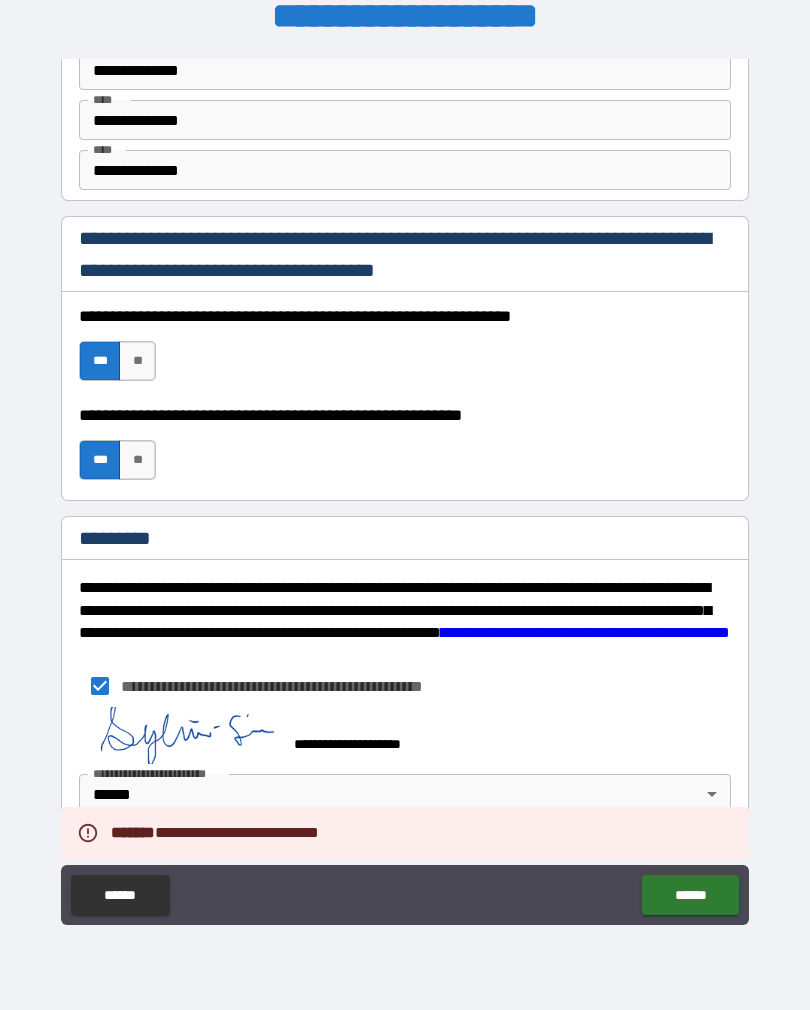 click on "[FIRST] [LAST] [INITIAL] [CITY] [STATE] [POSTAL_CODE] [COUNTRY] [STREET_NAME] [STREET_TYPE] [APARTMENT_NUMBER] [BUILDING_NUMBER] [FLOOR_NUMBER] [UNIT_NUMBER] [ADDRESS_LINE_1] [ADDRESS_LINE_2] [CITY_NAME] [STATE_NAME] [POSTAL_CODE_FORMAT] [COUNTRY_NAME] [PHONE_NUMBER] [EMAIL_ADDRESS] [DATE_OF_BIRTH] [AGE] [OCCUPATION] [COMPANY_NAME] [JOB_TITLE] [SOCIAL_SECURITY_NUMBER] [PASSPORT_NUMBER] [DRIVER_LICENSE_NUMBER] [CREDIT_CARD_NUMBER] [IP_ADDRESS] [MAC_ADDRESS] [USERNAME] [PASSWORD] [SECURITY_QUESTION] [SECURITY_ANSWER] [PERSONAL_IDENTIFIER] [NATIONAL_ID] [VOTER_ID] [MEDICAL_RECORD_NUMBER] [HEALTH_INSURANCE_NUMBER] [BANK_ACCOUNT_NUMBER] [ROUTING_NUMBER] [SWIFT_CODE] [IBAN] [VEHICLE_IDENTIFICATION_NUMBER] [LICENSE_PLATE_NUMBER] [GEOGRAPHIC_COORDINATES] [POSTAL_ADDRESS] [HOME_ADDRESS] [WORK_ADDRESS] [BILLING_ADDRESS] [SHIPPING_ADDRESS] [TEMPORARY_ADDRESS] [PERMANENT_ADDRESS] [CURRENT_LOCATION] [LAST_KNOWN_LOCATION] [BIRTH_DATE] [AGE_IN_YEARS] [AGE_IN_MONTHS] [AGE_IN_DAYS] [YEAR_OF_BIRTH] [MONTH_OF_BIRTH] [DAY_OF_BIRTH] [TIME_OF_BIRTH] [PERSONAL_EVENT_DATE] [PERSONAL_EVENT_TIME] [PERSONAL_REFERENCE_DATE] [PERSONAL_REFERENCE_TIME] [RELATIONSHIP_STATUS] [MARITAL_STATUS] [NEXT_OF_KIN] [EMERGENCY_CONTACT] [PRIMARY_CONTACT] [SECONDARY_CONTACT] [TERTIARY_CONTACT] [CONTACT_PERSON_NAME] [CONTACT_PERSON_PHONE] [CONTACT_PERSON_EMAIL] [CONTACT_PERSON_ADDRESS] [CONTACT_PERSON_RELATIONSHIP] [CONTACT_PERSON_OCCUPATION] [CONTACT_PERSON_COMPANY] [CONTACT_PERSON_JOB_TITLE] [CONTACT_PERSON_ID] [CONTACT_PERSON_NATIONAL_ID] [CONTACT_PERSON_PASSPORT_NUMBER] [CONTACT_PERSON_DRIVER_LICENSE_NUMBER] [CONTACT_PERSON_CREDIT_CARD_NUMBER] [CONTACT_PERSON_IP_ADDRESS] [CONTACT_PERSON_MAC_ADDRESS] [CONTACT_PERSON_USERNAME] [CONTACT_PERSON_PASSWORD] [CONTACT_PERSON_SECURITY_QUESTION] [CONTACT_PERSON_SECURITY_ANSWER] [CONTACT_PERSON_PERSONAL_IDENTIFIER] [CONTACT_PERSON_MEDICAL_RECORD_NUMBER] [CONTACT_PERSON_HEALTH_INSURANCE_NUMBER] [CONTACT_PERSON_BANK_ACCOUNT_NUMBER] [CONTACT_PERSON_ROUTING_NUMBER] [CONTACT_PERSON_SWIFT_CODE] [CONTACT_PERSON_IBAN] [CONTACT_PERSON_VEHICLE_IDENTIFICATION_NUMBER] [CONTACT_PERSON_LICENSE_PLATE_NUMBER] [CONTACT_PERSON_GEOGRAPHIC_COORDINATES] [CONTACT_PERSON_POSTAL_ADDRESS] [CONTACT_PERSON_HOME_ADDRESS] [CONTACT_PERSON_WORK_ADDRESS] [CONTACT_PERSON_BILLING_ADDRESS] [CONTACT_PERSON_SHIPPING_ADDRESS] [CONTACT_PERSON_TEMPORARY_ADDRESS] [CONTACT_PERSON_PERMANENT_ADDRESS] [CONTACT_PERSON_CURRENT_LOCATION] [CONTACT_PERSON_LAST_KNOWN_LOCATION] [CONTACT_PERSON_BIRTH_DATE] [CONTACT_PERSON_AGE_IN_YEARS] [CONTACT_PERSON_AGE_IN_MONTHS] [CONTACT_PERSON_AGE_IN_DAYS] [CONTACT_PERSON_YEAR_OF_BIRTH] [CONTACT_PERSON_MONTH_OF_BIRTH] [CONTACT_PERSON_DAY_OF_BIRTH] [CONTACT_PERSON_TIME_OF_BIRTH] [CONTACT_PERSON_PERSONAL_EVENT_DATE] [CONTACT_PERSON_PERSONAL_EVENT_TIME] [CONTACT_PERSON_PERSONAL_REFERENCE_DATE] [CONTACT_PERSON_PERSONAL_REFERENCE_TIME] [CONTACT_PERSON_RELATIONSHIP_STATUS] [CONTACT_PERSON_MARITAL_STATUS] [CONTACT_PERSON_NEXT_OF_KIN] [CONTACT_PERSON_EMERGENCY_CONTACT] [CONTACT_PERSON_PRIMARY_CONTACT] [CONTACT_PERSON_SECONDARY_CONTACT] [CONTACT_PERSON_TERTIARY_CONTACT]" at bounding box center [405, 489] 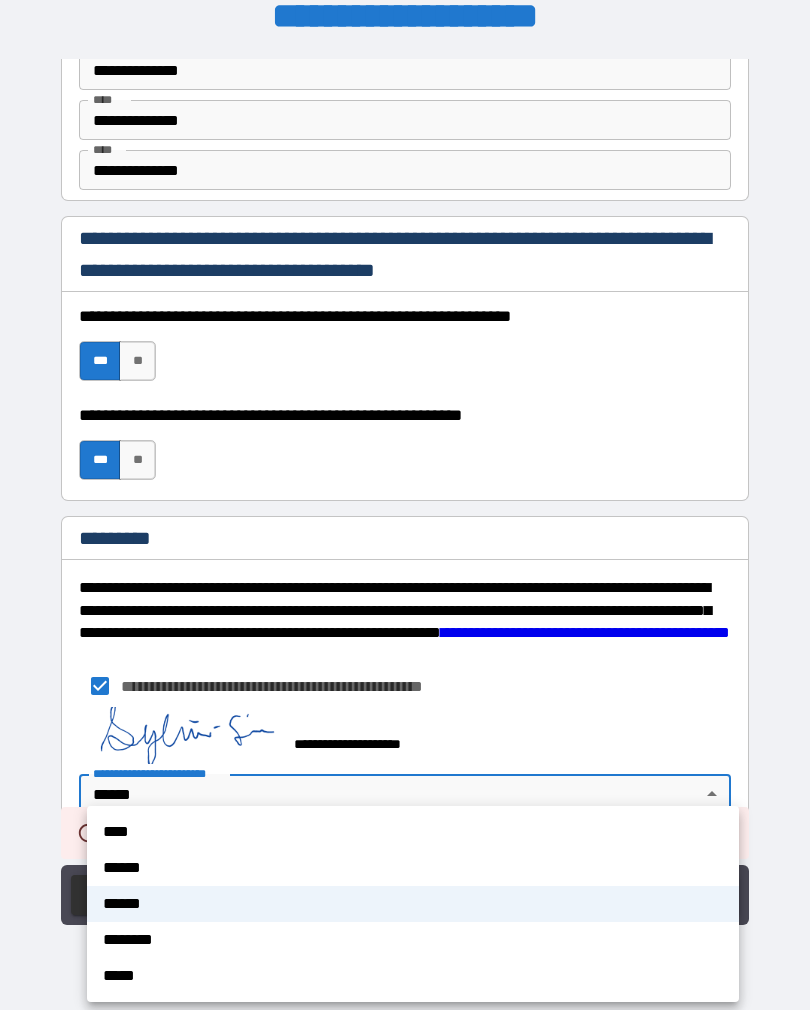 click on "****" at bounding box center (413, 832) 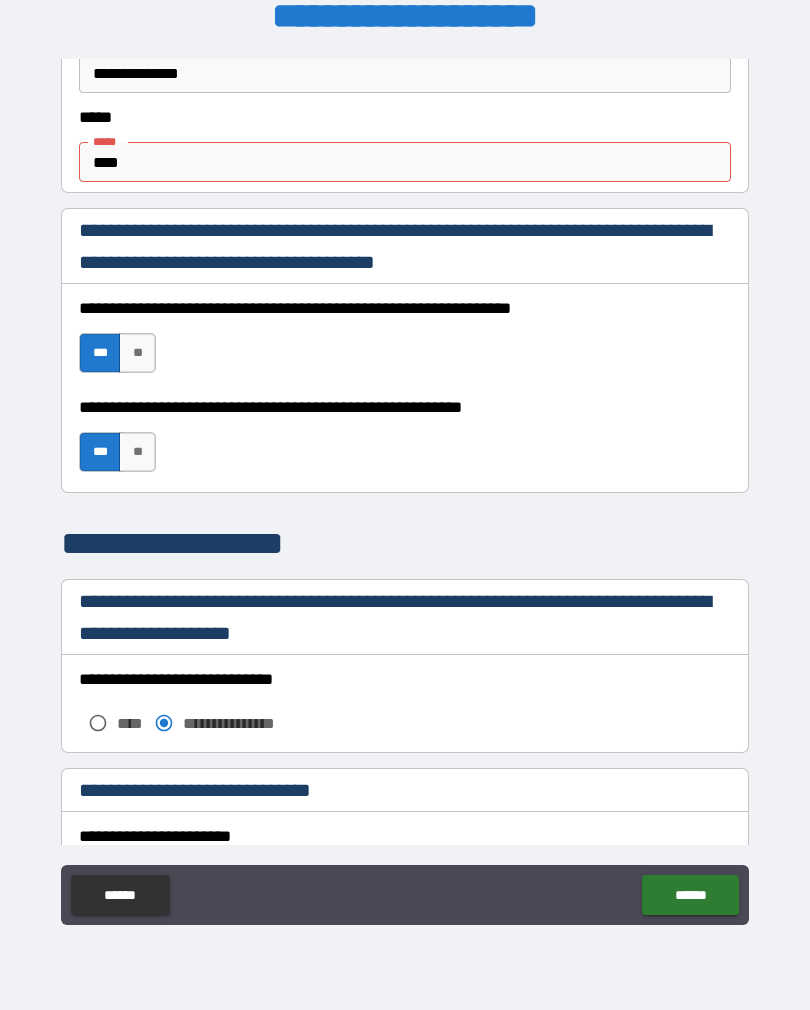 scroll, scrollTop: 910, scrollLeft: 0, axis: vertical 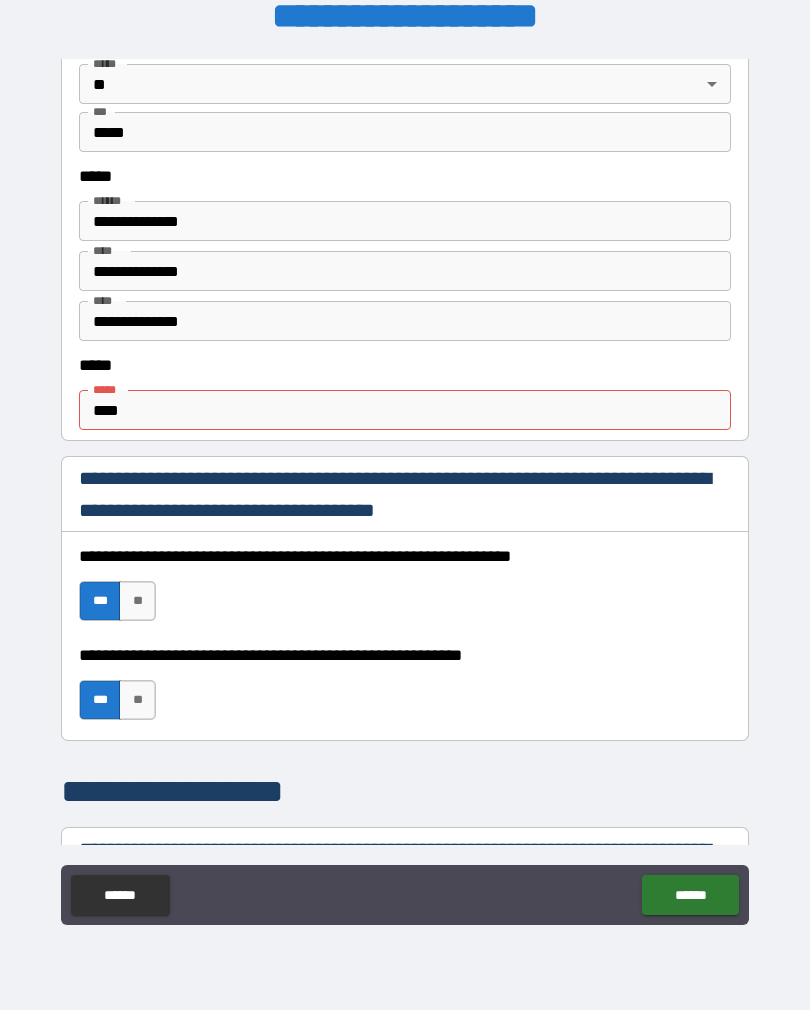 click on "****" at bounding box center (405, 410) 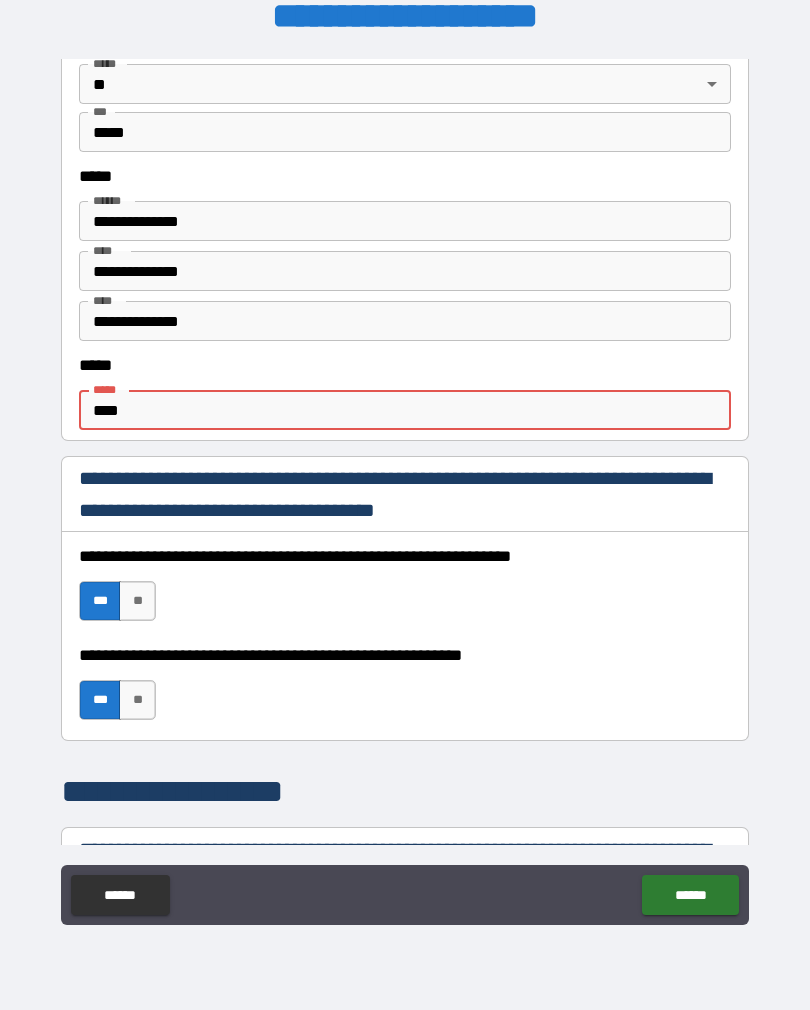 click on "****" at bounding box center [405, 410] 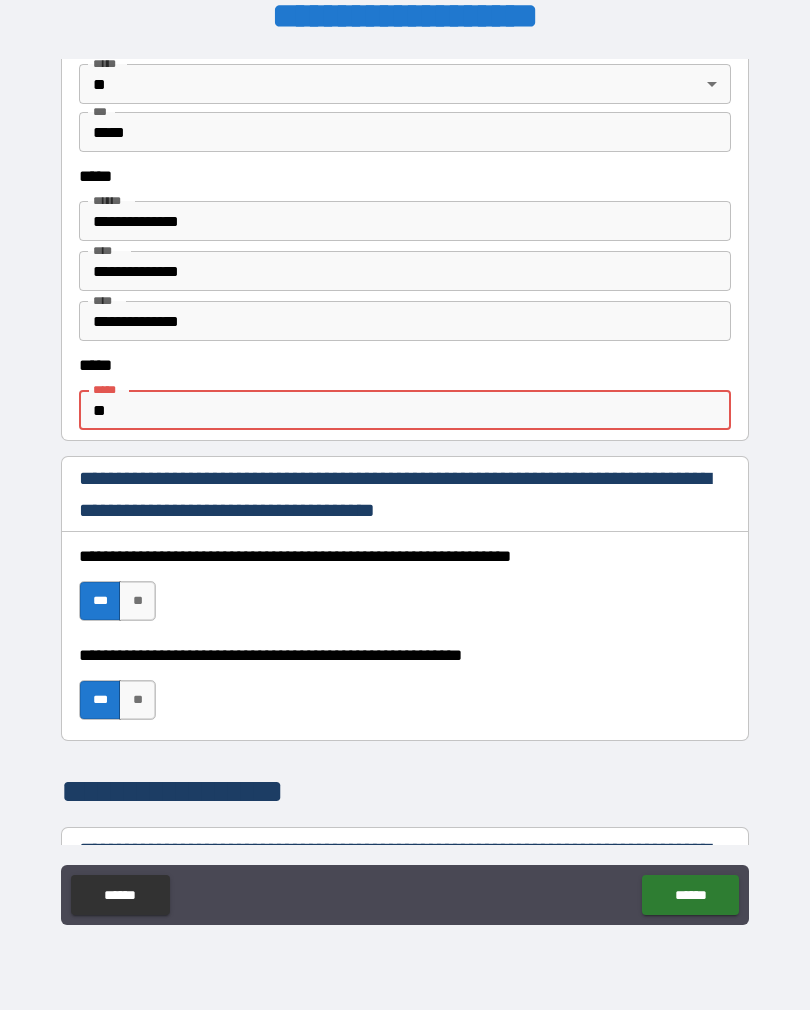 type on "*" 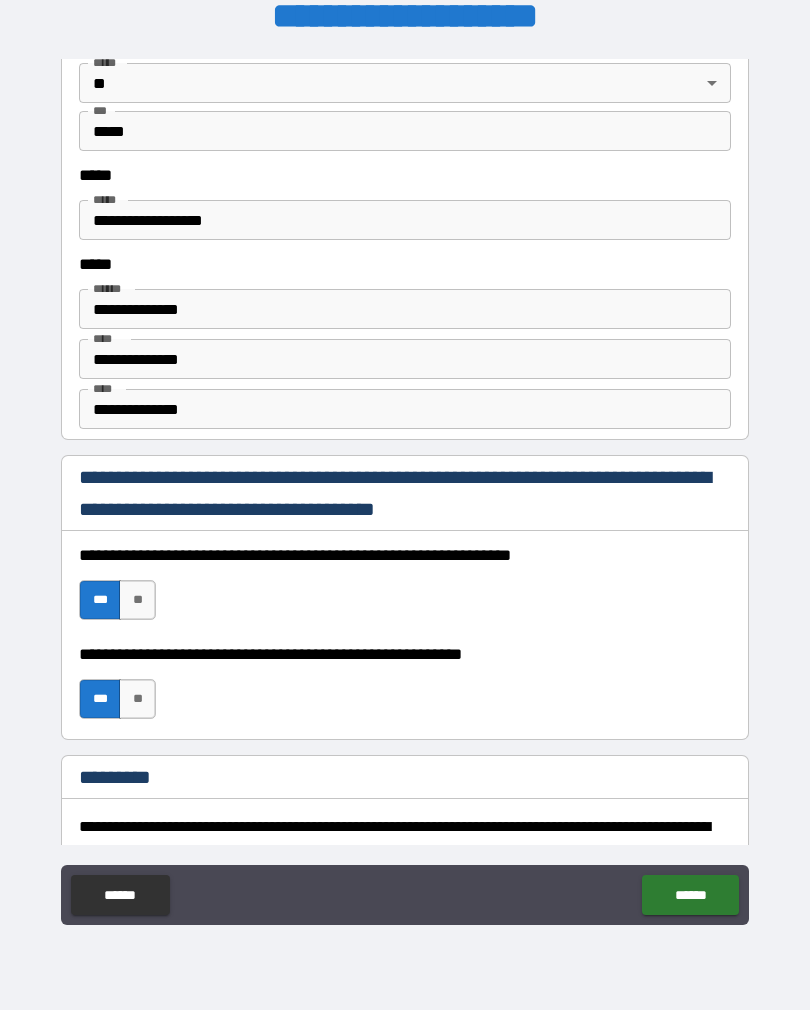 scroll, scrollTop: 2476, scrollLeft: 0, axis: vertical 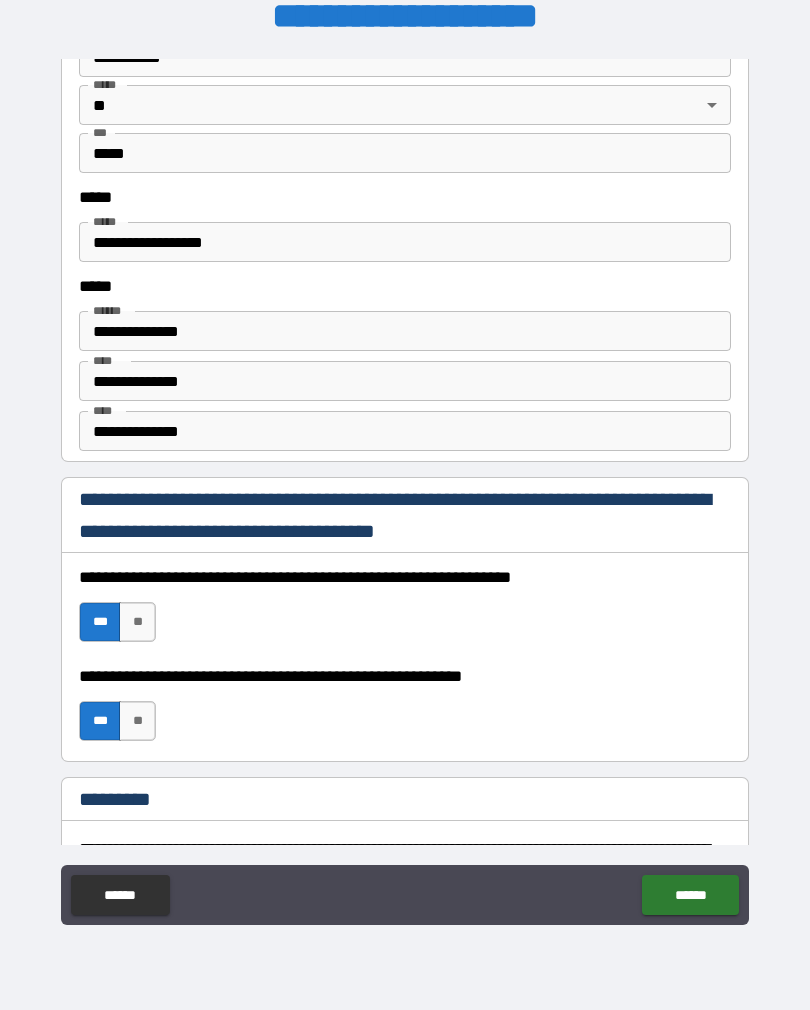 click on "**********" at bounding box center [405, 242] 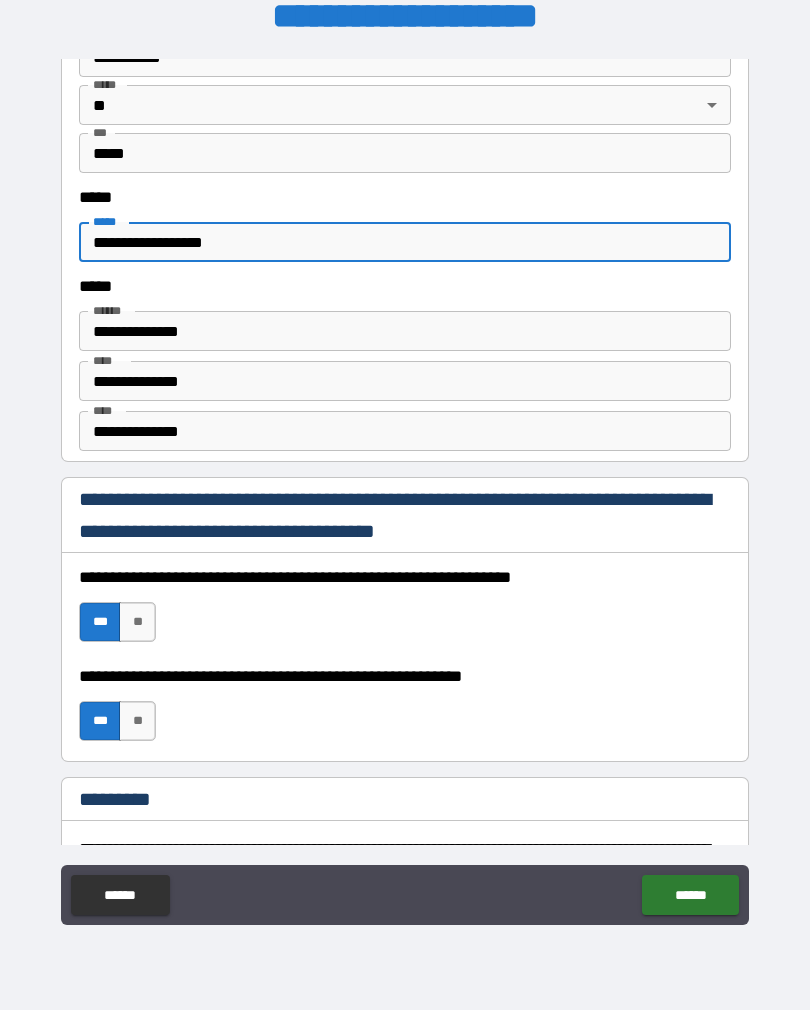 click on "**********" at bounding box center [405, 242] 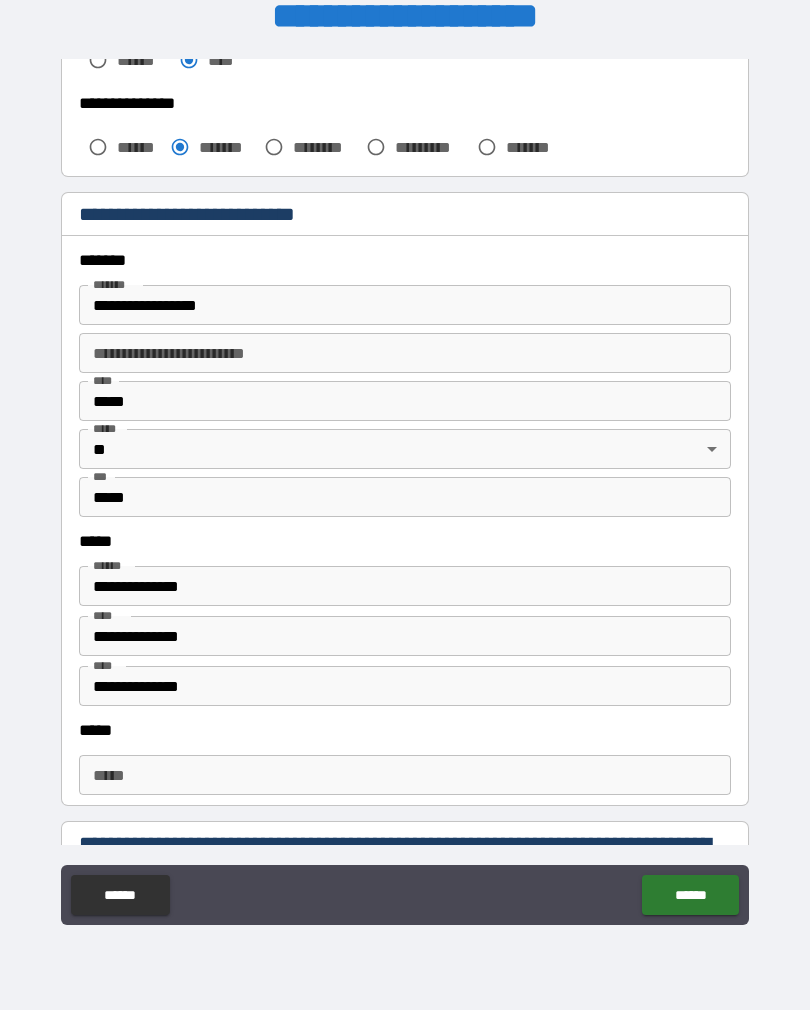 scroll, scrollTop: 761, scrollLeft: 0, axis: vertical 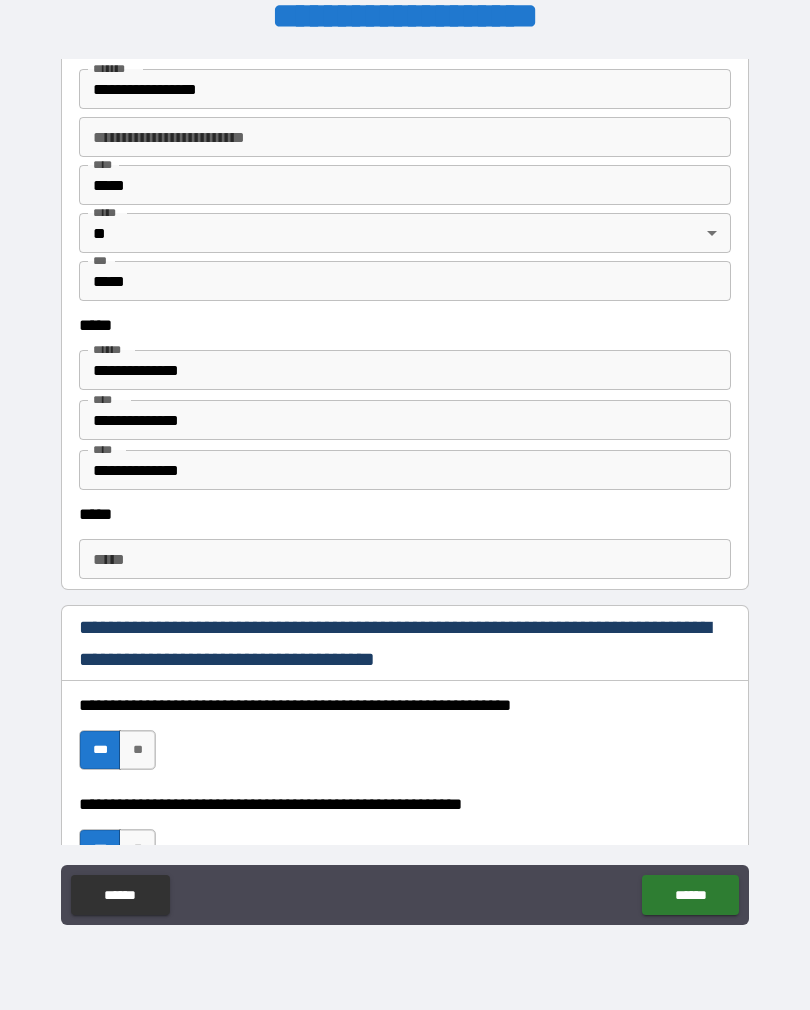click on "[FIRST] [LAST]" at bounding box center (405, 559) 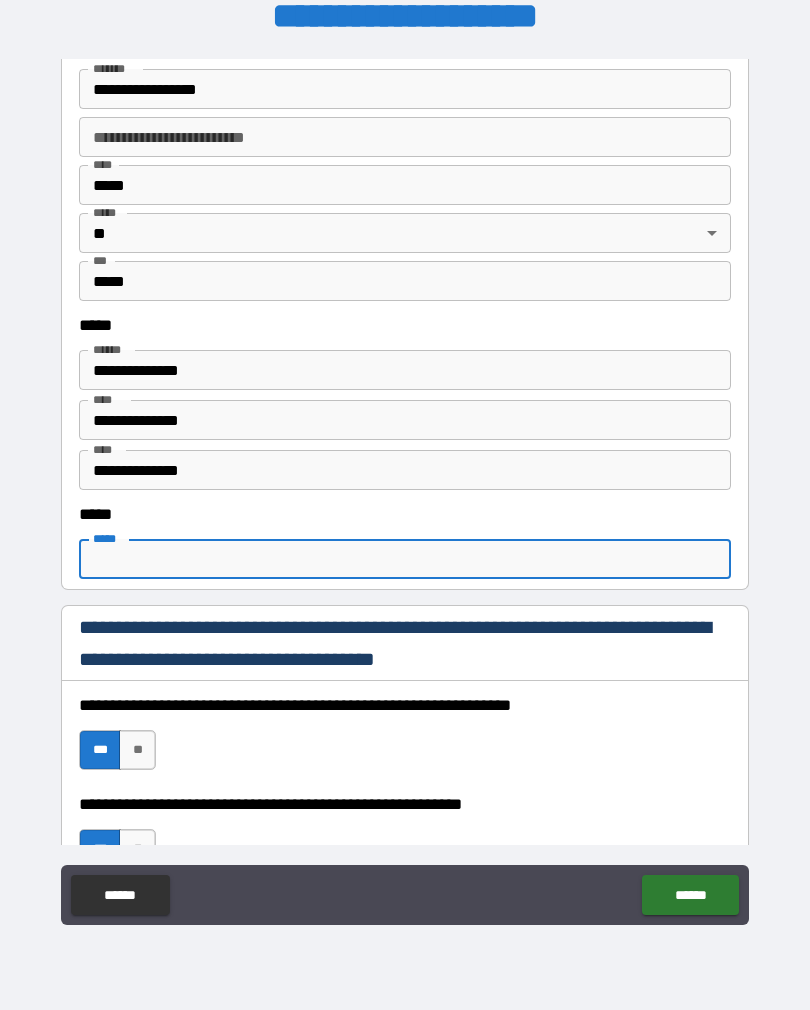 click on "*****" at bounding box center (405, 559) 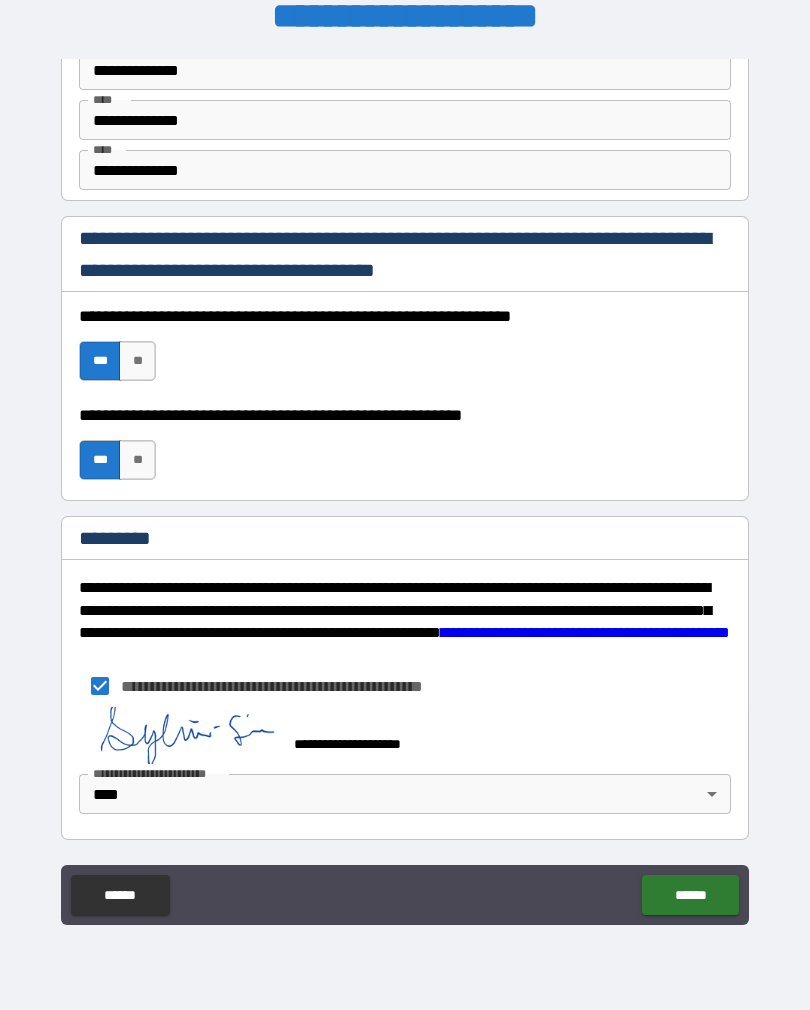 scroll, scrollTop: 2737, scrollLeft: 0, axis: vertical 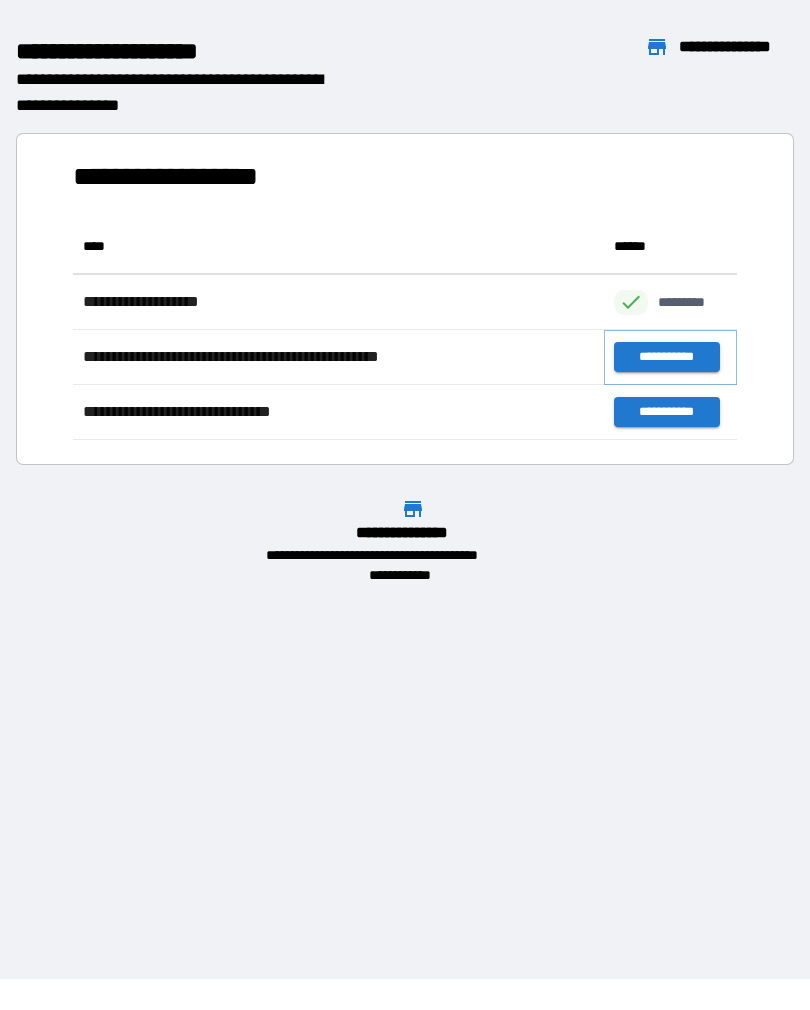 click on "**********" at bounding box center (666, 357) 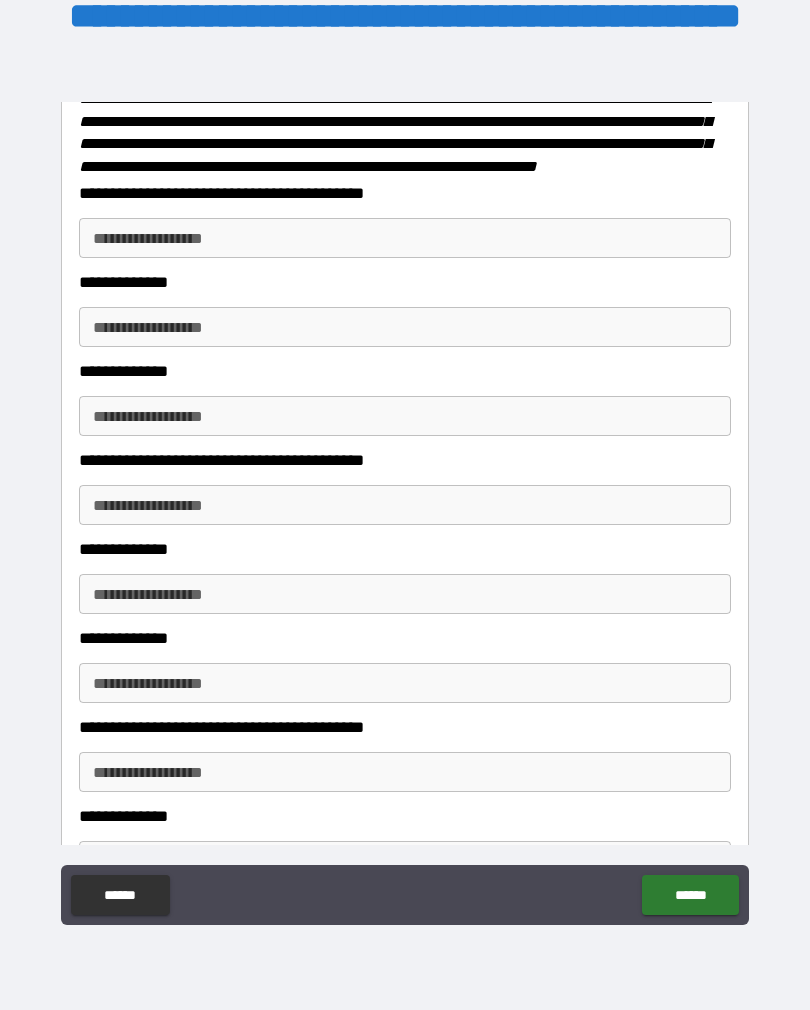 scroll, scrollTop: 564, scrollLeft: 0, axis: vertical 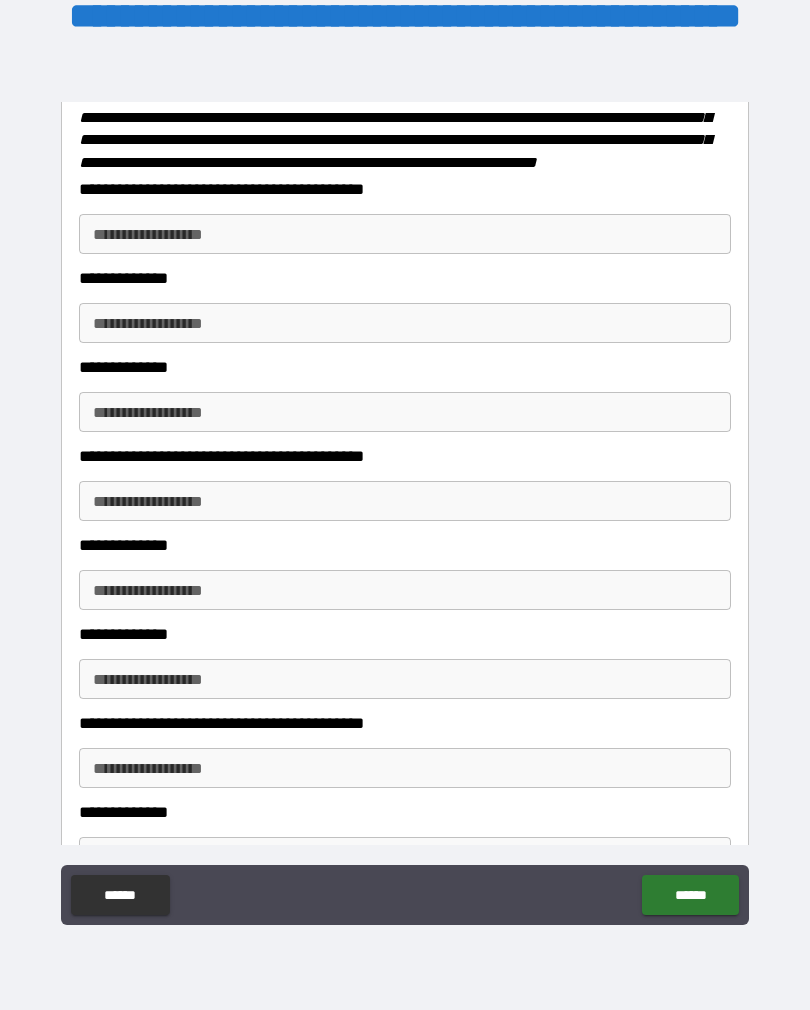 click on "**********" at bounding box center [405, 234] 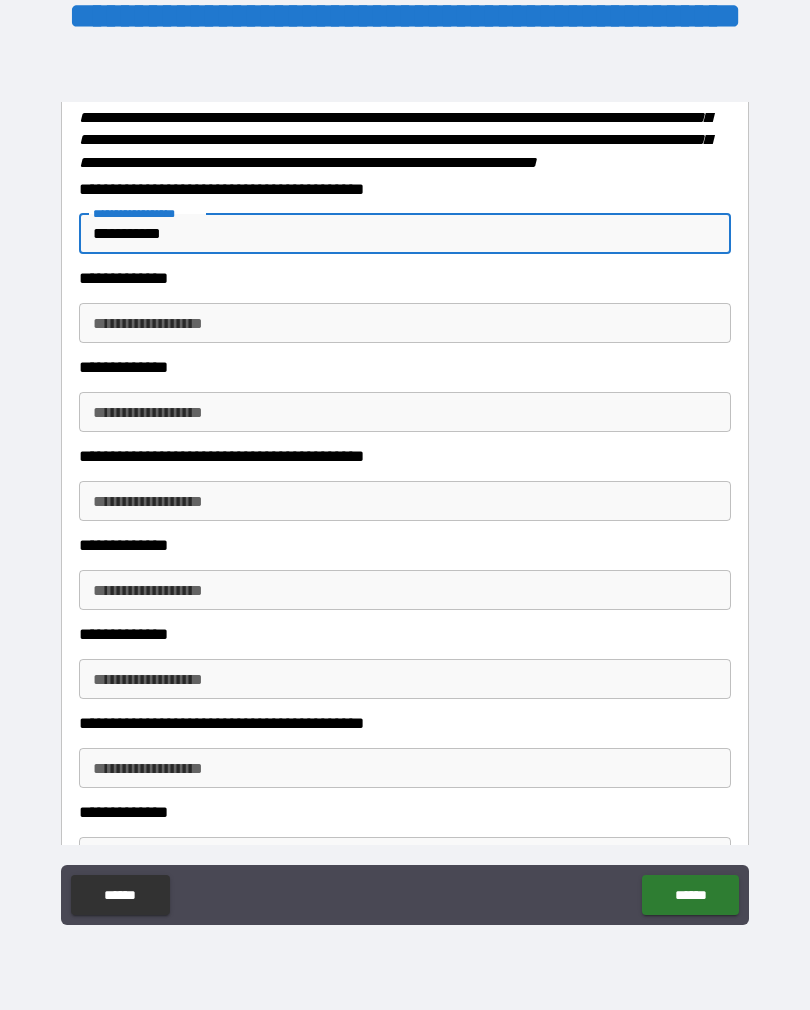 type on "**********" 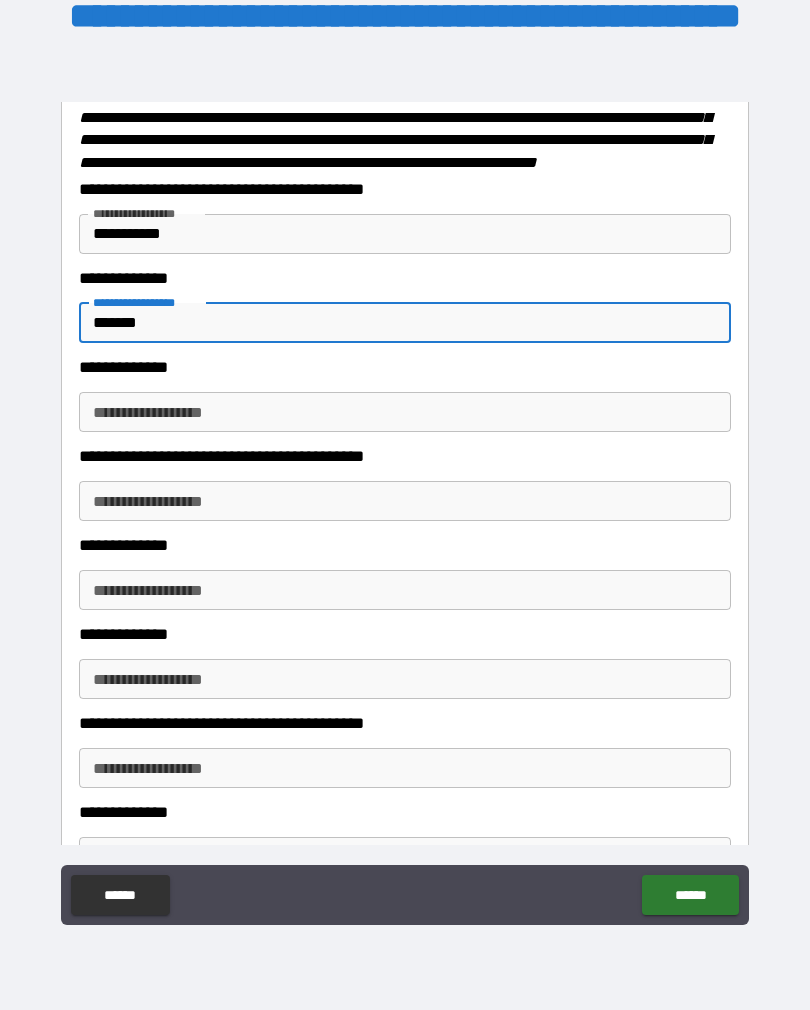 type on "******" 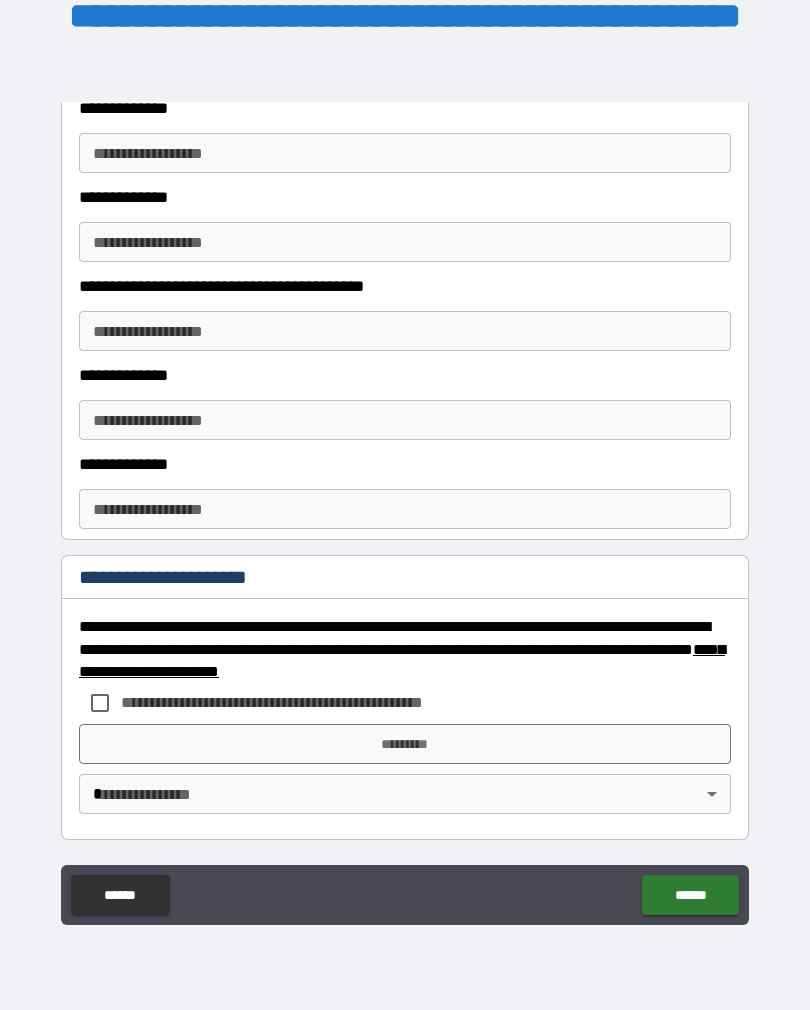 scroll, scrollTop: 1020, scrollLeft: 0, axis: vertical 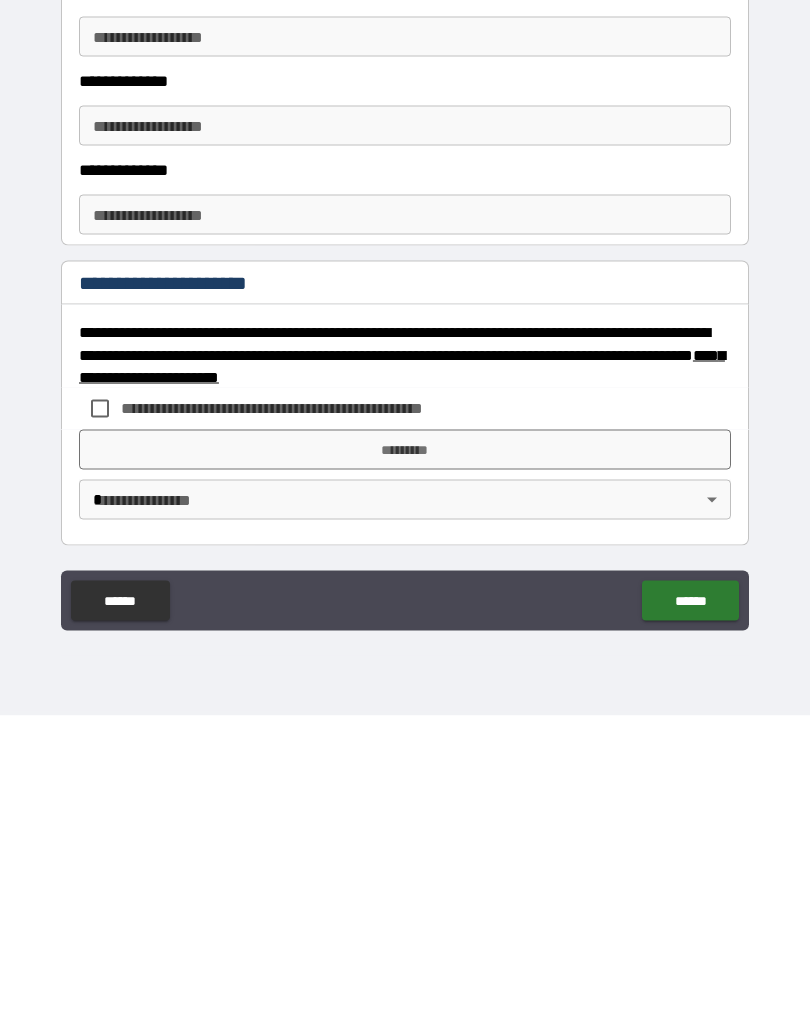 type on "**********" 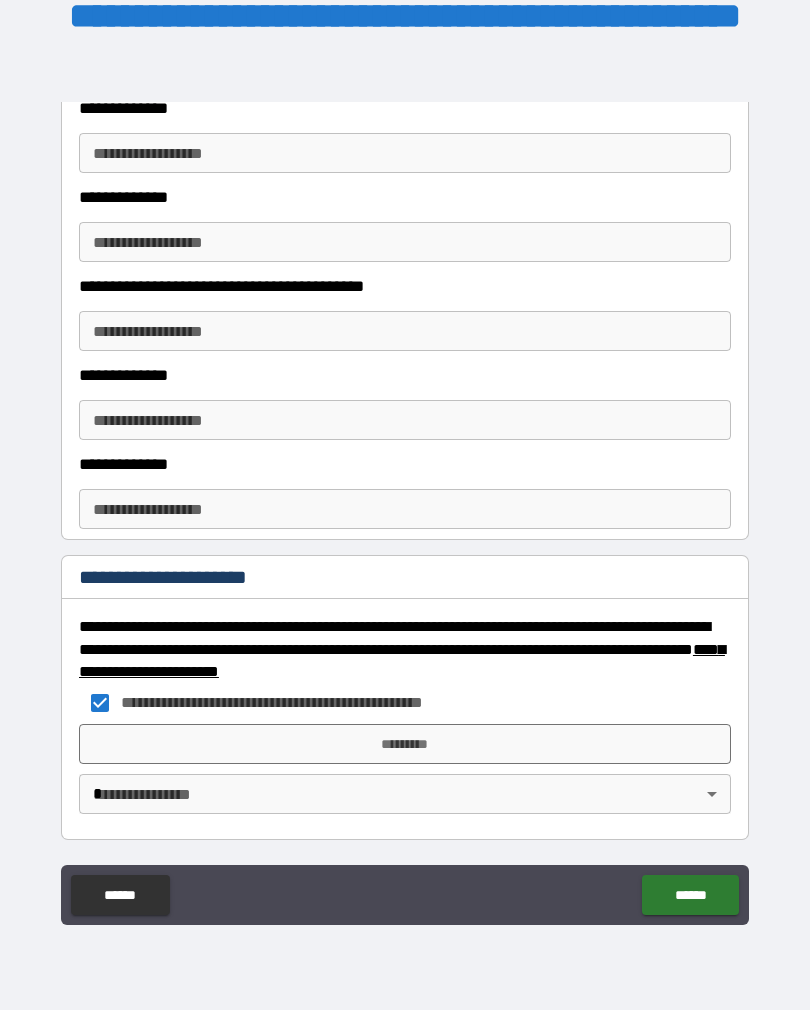 click on "*********" at bounding box center (405, 744) 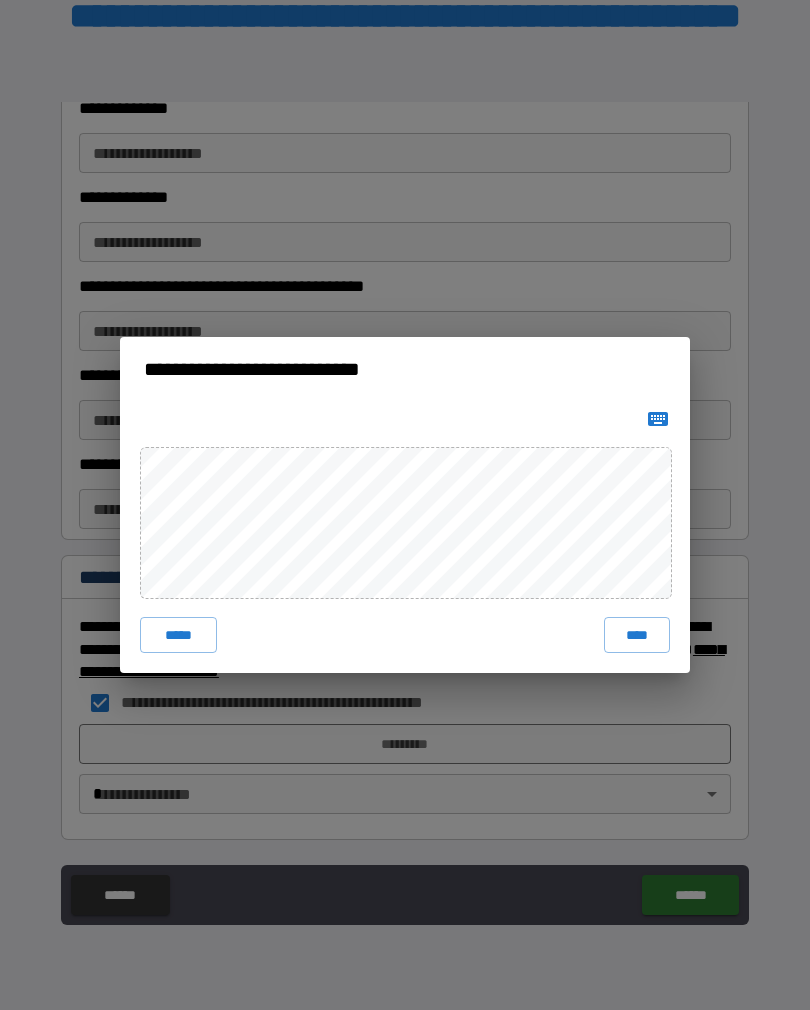 click on "****" at bounding box center (637, 635) 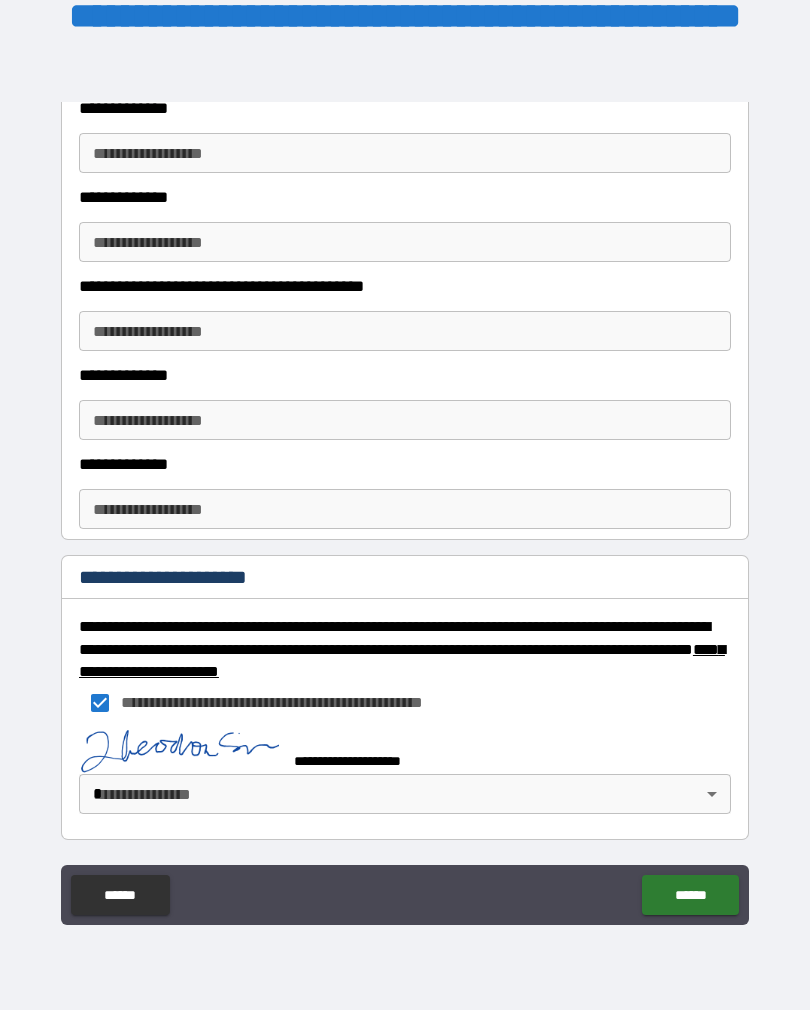 scroll, scrollTop: 1010, scrollLeft: 0, axis: vertical 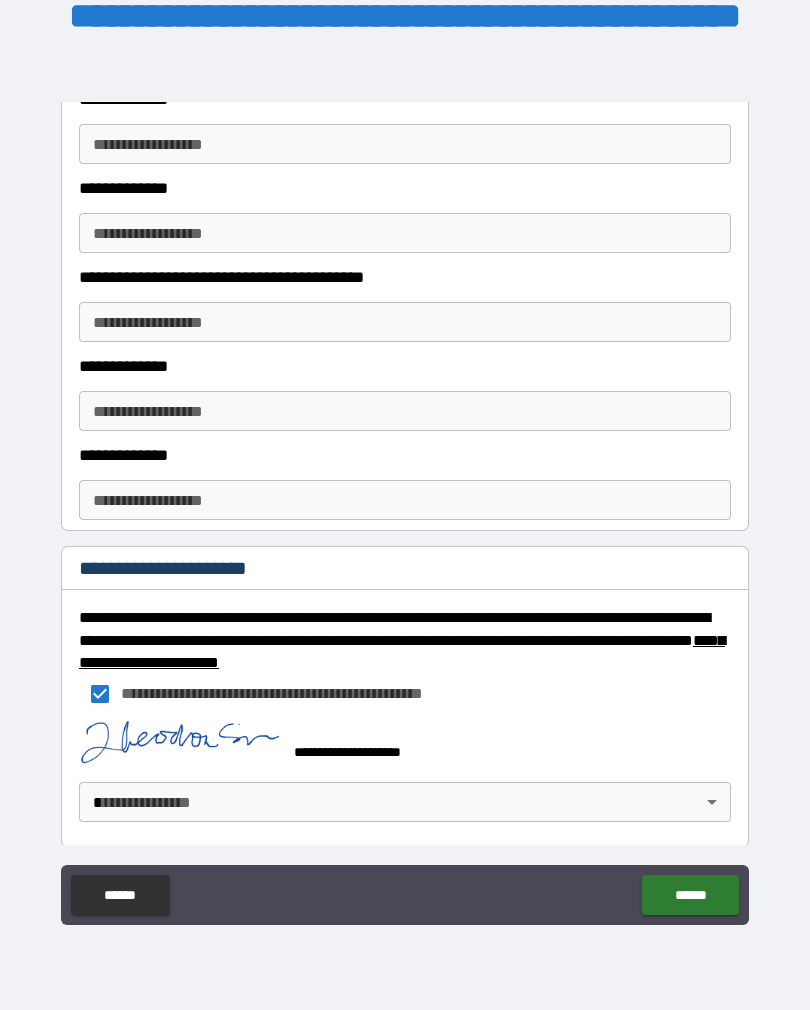 click on "******" at bounding box center [690, 895] 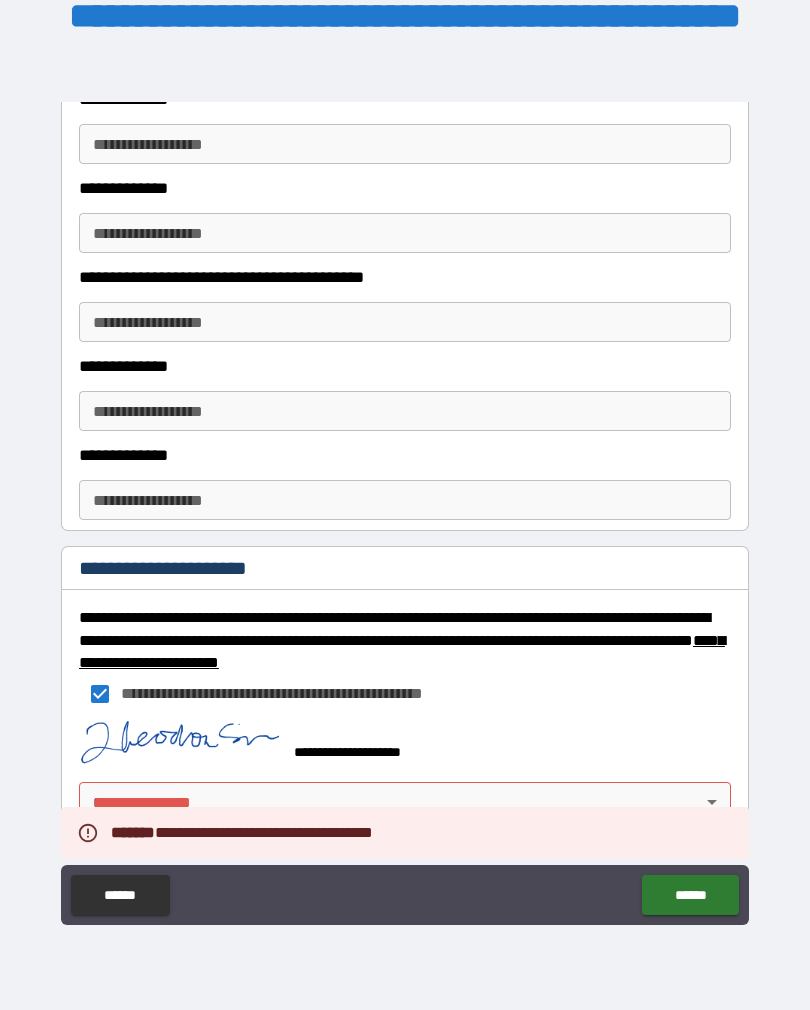 click on "******" at bounding box center (690, 895) 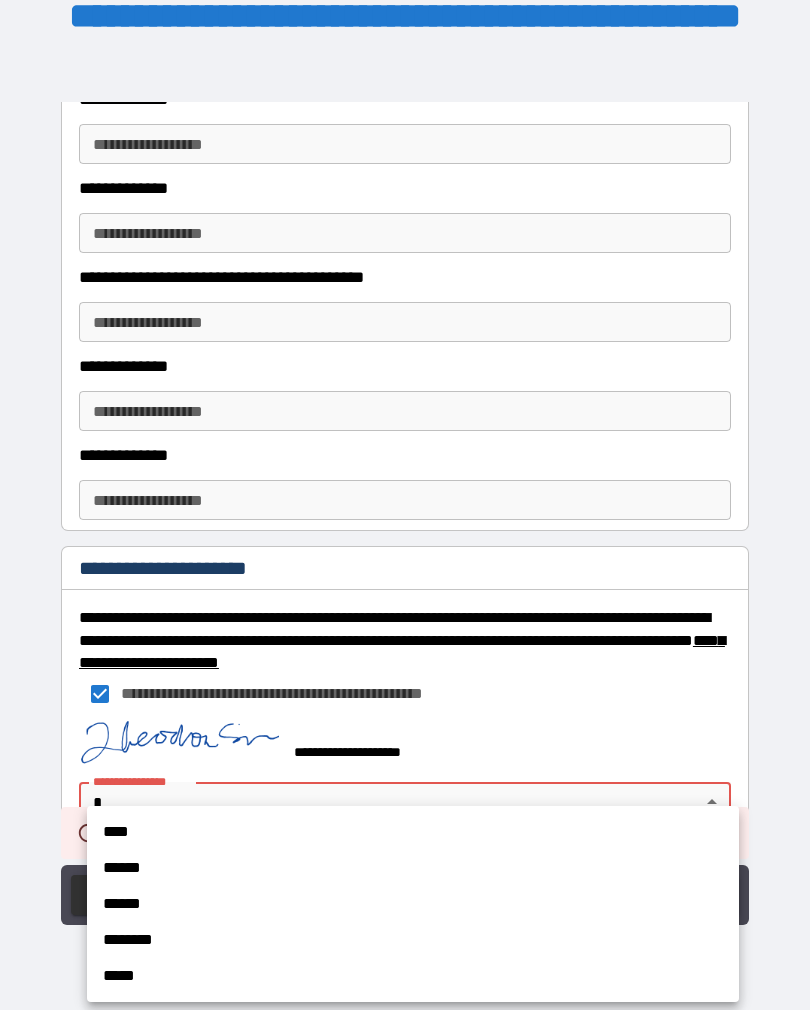 click on "****" at bounding box center [413, 832] 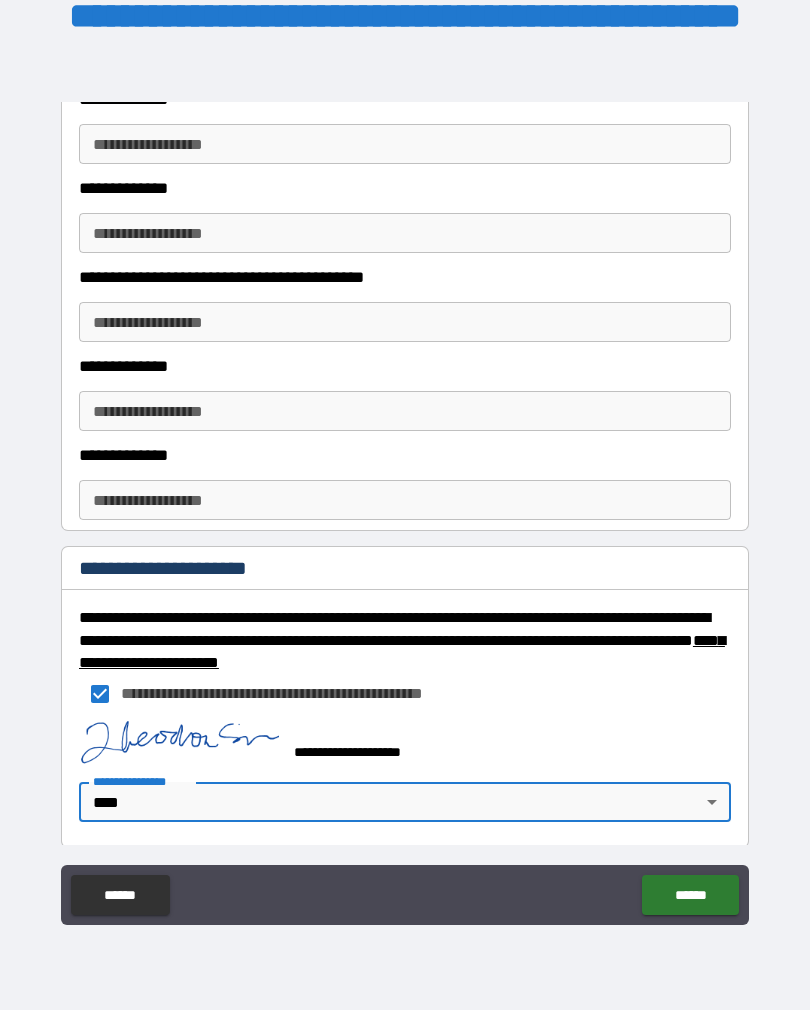 click on "**********" at bounding box center (405, 489) 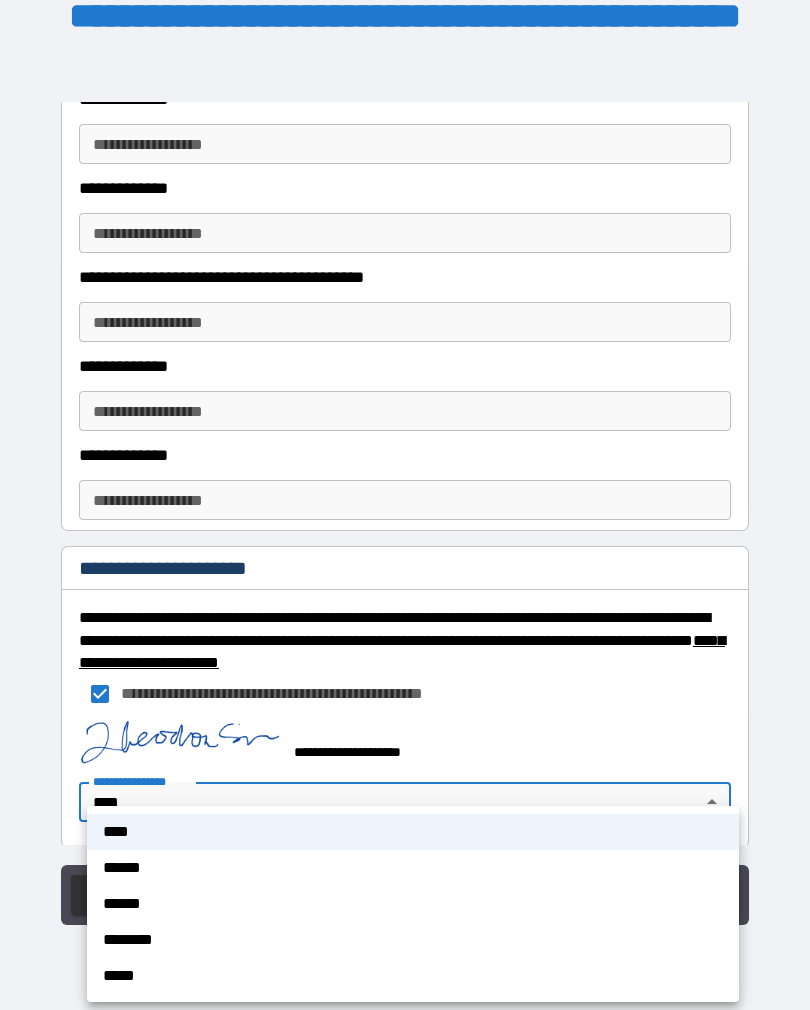 click on "******" at bounding box center (413, 904) 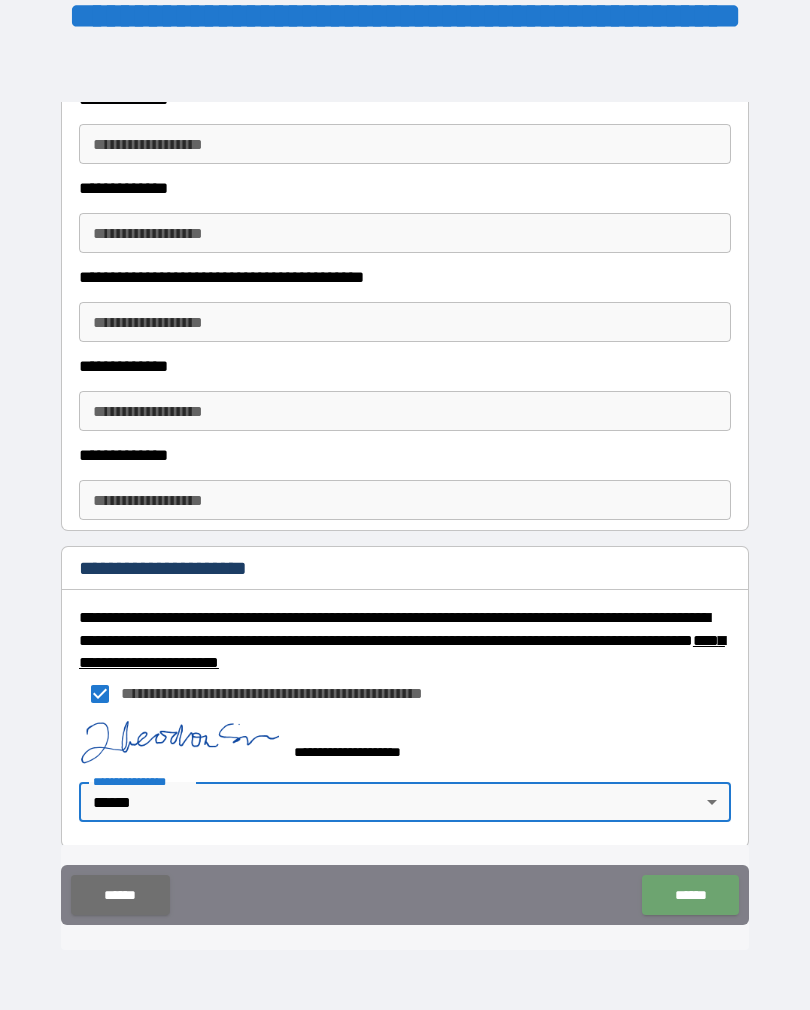 click on "******" at bounding box center (690, 895) 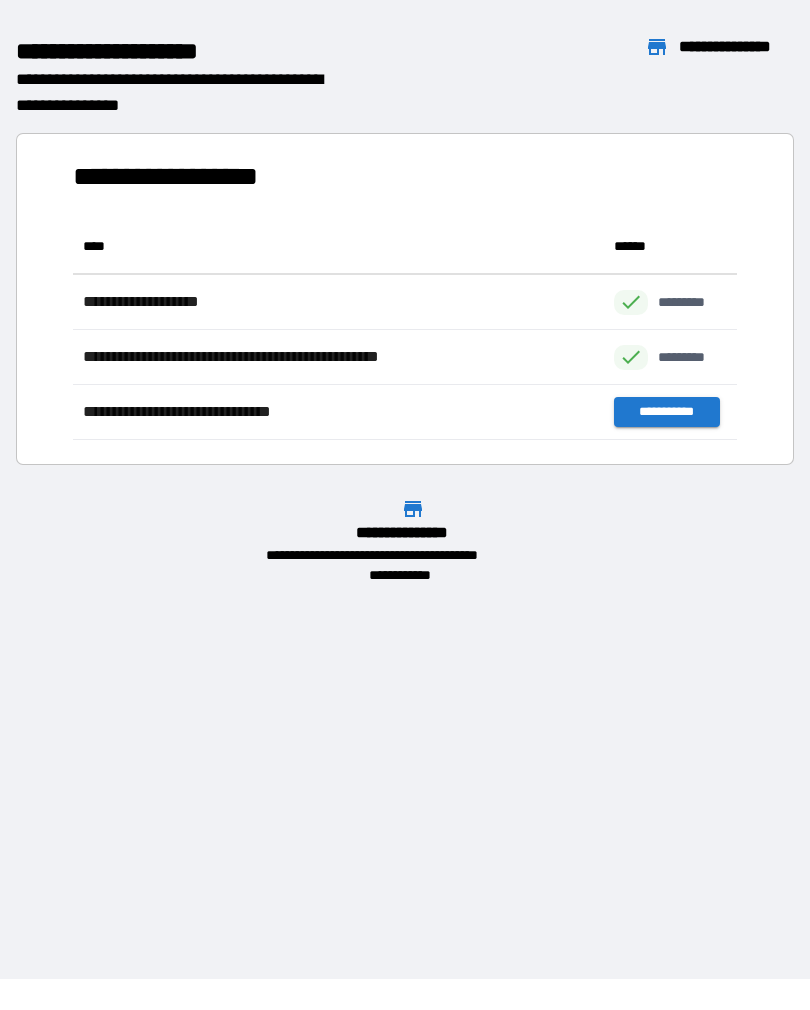 scroll, scrollTop: 221, scrollLeft: 664, axis: both 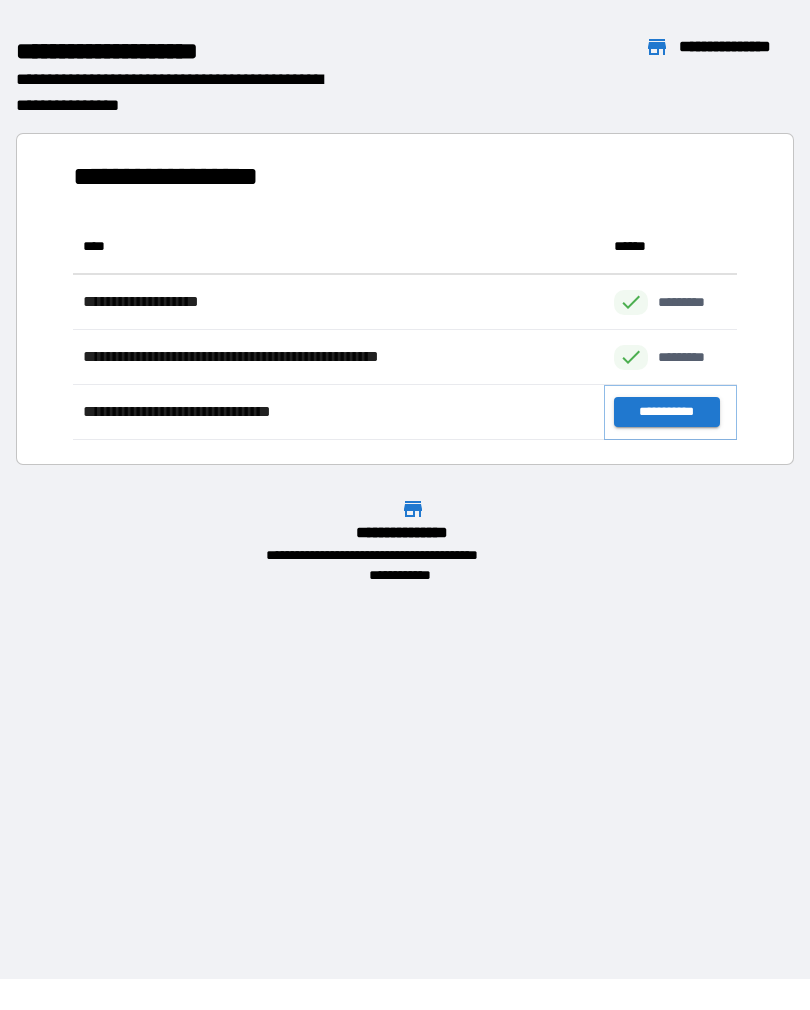 click on "**********" at bounding box center [666, 412] 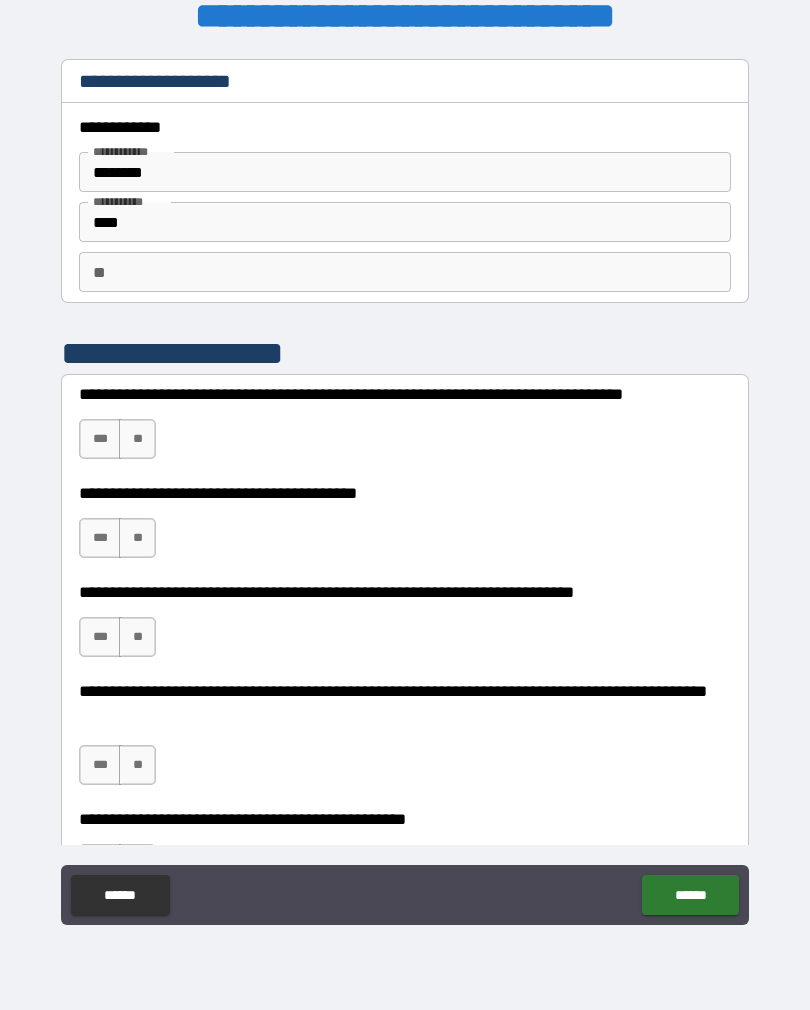 click on "***" at bounding box center [100, 439] 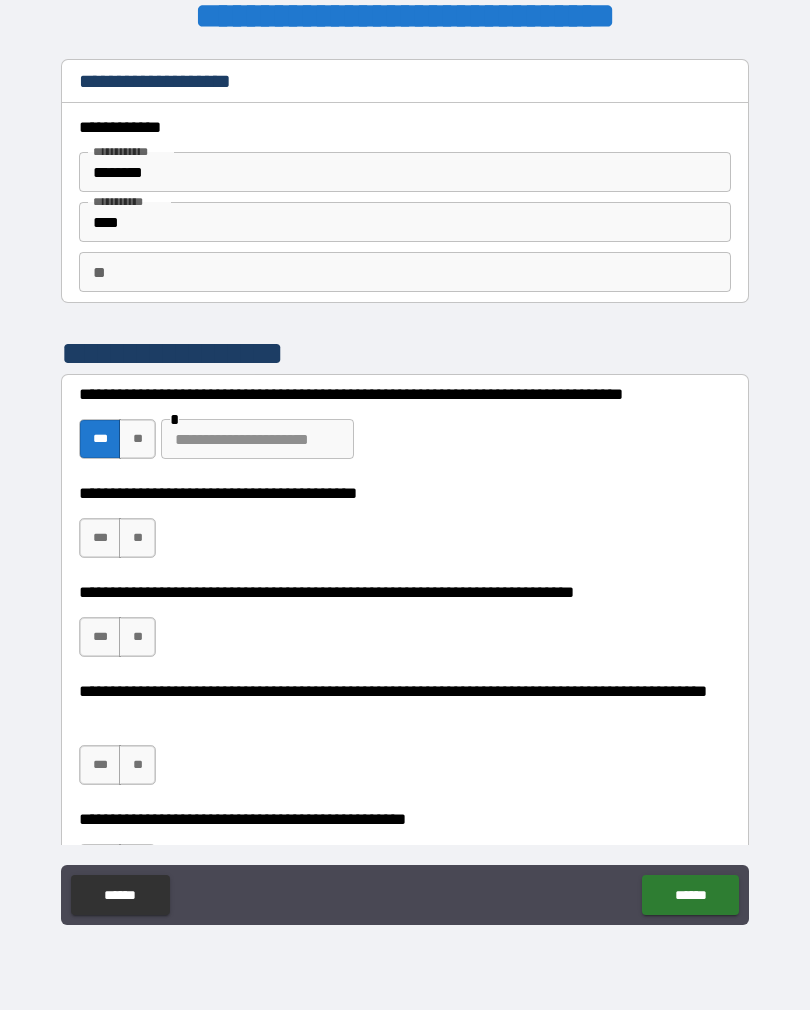 click on "***" at bounding box center (100, 538) 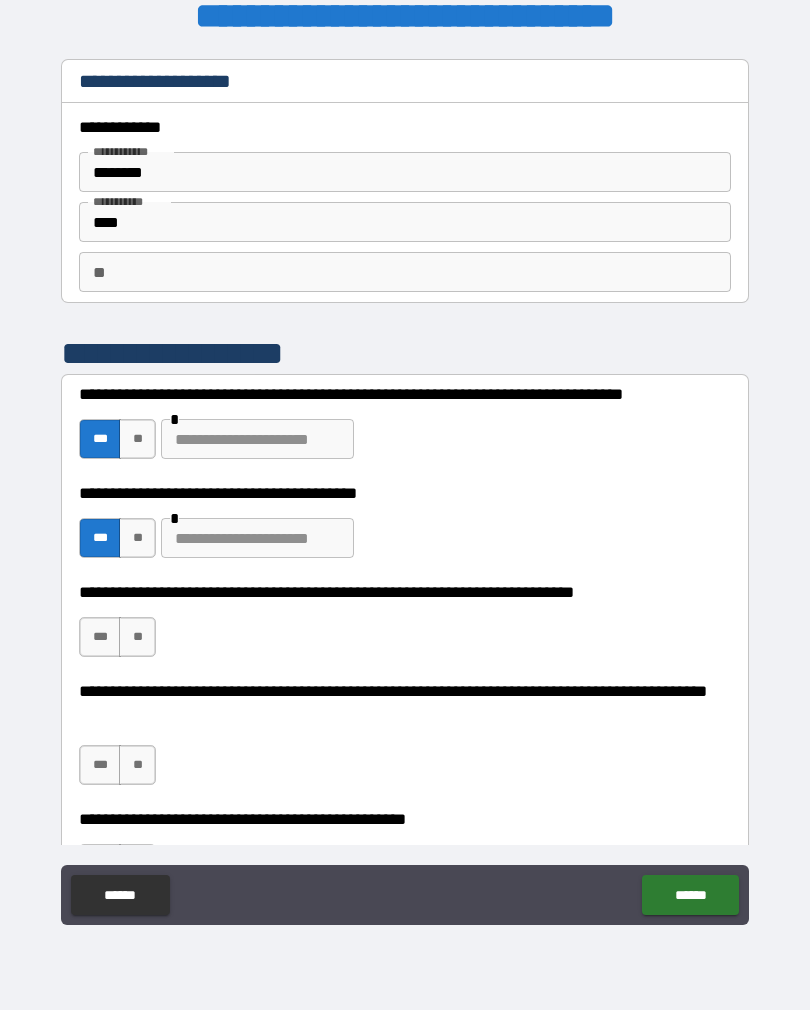 click on "***" at bounding box center [100, 637] 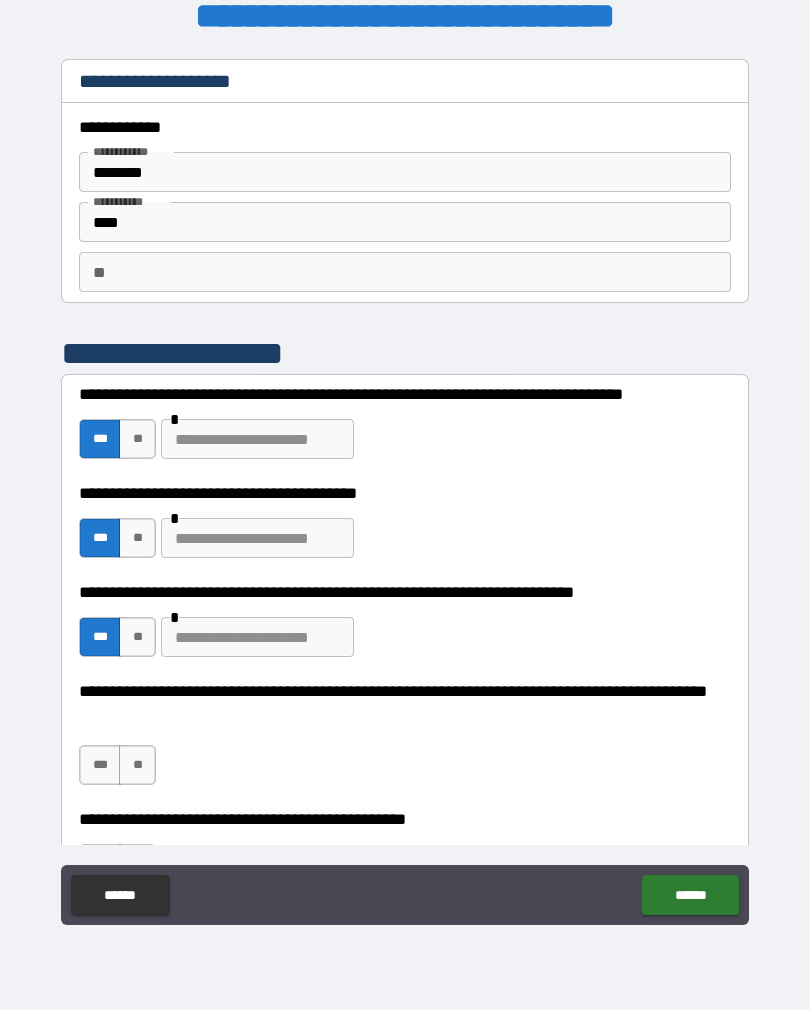 click on "**" at bounding box center [137, 765] 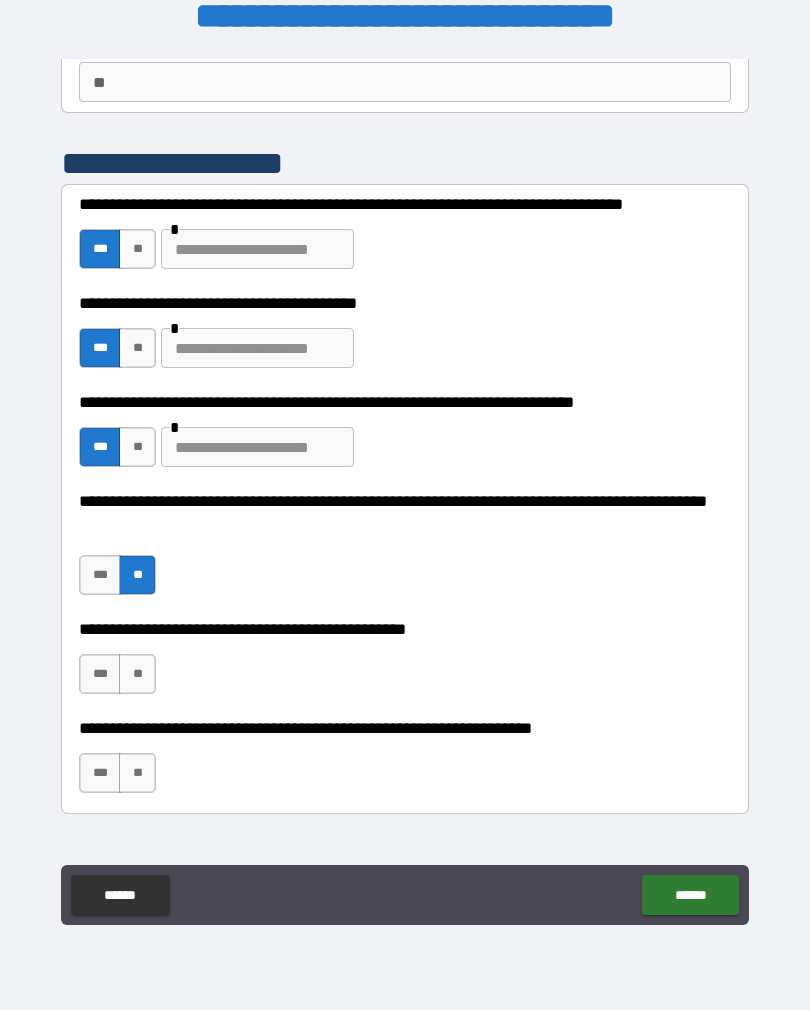 scroll, scrollTop: 203, scrollLeft: 0, axis: vertical 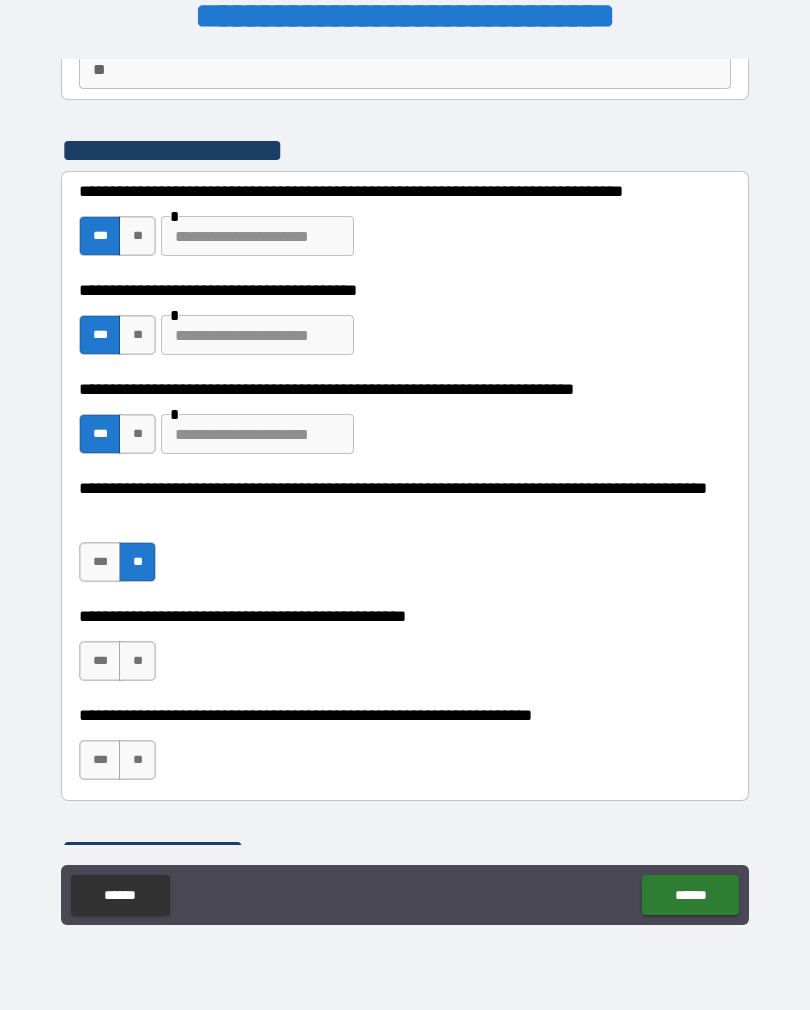 click on "**" at bounding box center (137, 661) 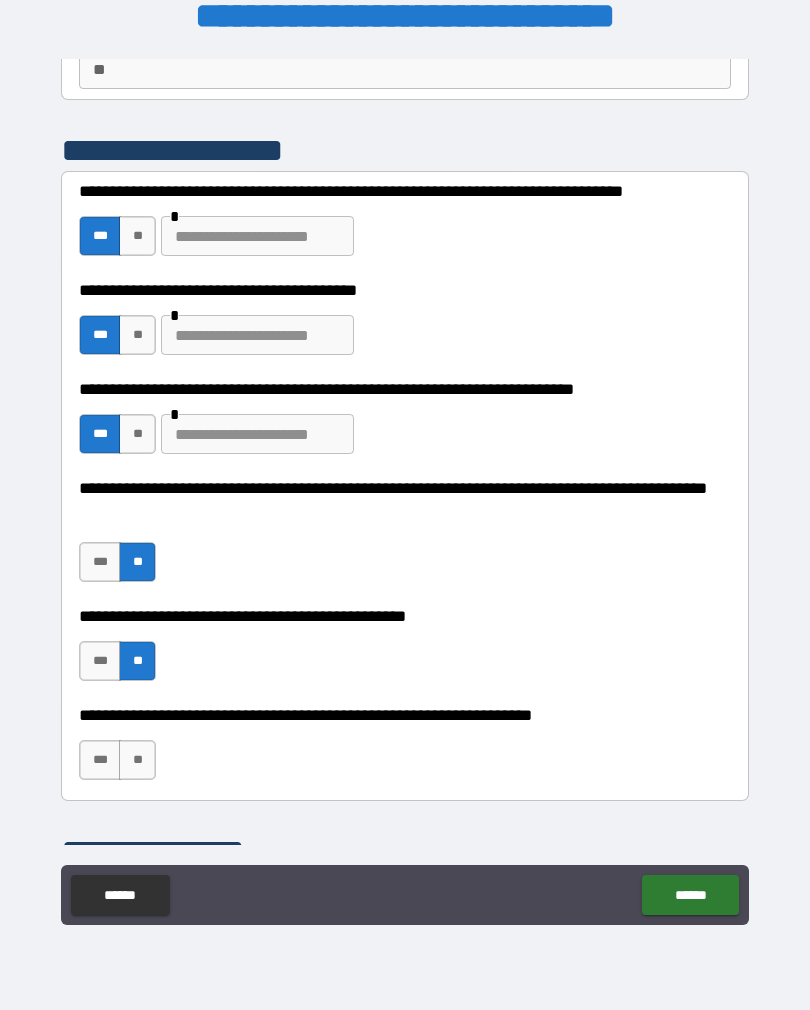 click on "***" at bounding box center (100, 760) 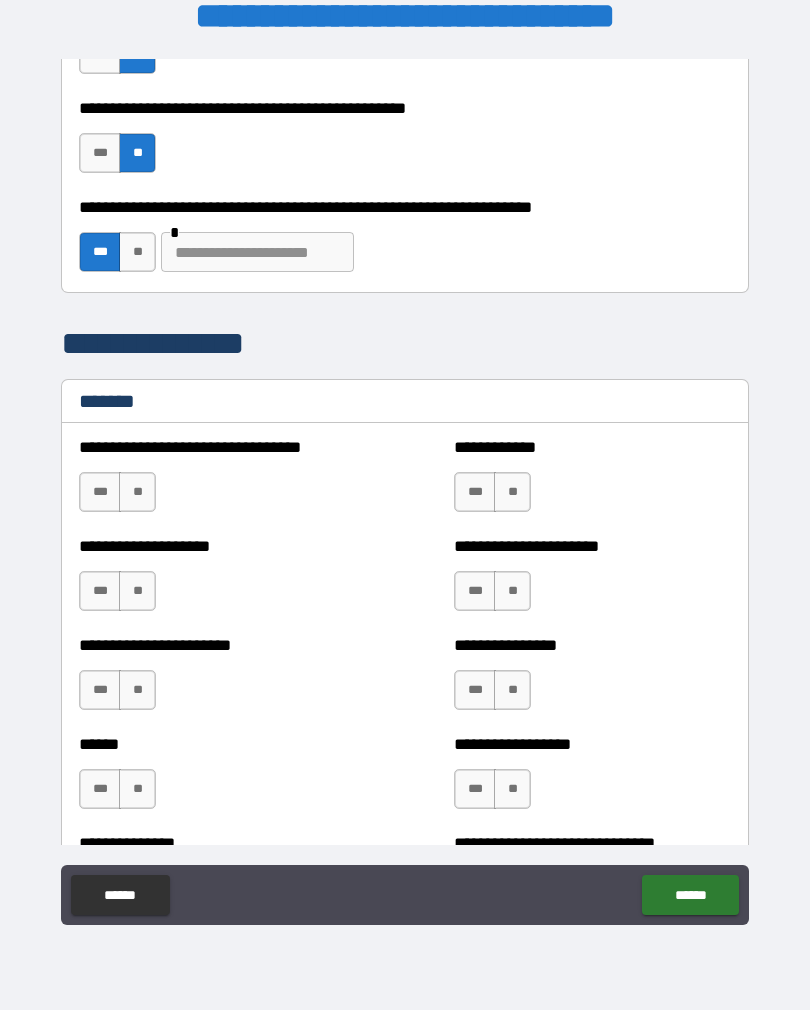 scroll, scrollTop: 713, scrollLeft: 0, axis: vertical 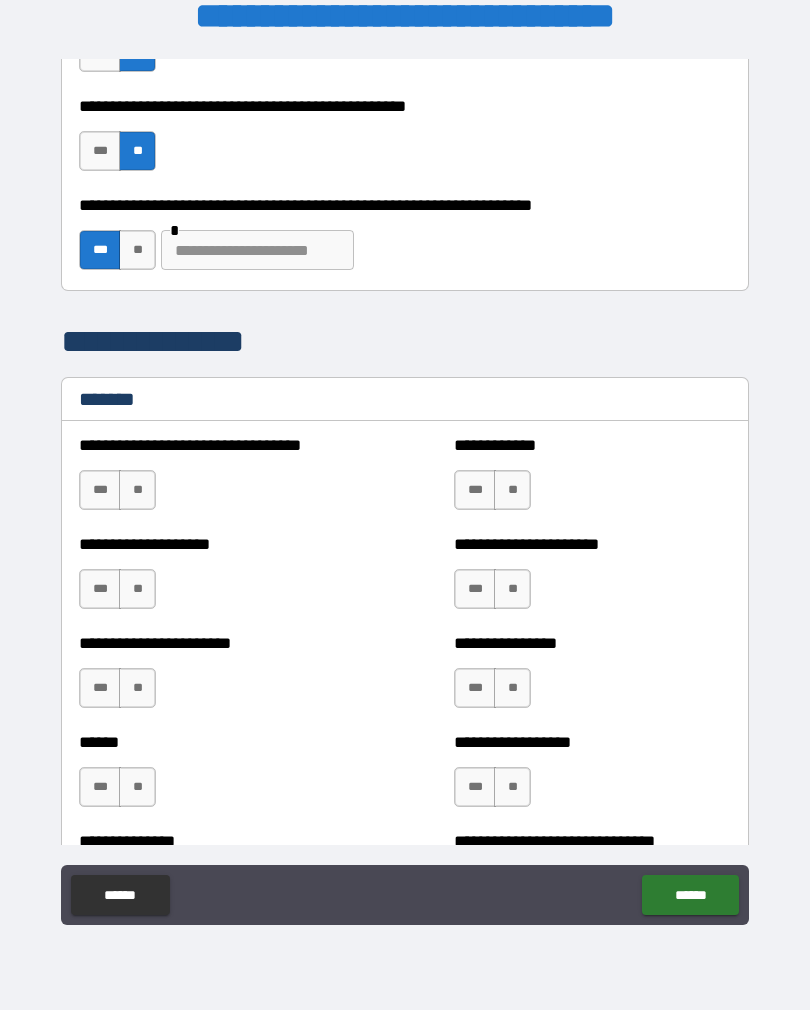 click on "**" at bounding box center (137, 490) 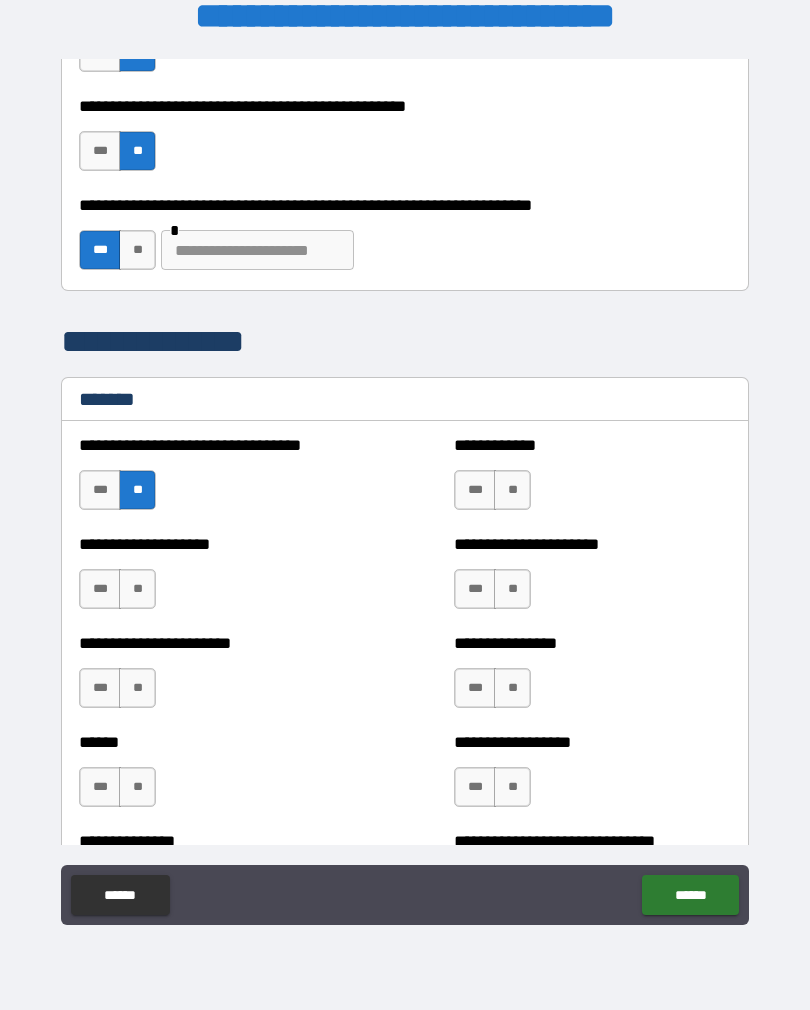 click on "***" at bounding box center (100, 589) 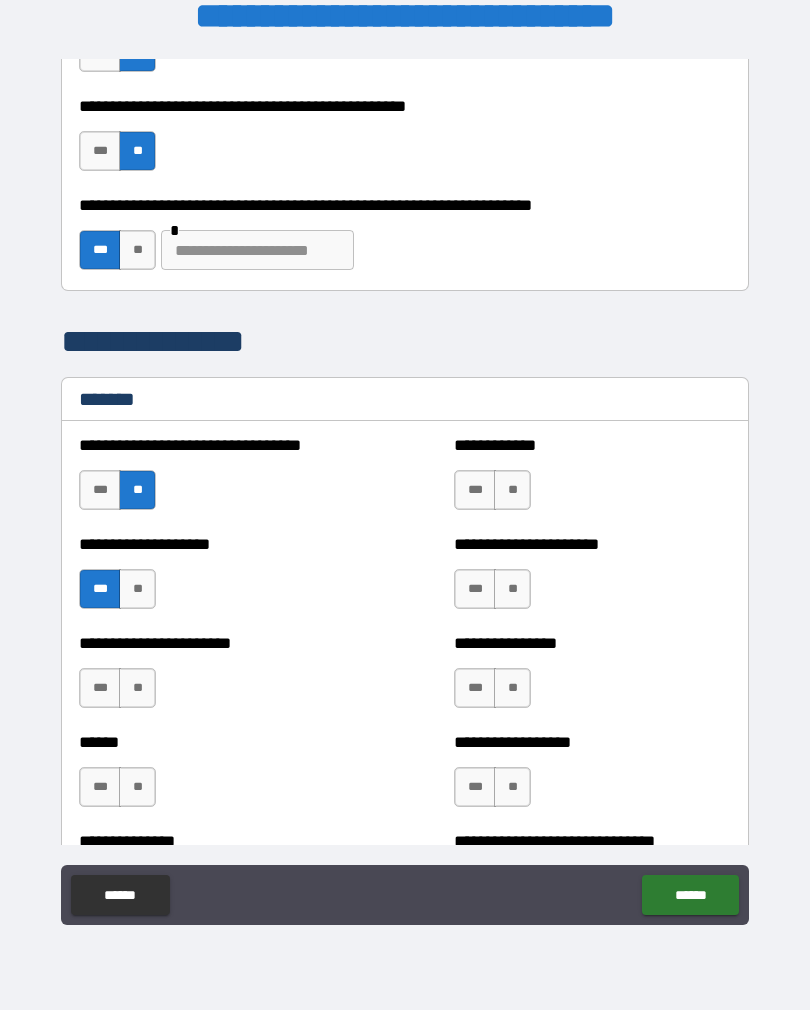 click on "**" at bounding box center [137, 688] 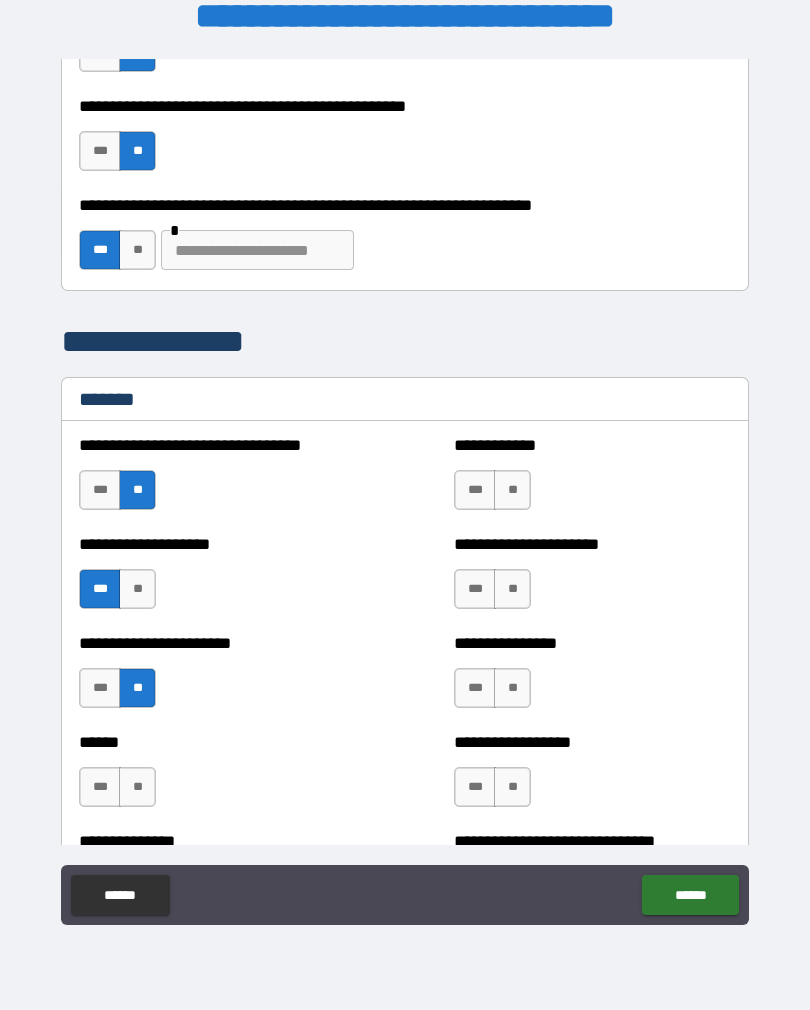 click on "**" at bounding box center (137, 787) 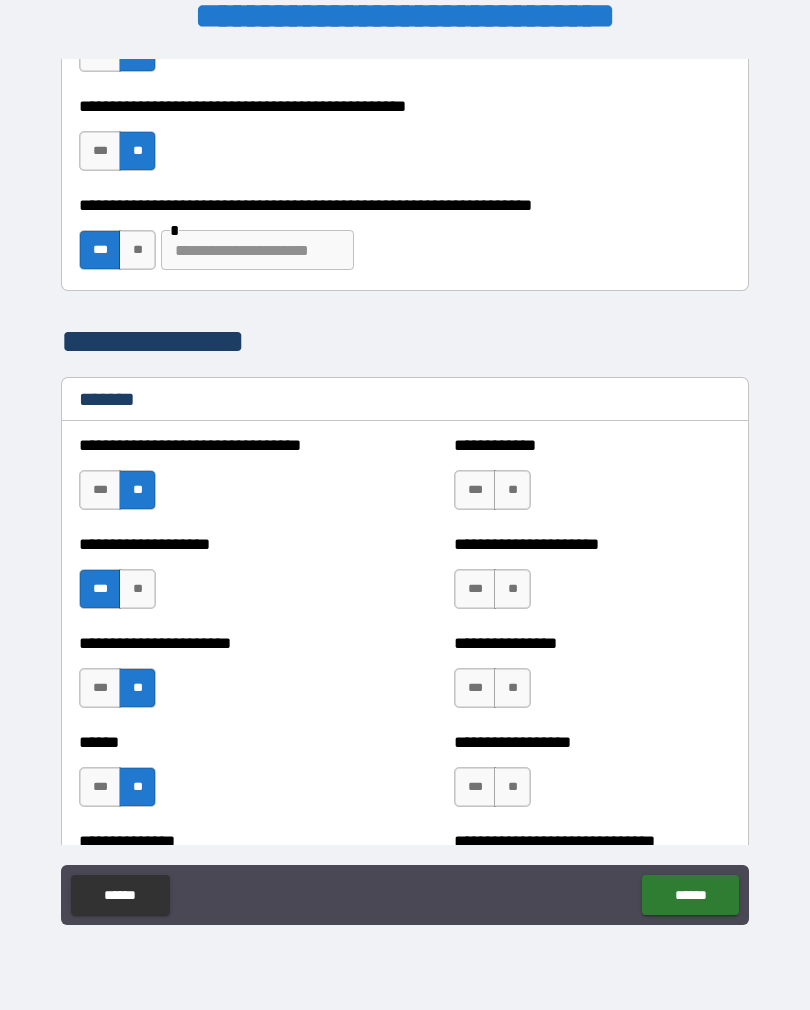 click on "**" at bounding box center (512, 490) 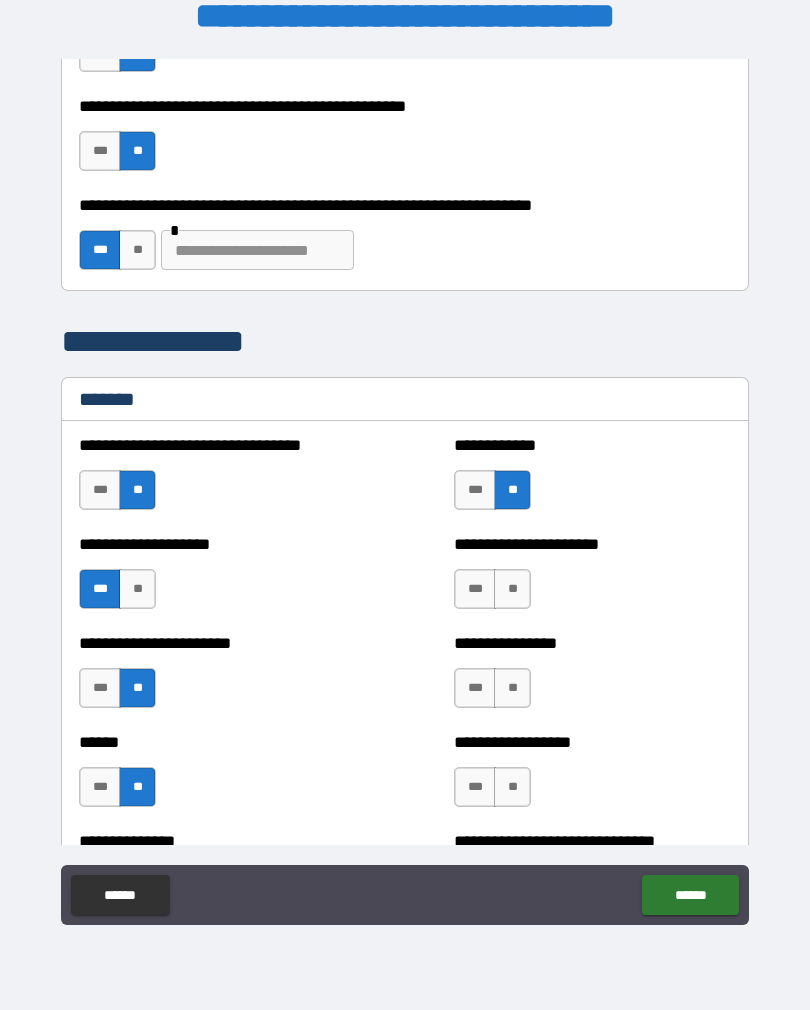 click on "**" at bounding box center (512, 589) 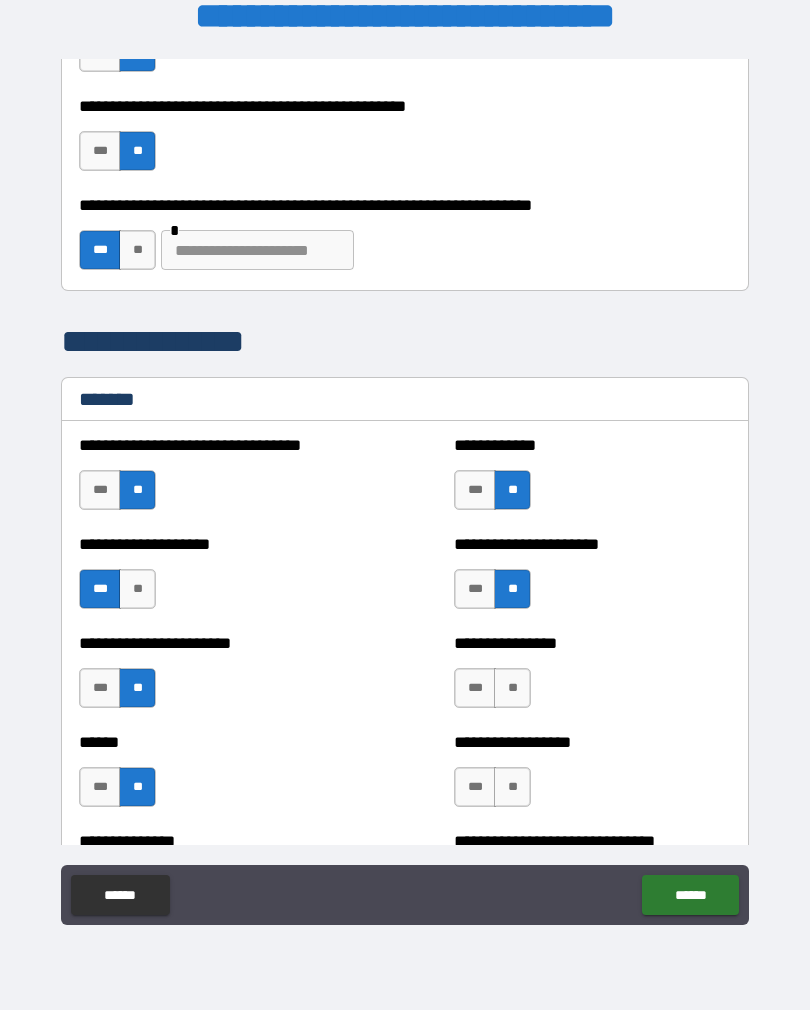 click on "**" at bounding box center (512, 688) 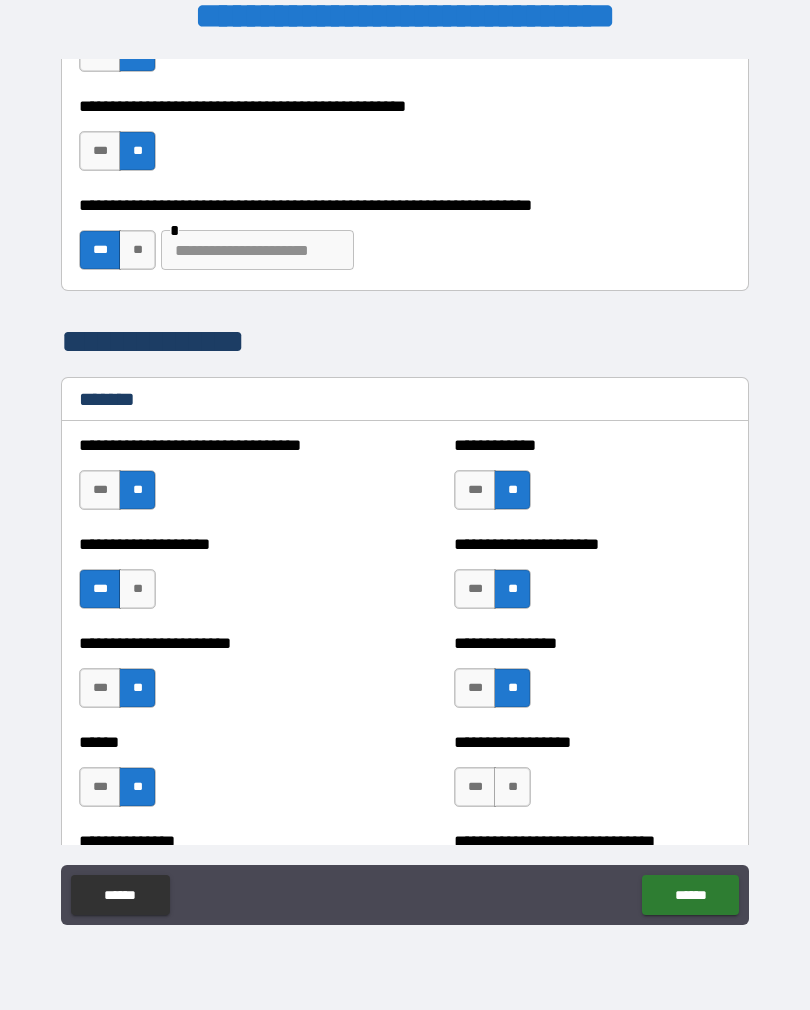 click on "**" at bounding box center [512, 787] 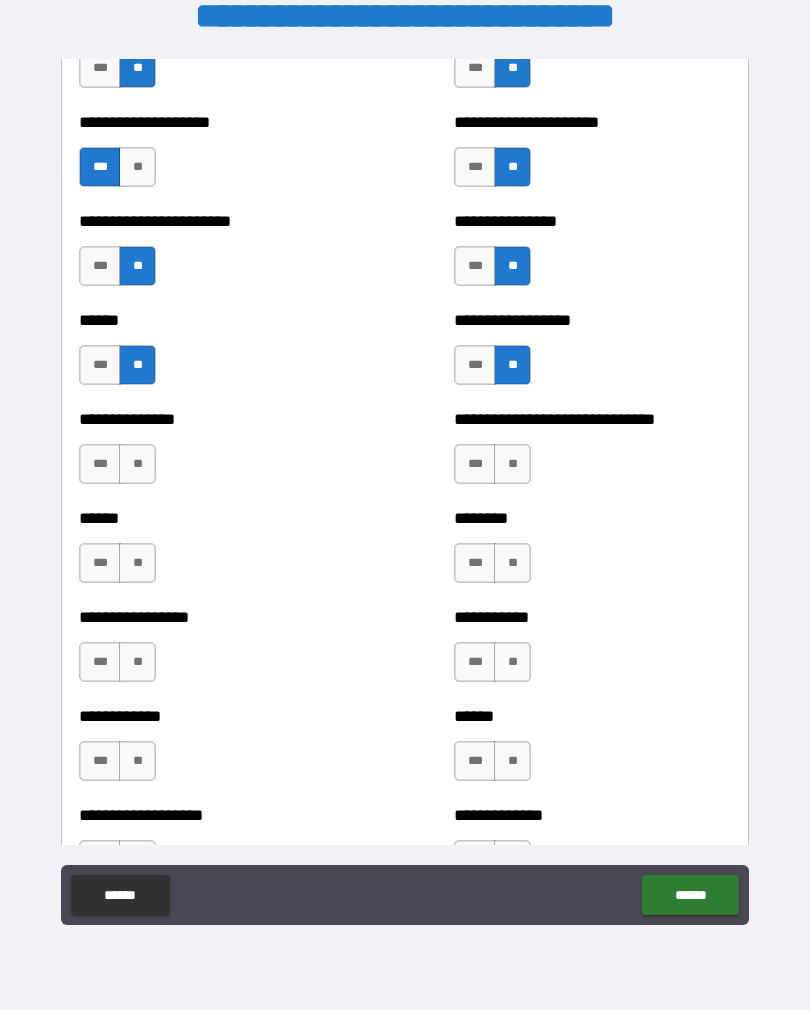 scroll, scrollTop: 1136, scrollLeft: 0, axis: vertical 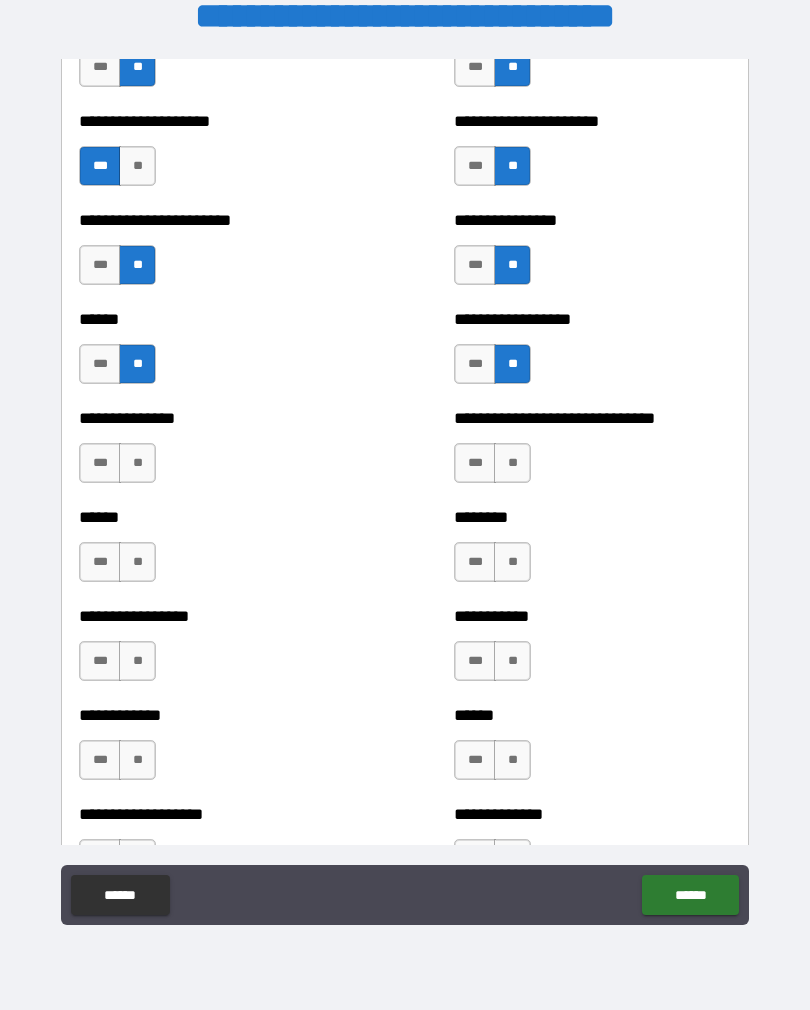 click on "**" at bounding box center [137, 463] 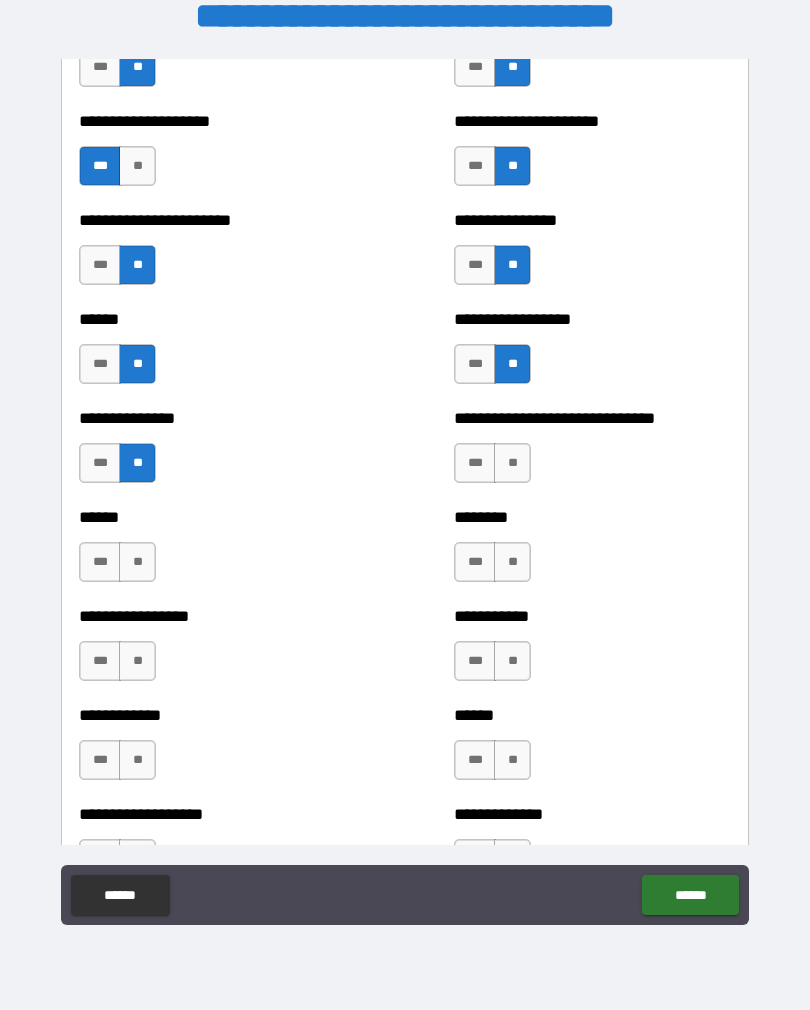 click on "**" at bounding box center [137, 562] 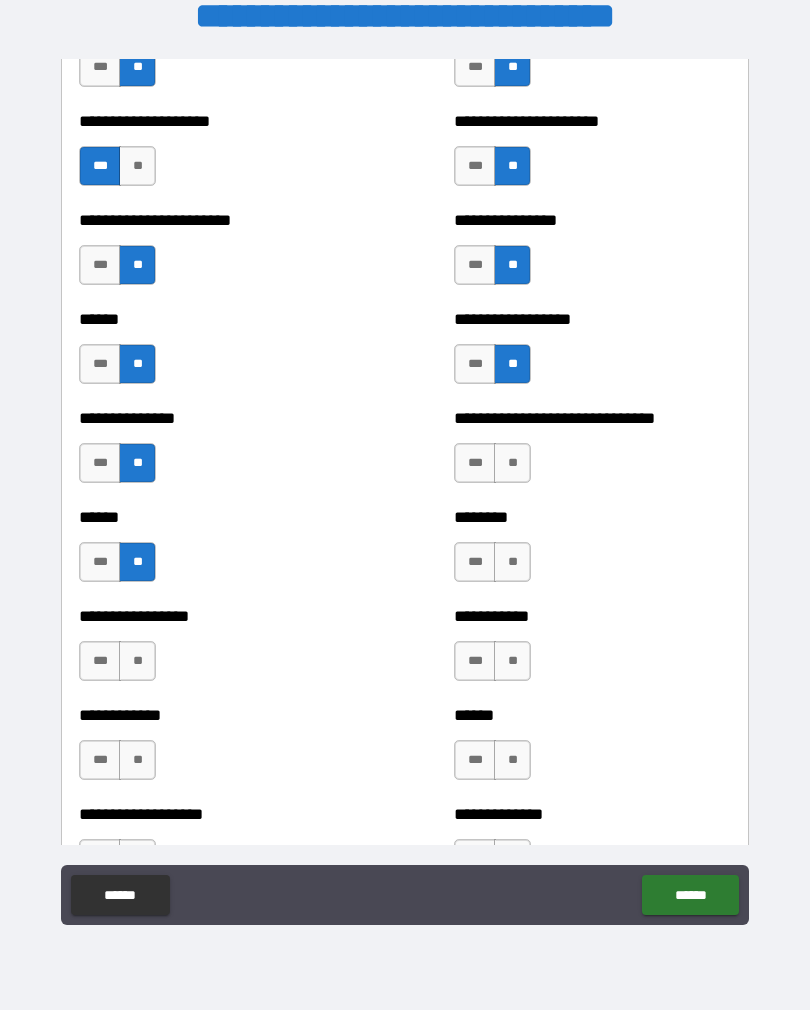click on "**" at bounding box center [137, 661] 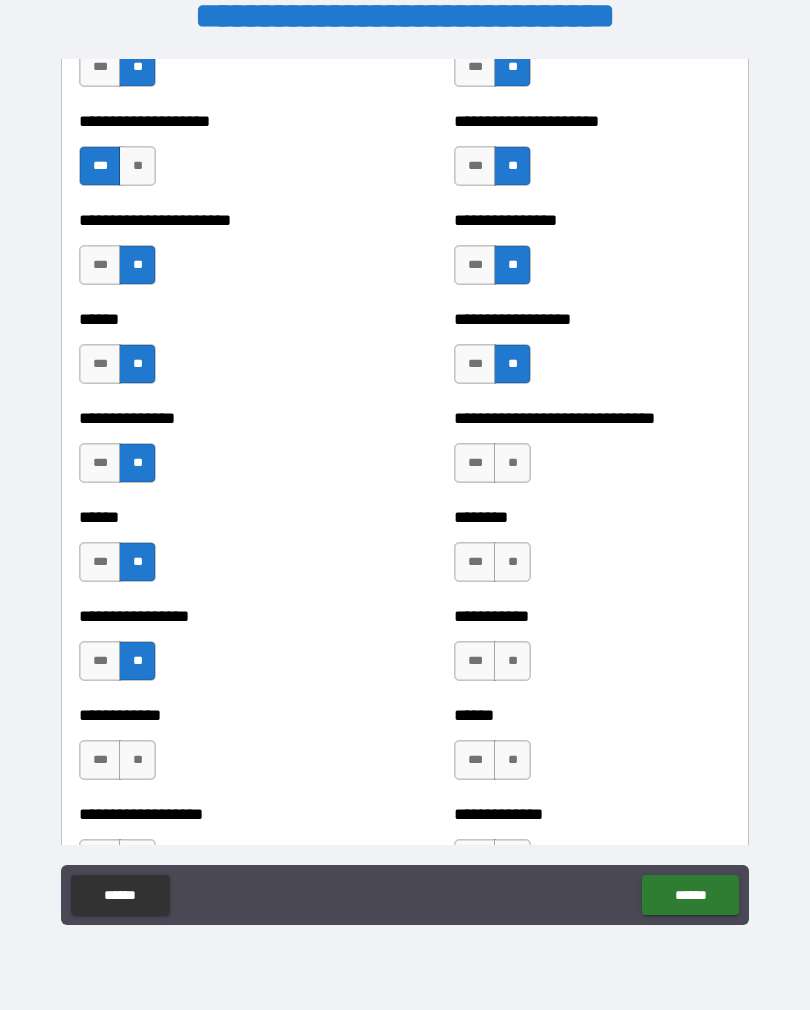 click on "**" at bounding box center [137, 760] 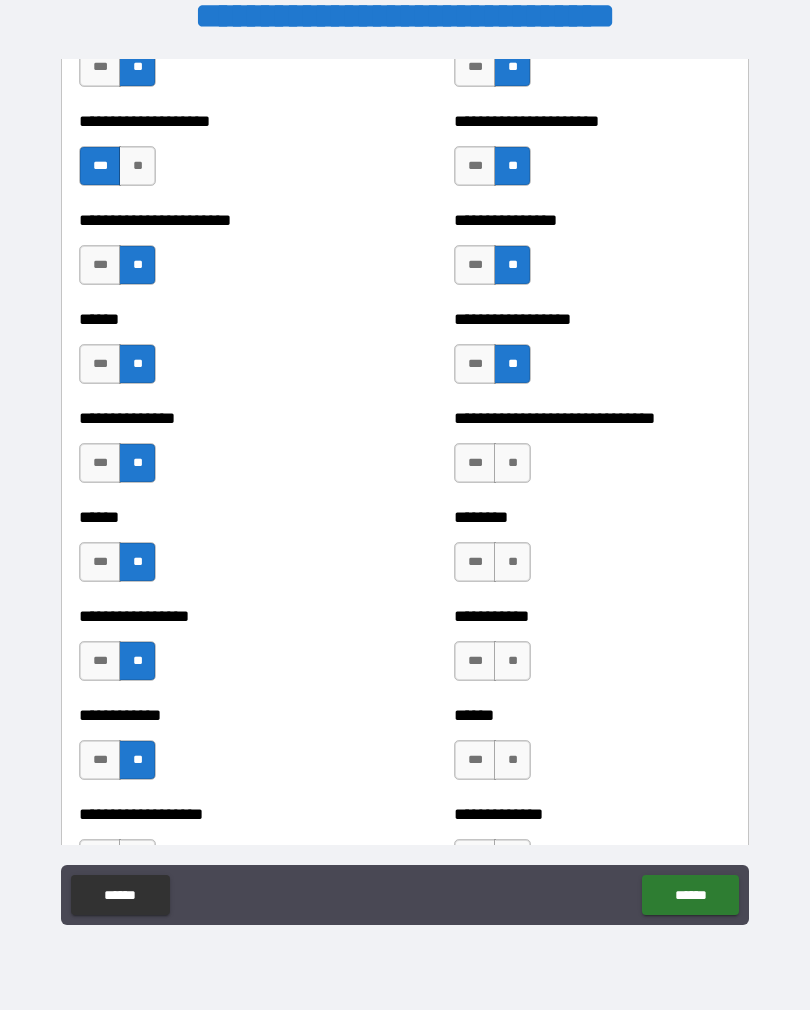 click on "**" at bounding box center [512, 463] 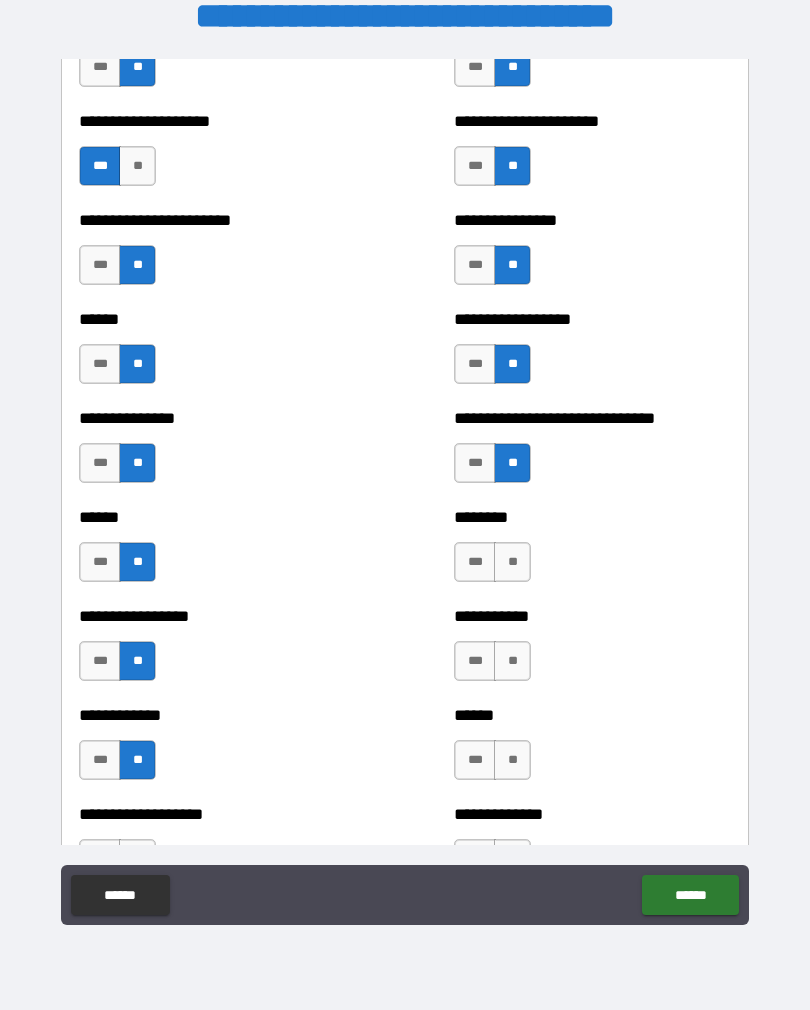 click on "**" at bounding box center [512, 562] 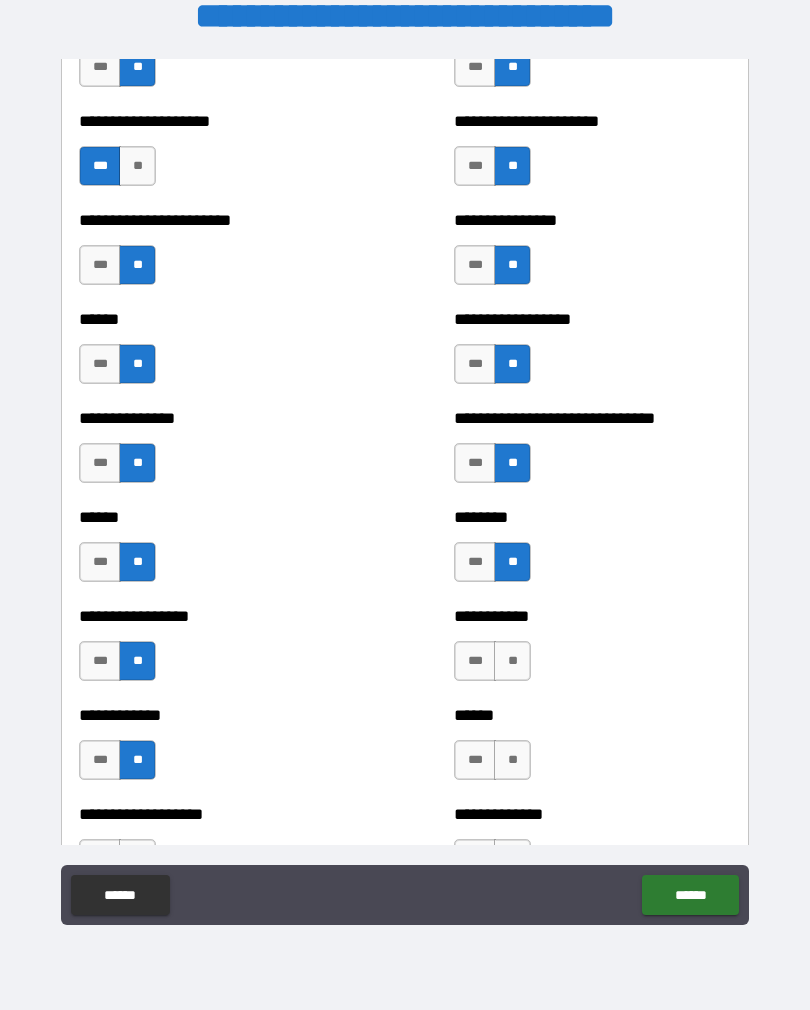 click on "**" at bounding box center [512, 661] 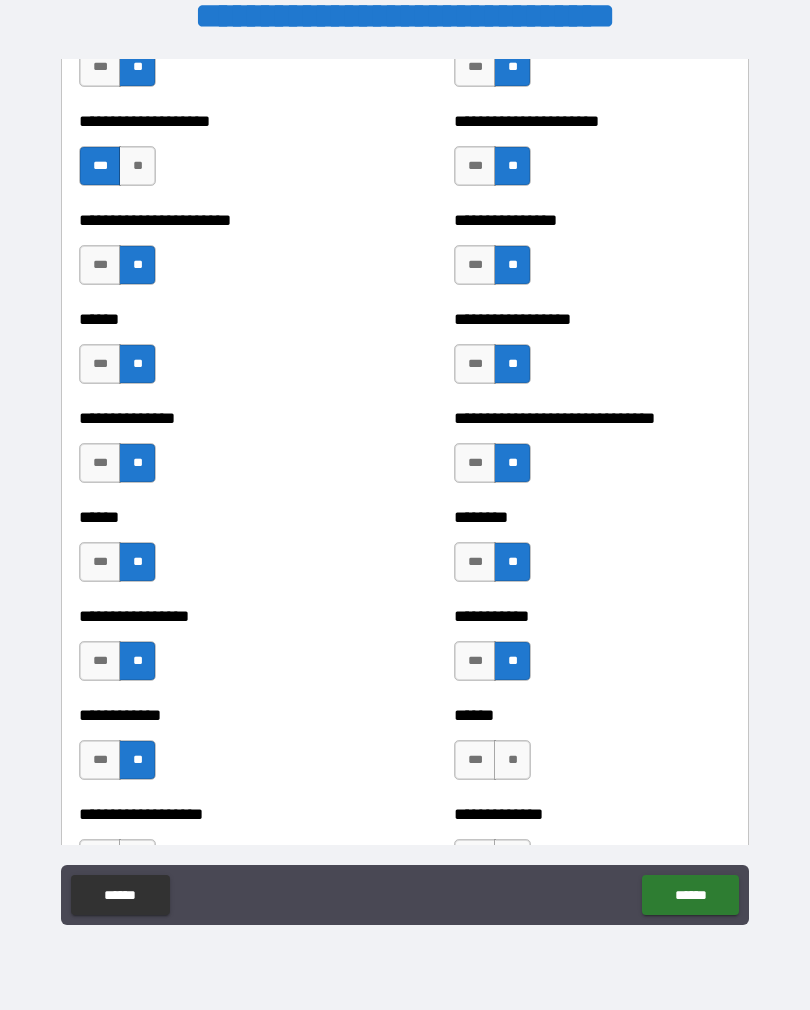 click on "**" at bounding box center (512, 760) 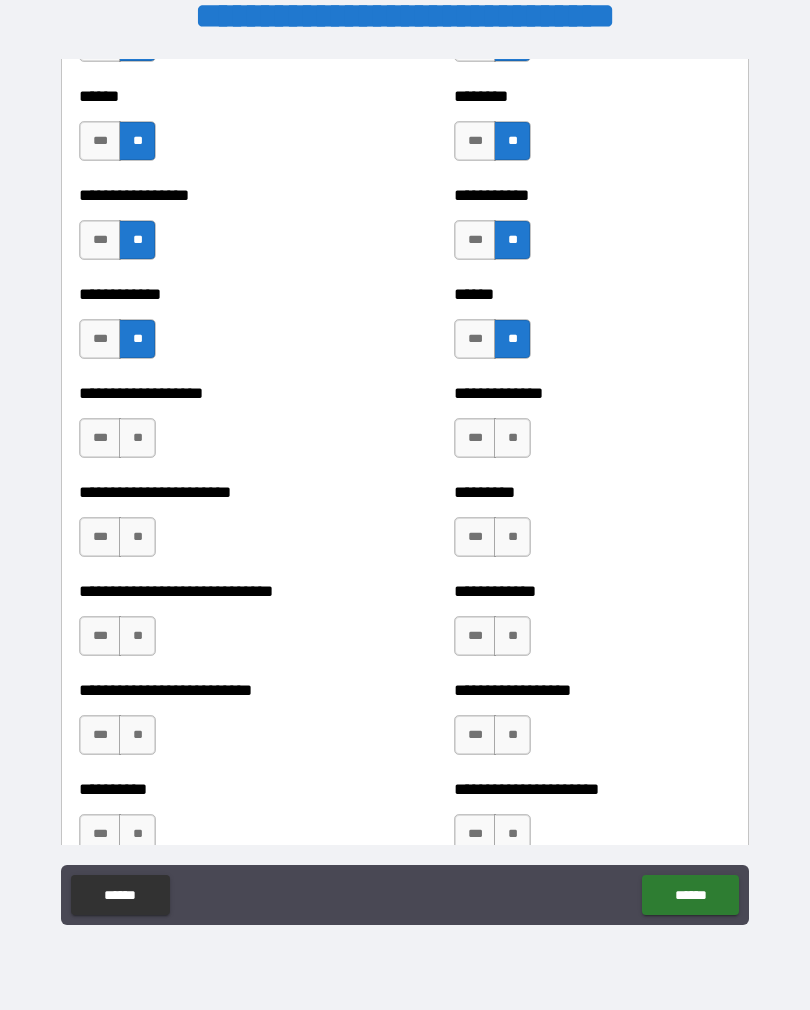 scroll, scrollTop: 1565, scrollLeft: 0, axis: vertical 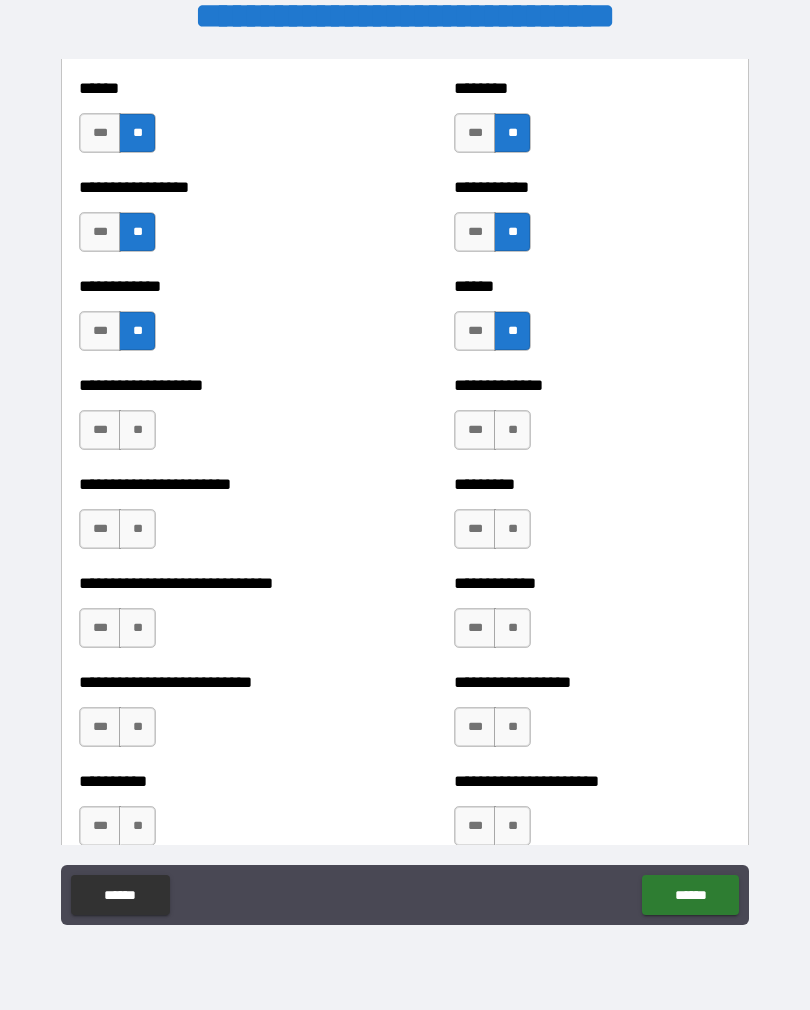 click on "**" at bounding box center (137, 430) 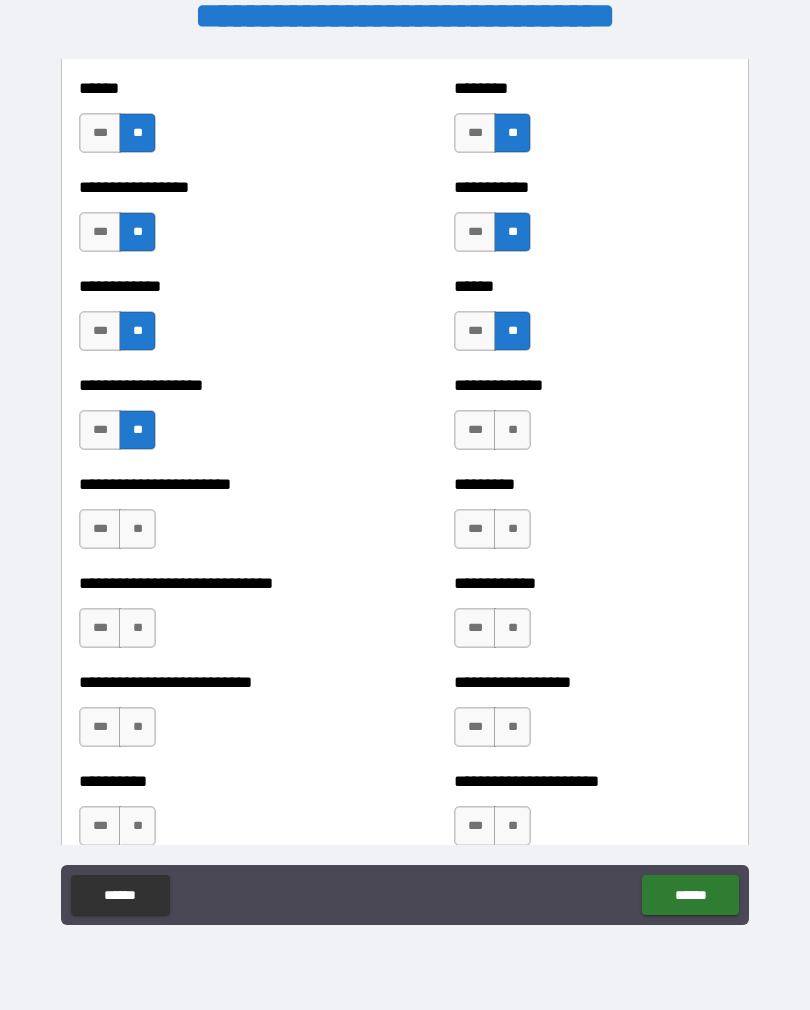 click on "**" at bounding box center [137, 529] 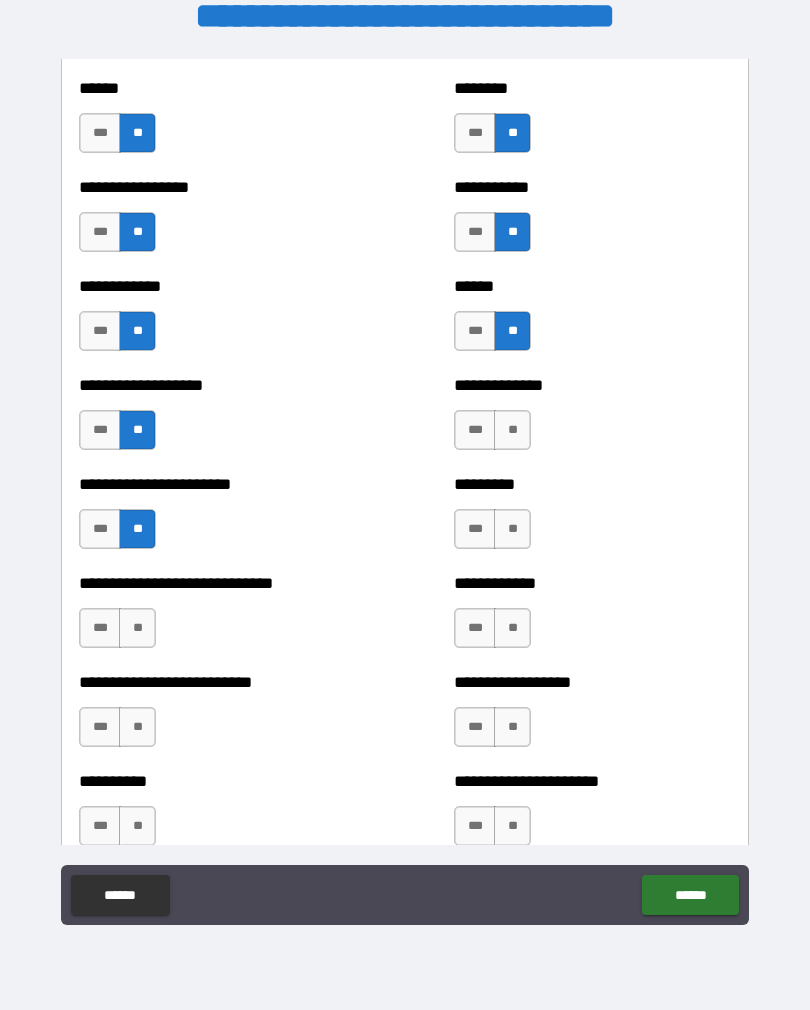 click on "**" at bounding box center (137, 628) 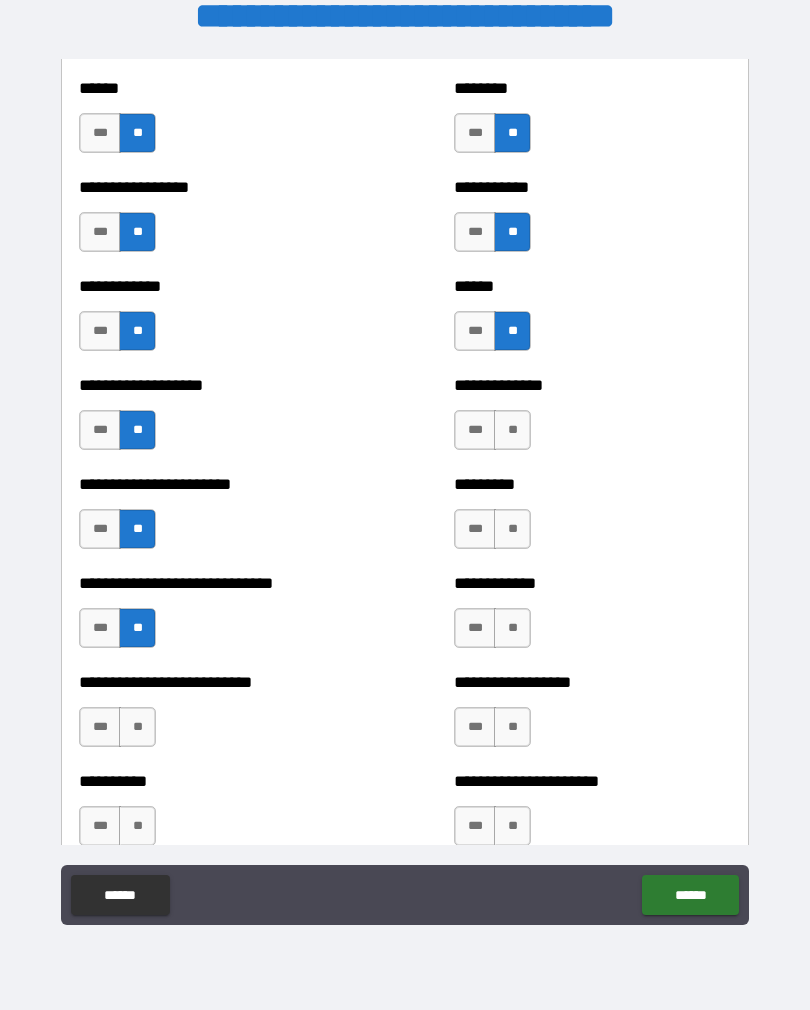 click on "**" at bounding box center [137, 727] 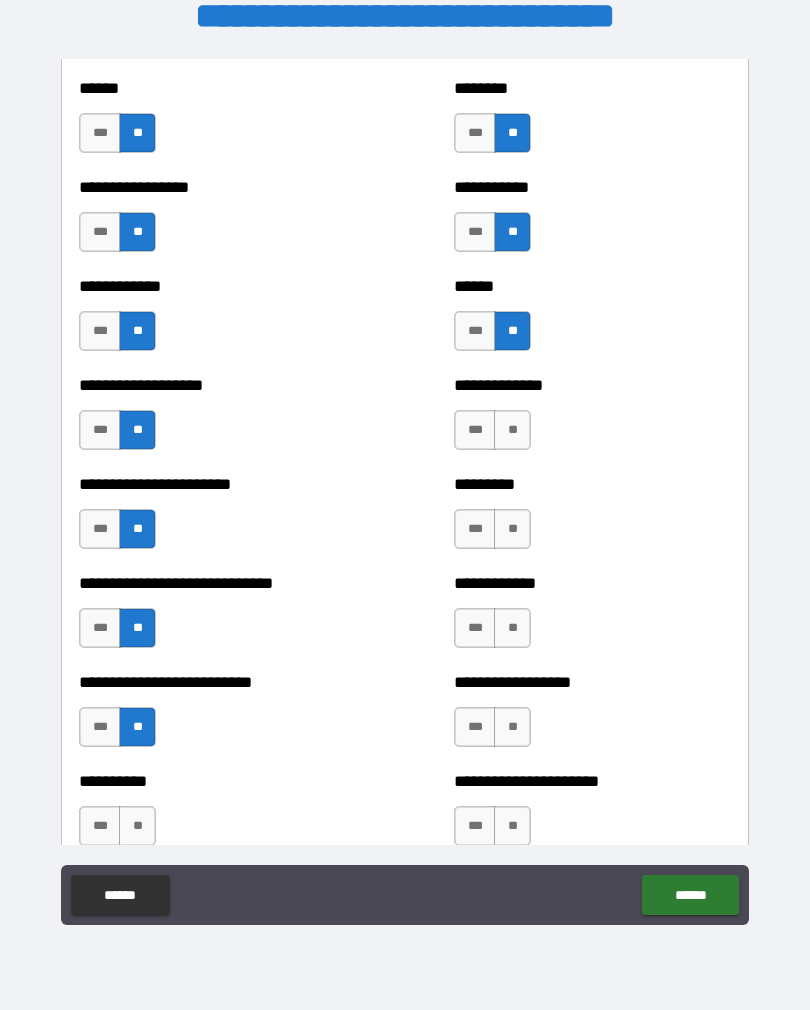 click on "**" at bounding box center (137, 826) 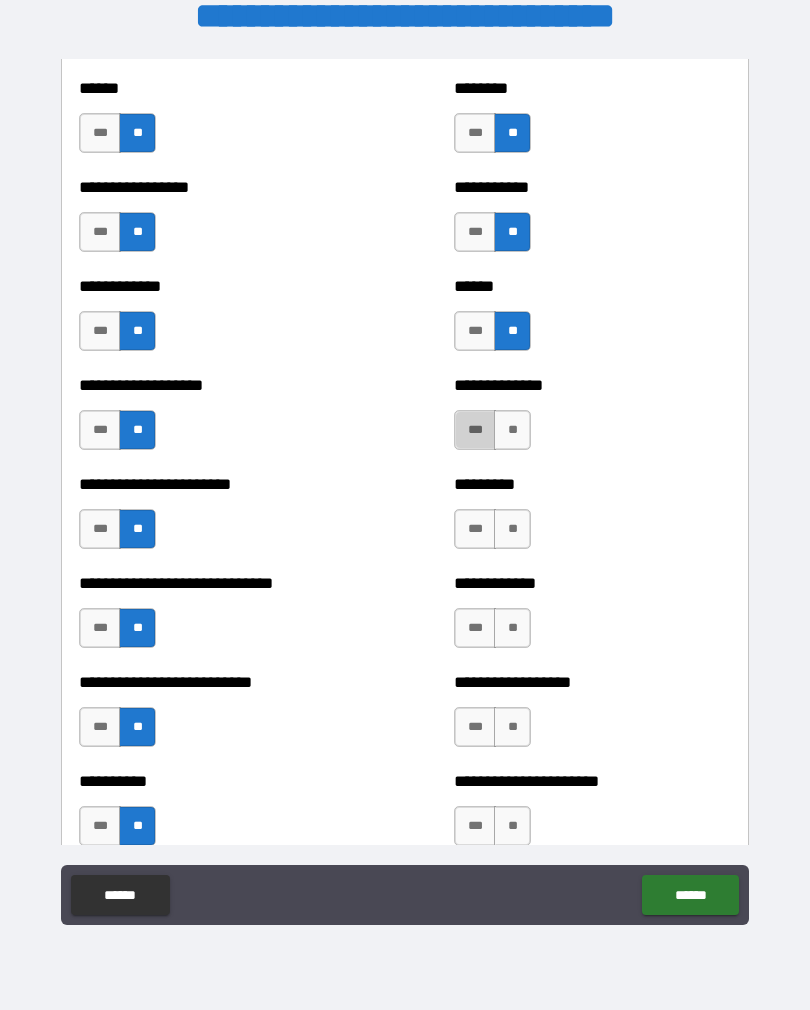 click on "***" at bounding box center [475, 430] 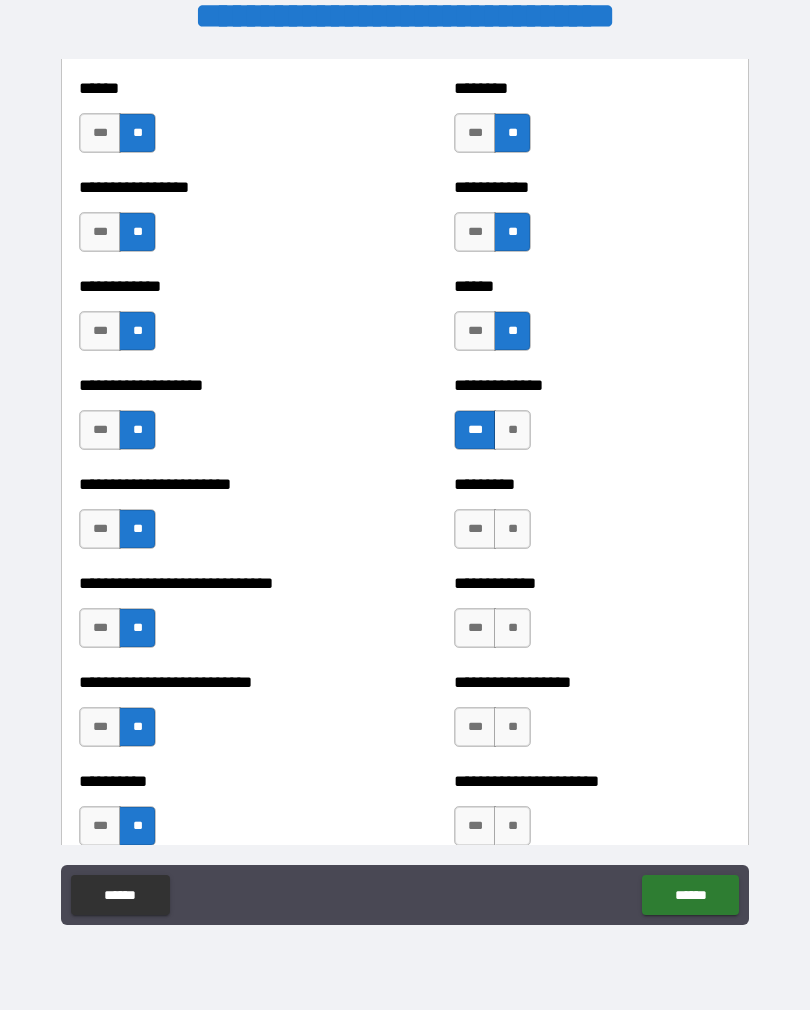 click on "**" at bounding box center (512, 529) 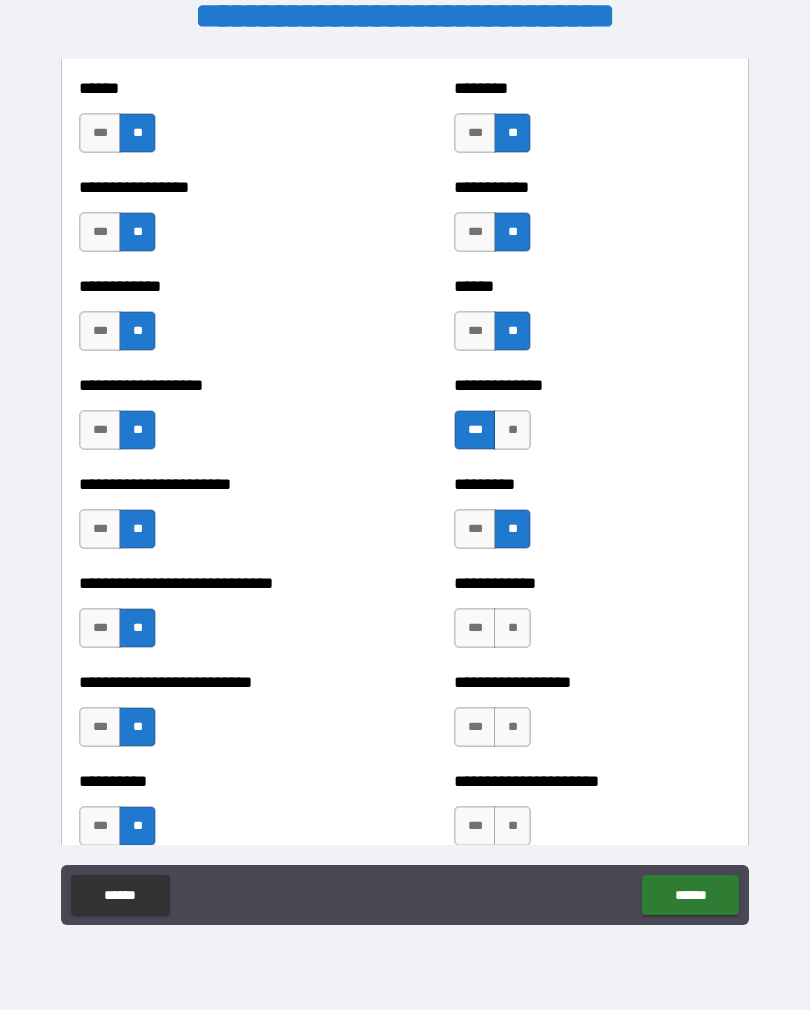 click on "**" at bounding box center [512, 628] 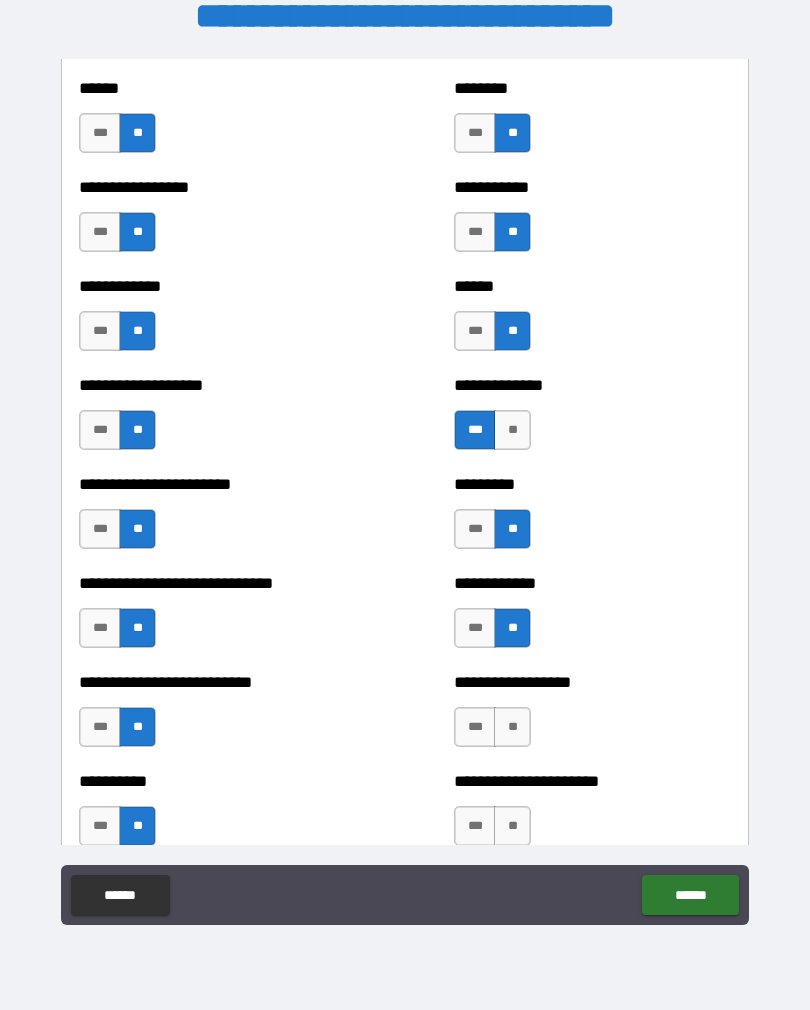 click on "**" at bounding box center [512, 727] 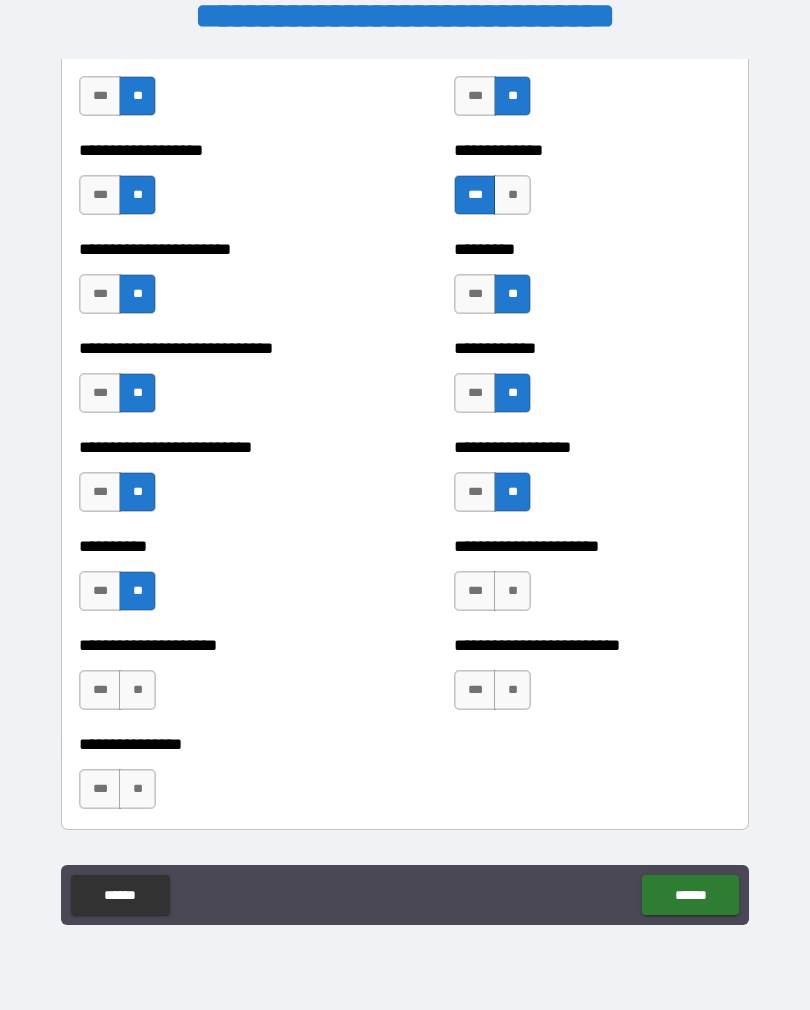 scroll, scrollTop: 1832, scrollLeft: 0, axis: vertical 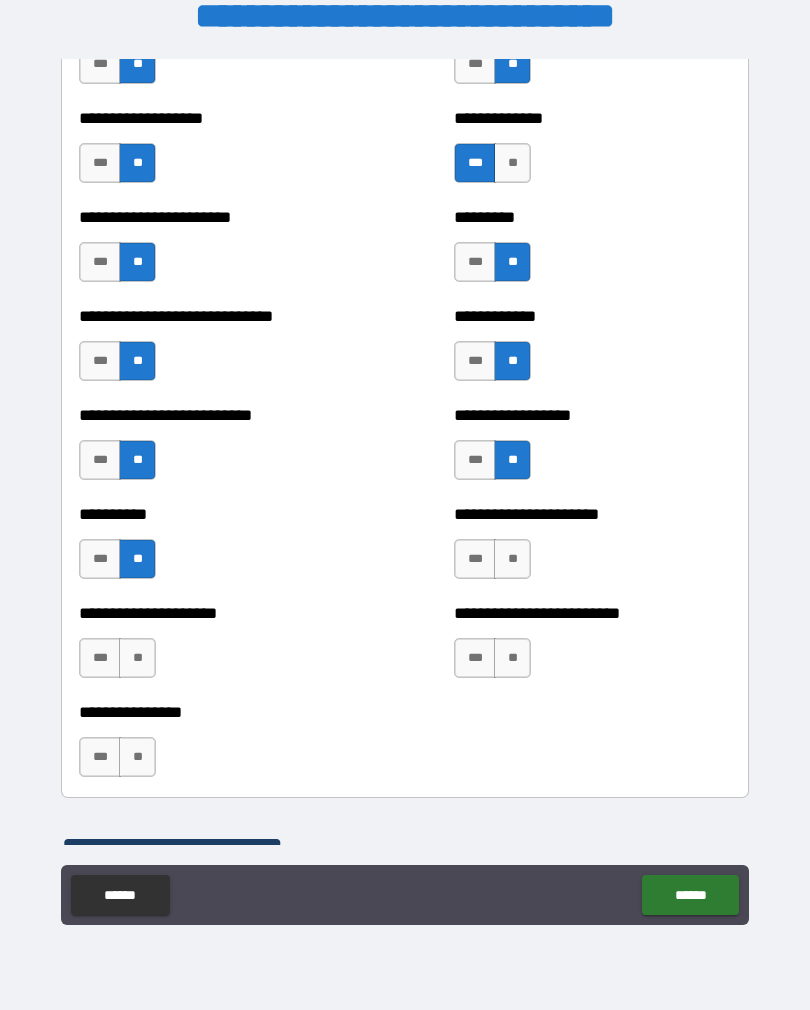 click on "**" at bounding box center (512, 559) 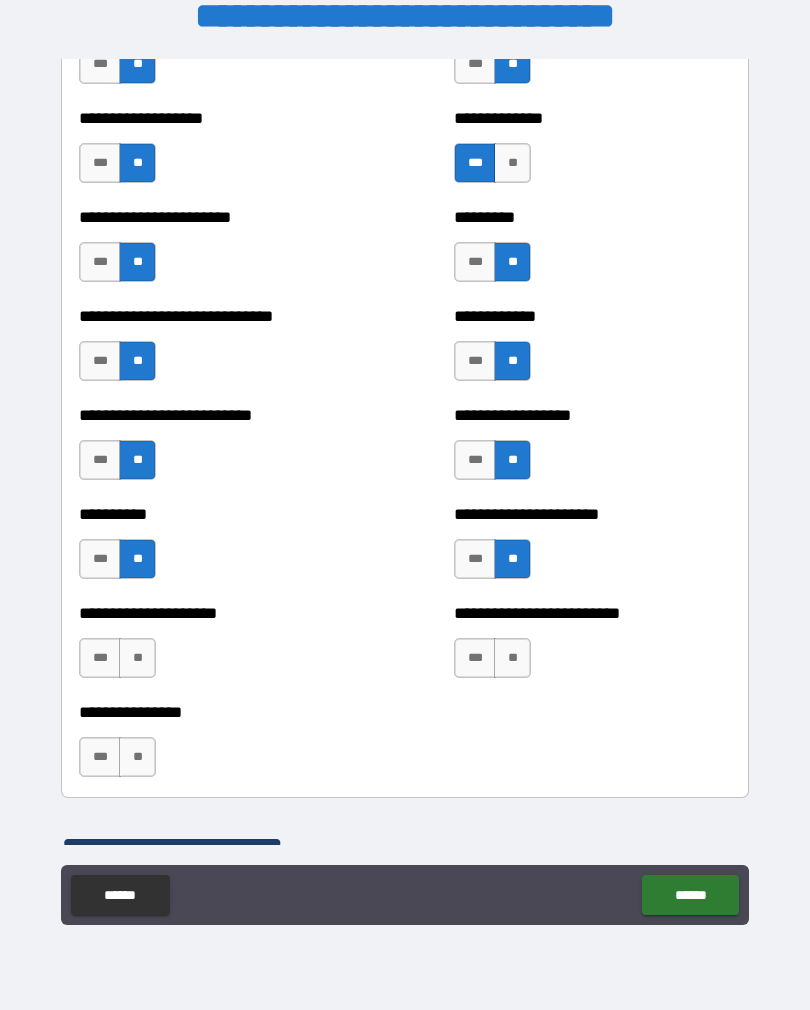 click on "***" at bounding box center (475, 658) 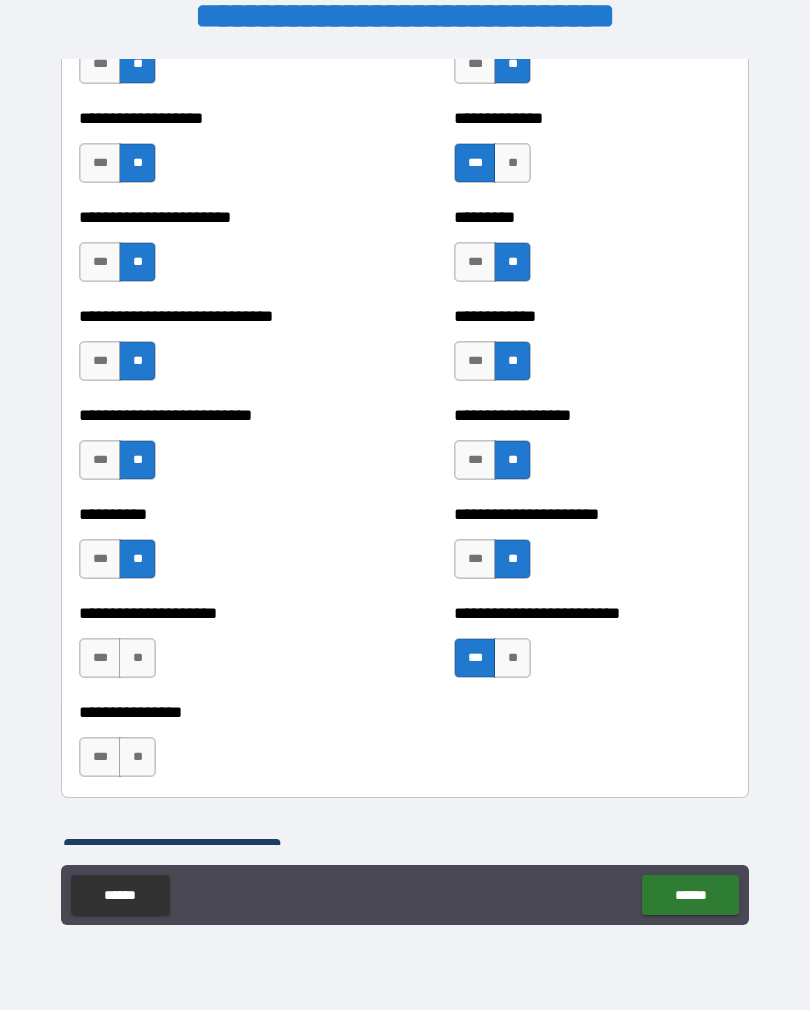 click on "**" at bounding box center [137, 658] 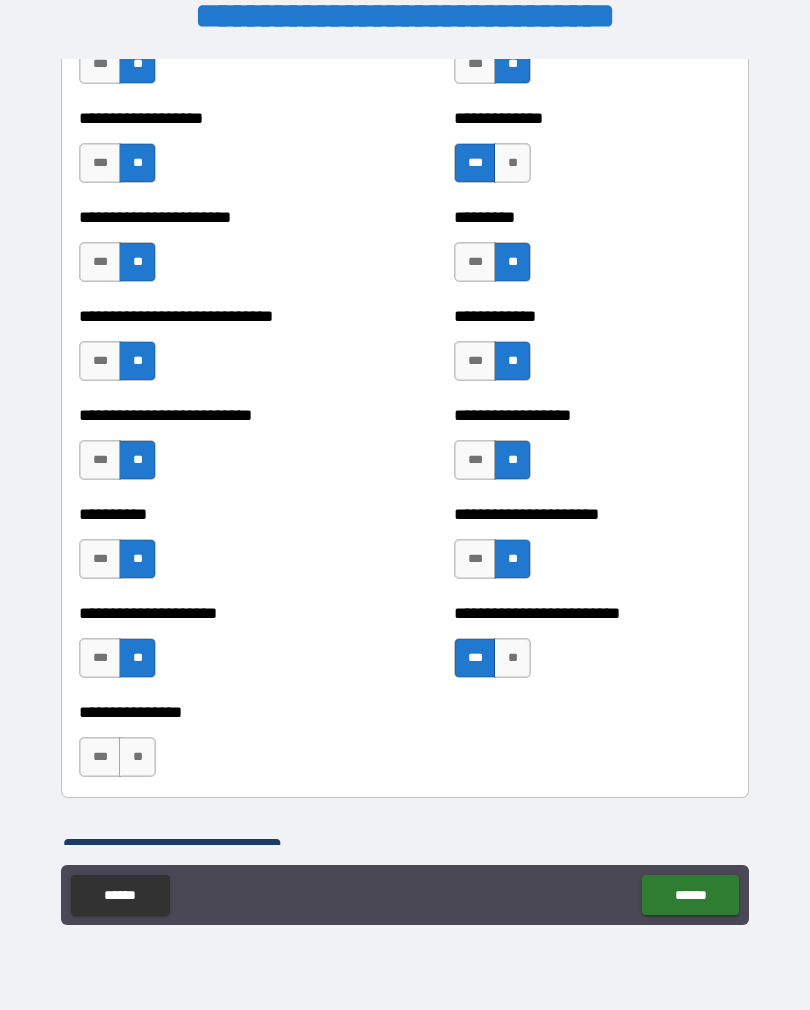 click on "***" at bounding box center (100, 757) 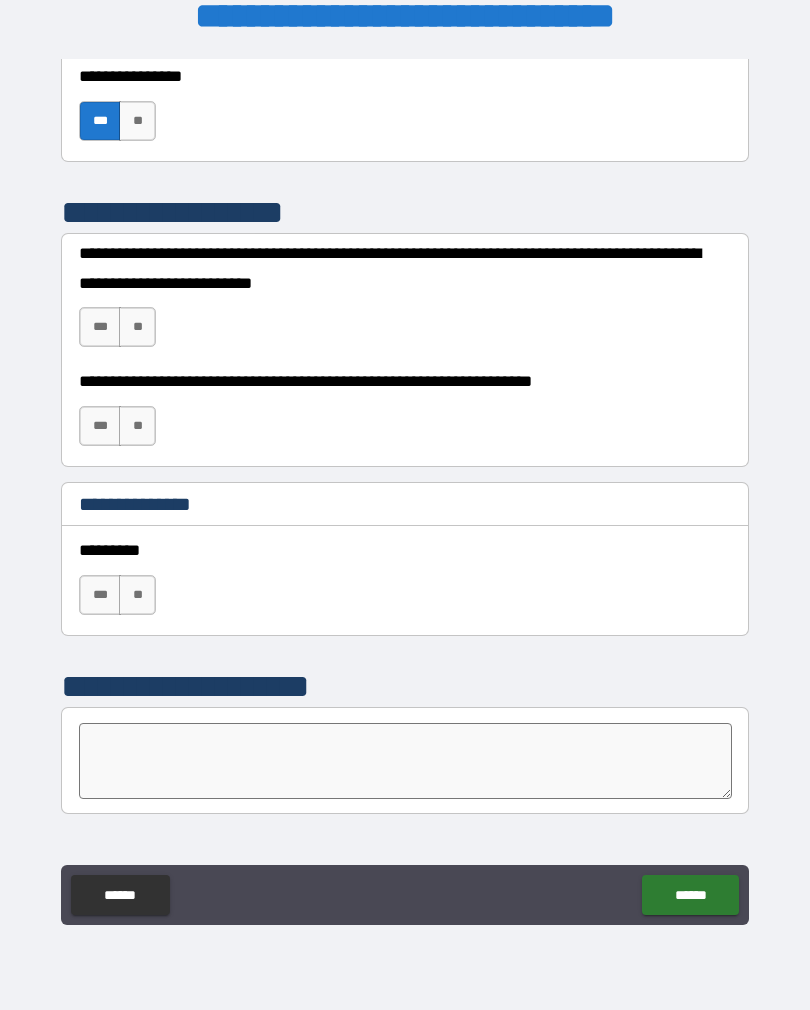 scroll, scrollTop: 2470, scrollLeft: 0, axis: vertical 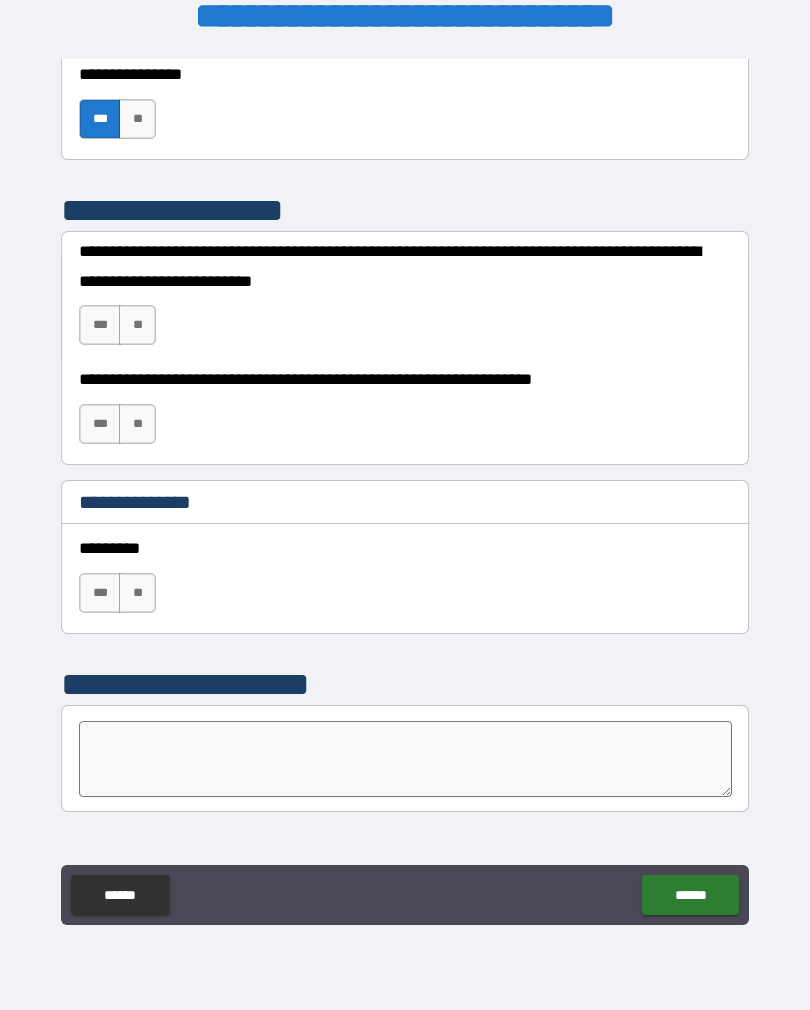 click on "**" at bounding box center [137, 325] 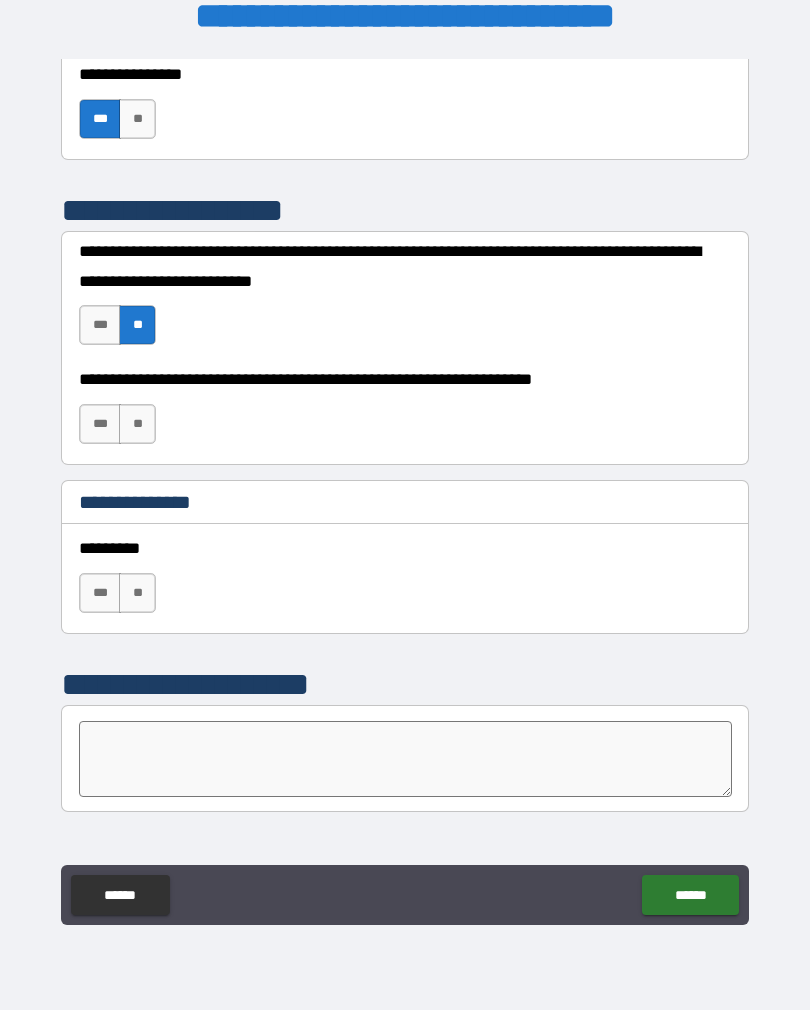 click on "**" at bounding box center (137, 424) 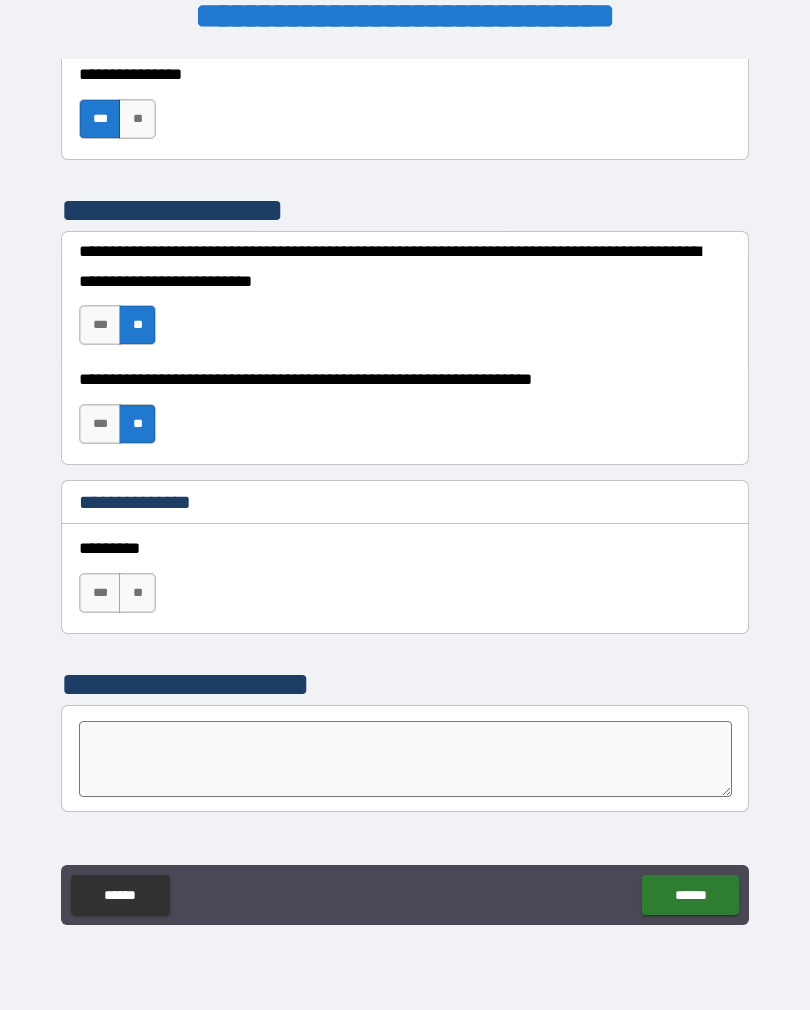 click on "**" at bounding box center [137, 593] 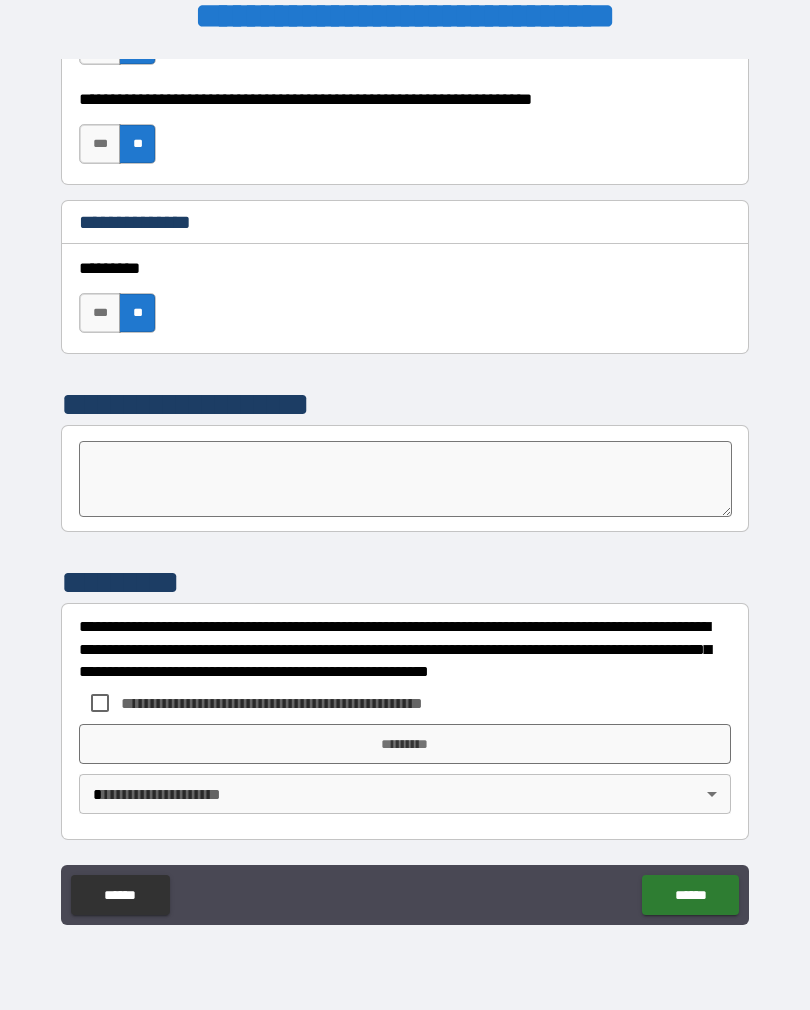 scroll, scrollTop: 2750, scrollLeft: 0, axis: vertical 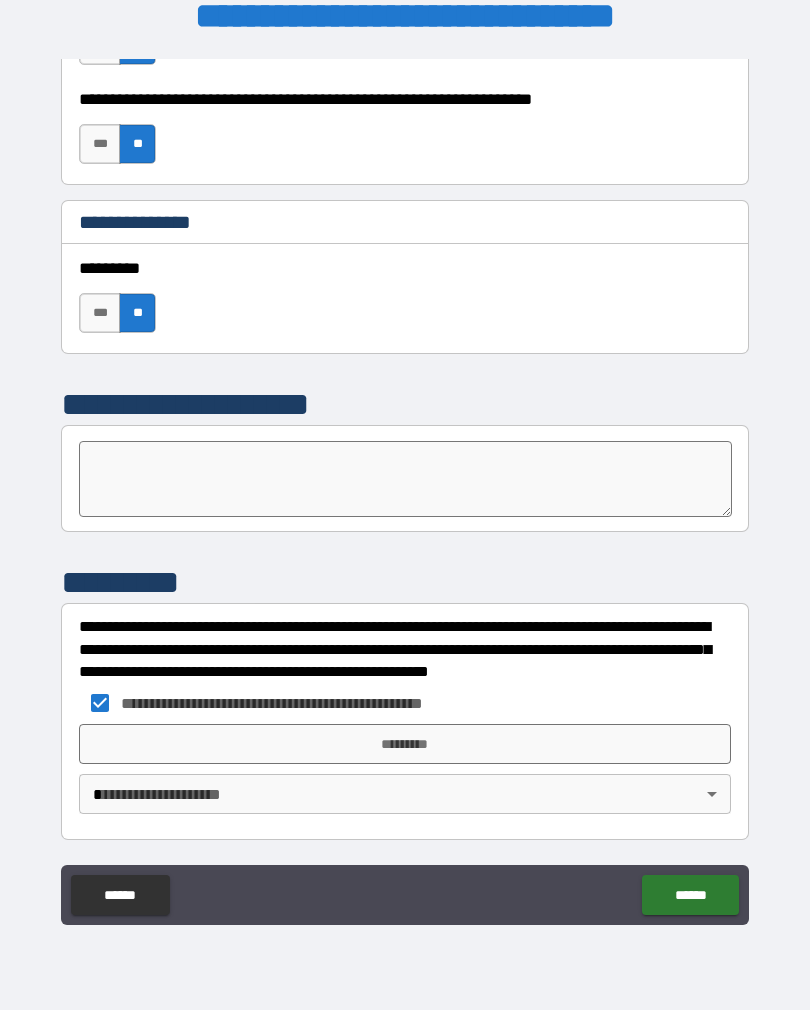 click on "*********" at bounding box center [405, 744] 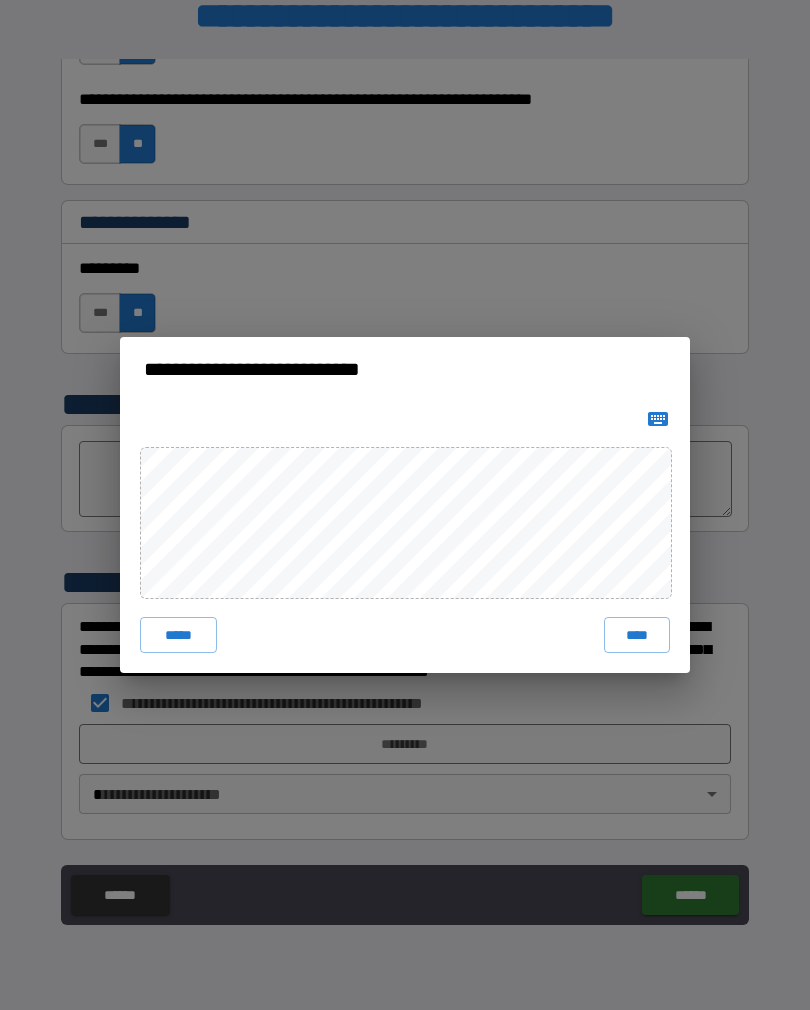 click on "****" at bounding box center [637, 635] 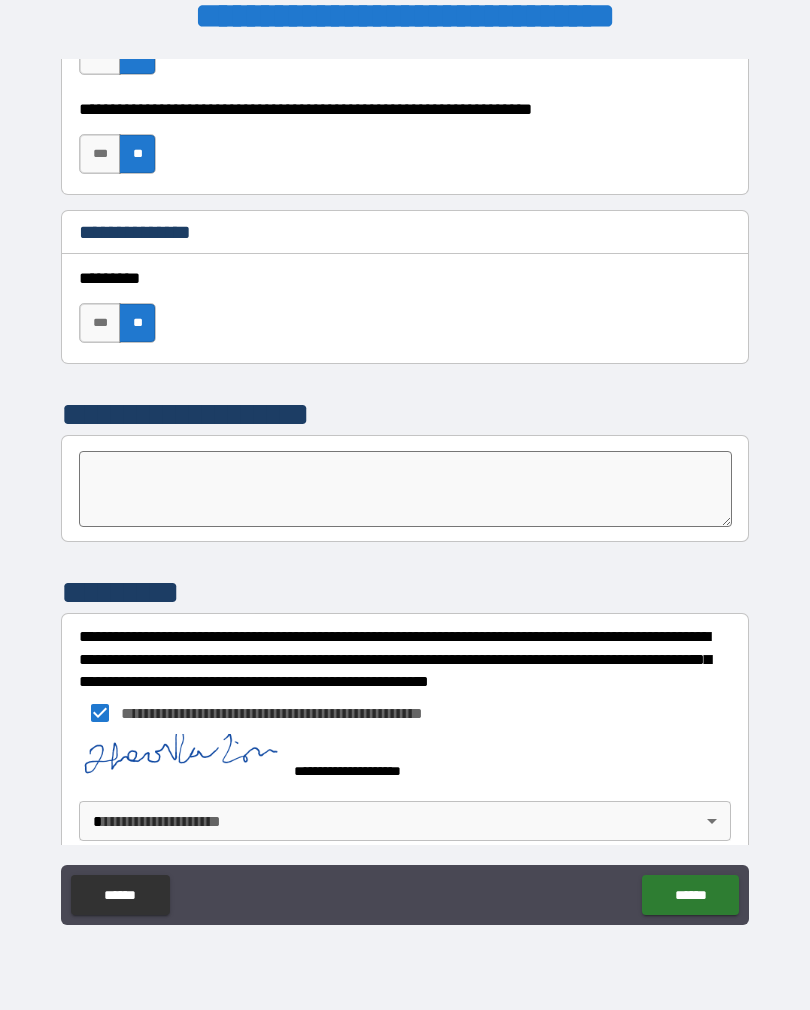 click on "[FIRST] [LAST] [INITIAL] [CITY] [STATE] [POSTAL_CODE] [COUNTRY] [STREET_NAME] [STREET_TYPE] [APARTMENT_NUMBER] [BUILDING_NUMBER] [FLOOR_NUMBER] [UNIT_NUMBER] [ADDRESS_LINE_1] [ADDRESS_LINE_2] [CITY_NAME] [STATE_NAME] [POSTAL_CODE_FORMAT] [COUNTRY_NAME] [PHONE_NUMBER] [EMAIL_ADDRESS] [DATE_OF_BIRTH] [AGE] [OCCUPATION] [COMPANY_NAME] [JOB_TITLE] [SOCIAL_SECURITY_NUMBER] [PASSPORT_NUMBER] [DRIVER_LICENSE_NUMBER] [CREDIT_CARD_NUMBER] [IP_ADDRESS] [MAC_ADDRESS] [USERNAME] [PASSWORD] [SECURITY_QUESTION] [SECURITY_ANSWER] [PERSONAL_IDENTIFIER] [NATIONAL_ID] [VOTER_ID] [MEDICAL_RECORD_NUMBER] [HEALTH_INSURANCE_NUMBER] [BANK_ACCOUNT_NUMBER] [ROUTING_NUMBER] [SWIFT_CODE] [IBAN] [VEHICLE_IDENTIFICATION_NUMBER] [LICENSE_PLATE_NUMBER] [GEOGRAPHIC_COORDINATES] [POSTAL_ADDRESS] [HOME_ADDRESS] [WORK_ADDRESS] [BILLING_ADDRESS] [SHIPPING_ADDRESS] [TEMPORARY_ADDRESS] [PERMANENT_ADDRESS] [CURRENT_LOCATION] [LAST_KNOWN_LOCATION] [BIRTH_DATE] [AGE_IN_YEARS] [AGE_IN_MONTHS] [AGE_IN_DAYS] [YEAR_OF_BIRTH] [MONTH_OF_BIRTH] [DAY_OF_BIRTH] [TIME_OF_BIRTH] [PERSONAL_EVENT_DATE] [PERSONAL_EVENT_TIME] [PERSONAL_REFERENCE_DATE] [PERSONAL_REFERENCE_TIME] [RELATIONSHIP_STATUS] [MARITAL_STATUS] [NEXT_OF_KIN] [EMERGENCY_CONTACT] [PRIMARY_CONTACT] [SECONDARY_CONTACT] [TERTIARY_CONTACT] [CONTACT_PERSON_NAME] [CONTACT_PERSON_PHONE] [CONTACT_PERSON_EMAIL] [CONTACT_PERSON_ADDRESS] [CONTACT_PERSON_RELATIONSHIP] [CONTACT_PERSON_OCCUPATION] [CONTACT_PERSON_COMPANY] [CONTACT_PERSON_JOB_TITLE] [CONTACT_PERSON_ID] [CONTACT_PERSON_NATIONAL_ID] [CONTACT_PERSON_PASSPORT_NUMBER] [CONTACT_PERSON_DRIVER_LICENSE_NUMBER] [CONTACT_PERSON_CREDIT_CARD_NUMBER] [CONTACT_PERSON_IP_ADDRESS] [CONTACT_PERSON_MAC_ADDRESS] [CONTACT_PERSON_USERNAME] [CONTACT_PERSON_PASSWORD] [CONTACT_PERSON_SECURITY_QUESTION] [CONTACT_PERSON_SECURITY_ANSWER] [CONTACT_PERSON_PERSONAL_IDENTIFIER] [CONTACT_PERSON_MEDICAL_RECORD_NUMBER] [CONTACT_PERSON_HEALTH_INSURANCE_NUMBER] [CONTACT_PERSON_BANK_ACCOUNT_NUMBER] [CONTACT_PERSON_ROUTING_NUMBER] [CONTACT_PERSON_SWIFT_CODE] [CONTACT_PERSON_IBAN] [CONTACT_PERSON_VEHICLE_IDENTIFICATION_NUMBER] [CONTACT_PERSON_LICENSE_PLATE_NUMBER] [CONTACT_PERSON_GEOGRAPHIC_COORDINATES] [CONTACT_PERSON_POSTAL_ADDRESS] [CONTACT_PERSON_HOME_ADDRESS] [CONTACT_PERSON_WORK_ADDRESS] [CONTACT_PERSON_BILLING_ADDRESS] [CONTACT_PERSON_SHIPPING_ADDRESS] [CONTACT_PERSON_TEMPORARY_ADDRESS] [CONTACT_PERSON_PERMANENT_ADDRESS] [CONTACT_PERSON_CURRENT_LOCATION] [CONTACT_PERSON_LAST_KNOWN_LOCATION] [CONTACT_PERSON_BIRTH_DATE] [CONTACT_PERSON_AGE_IN_YEARS] [CONTACT_PERSON_AGE_IN_MONTHS] [CONTACT_PERSON_AGE_IN_DAYS] [CONTACT_PERSON_YEAR_OF_BIRTH] [CONTACT_PERSON_MONTH_OF_BIRTH] [CONTACT_PERSON_DAY_OF_BIRTH] [CONTACT_PERSON_TIME_OF_BIRTH] [CONTACT_PERSON_PERSONAL_EVENT_DATE] [CONTACT_PERSON_PERSONAL_EVENT_TIME] [CONTACT_PERSON_PERSONAL_REFERENCE_DATE] [CONTACT_PERSON_PERSONAL_REFERENCE_TIME] [CONTACT_PERSON_RELATIONSHIP_STATUS] [CONTACT_PERSON_MARITAL_STATUS] [CONTACT_PERSON_NEXT_OF_KIN] [CONTACT_PERSON_EMERGENCY_CONTACT] [CONTACT_PERSON_PRIMARY_CONTACT] [CONTACT_PERSON_SECONDARY_CONTACT] [CONTACT_PERSON_TERTIARY_CONTACT]" at bounding box center (405, 489) 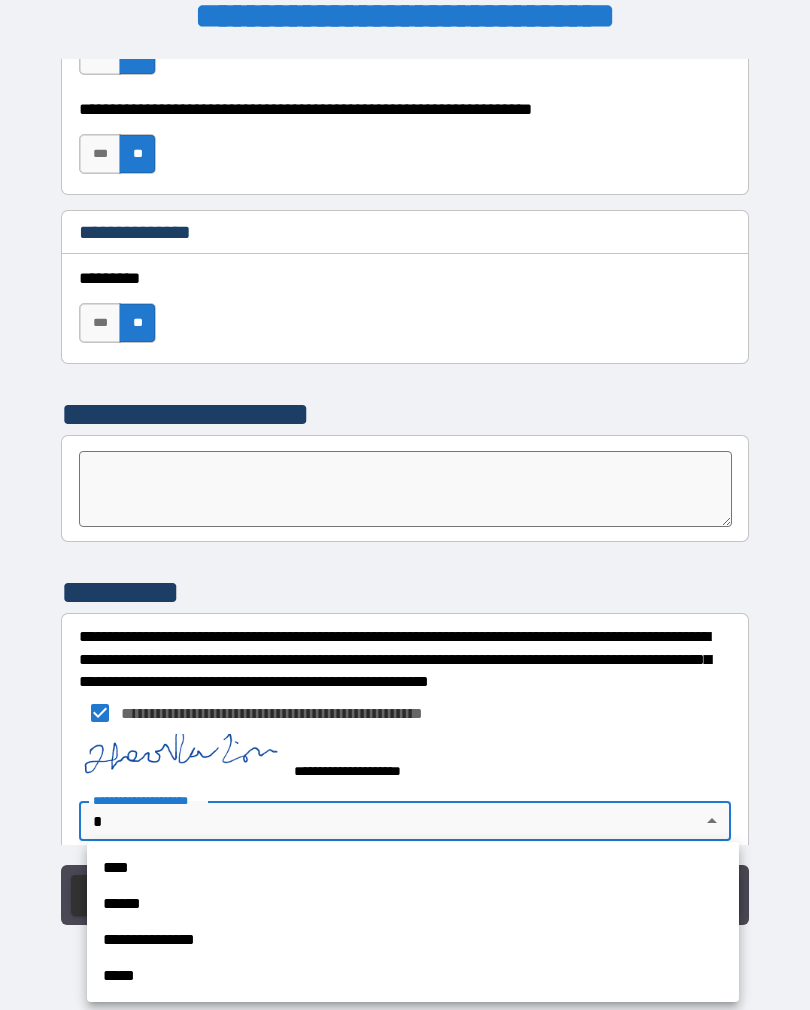 click on "****" at bounding box center [413, 868] 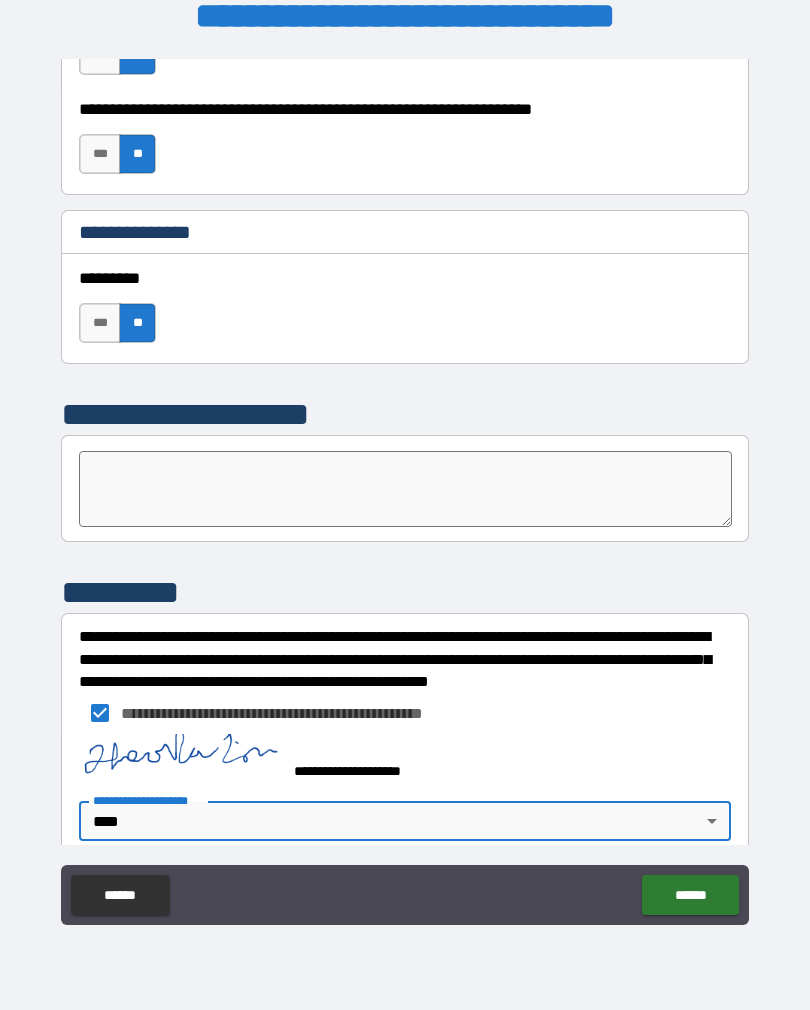 type on "****" 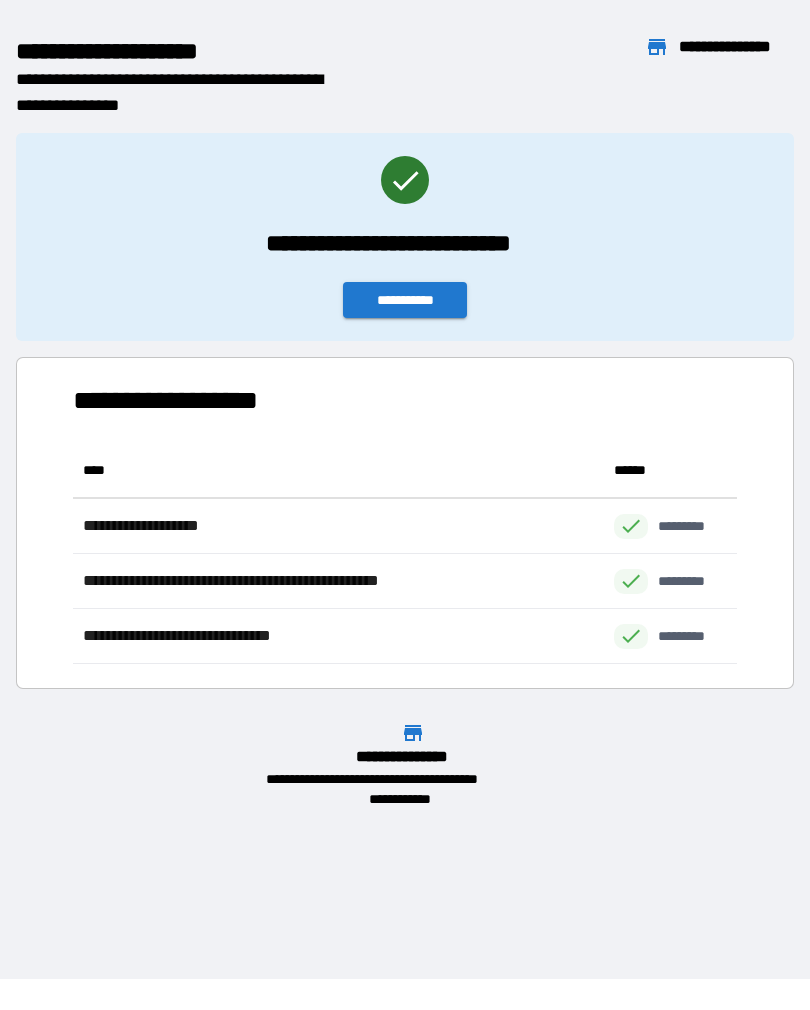 scroll, scrollTop: 1, scrollLeft: 1, axis: both 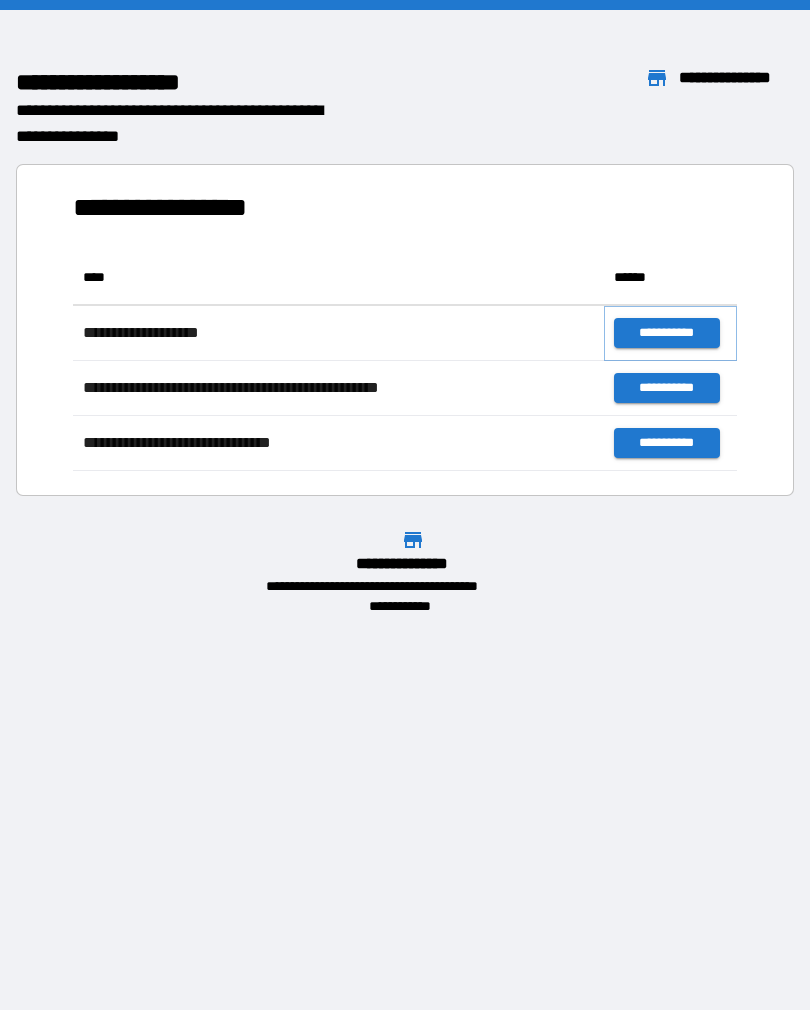 click on "**********" at bounding box center [666, 333] 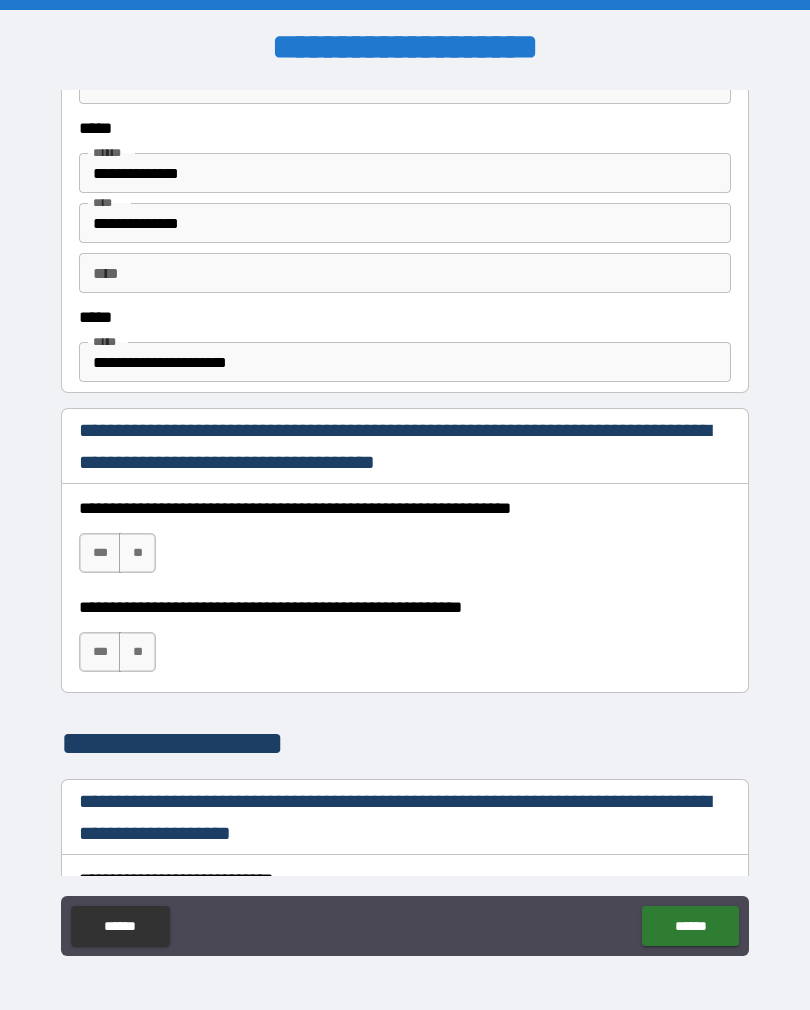 scroll, scrollTop: 997, scrollLeft: 0, axis: vertical 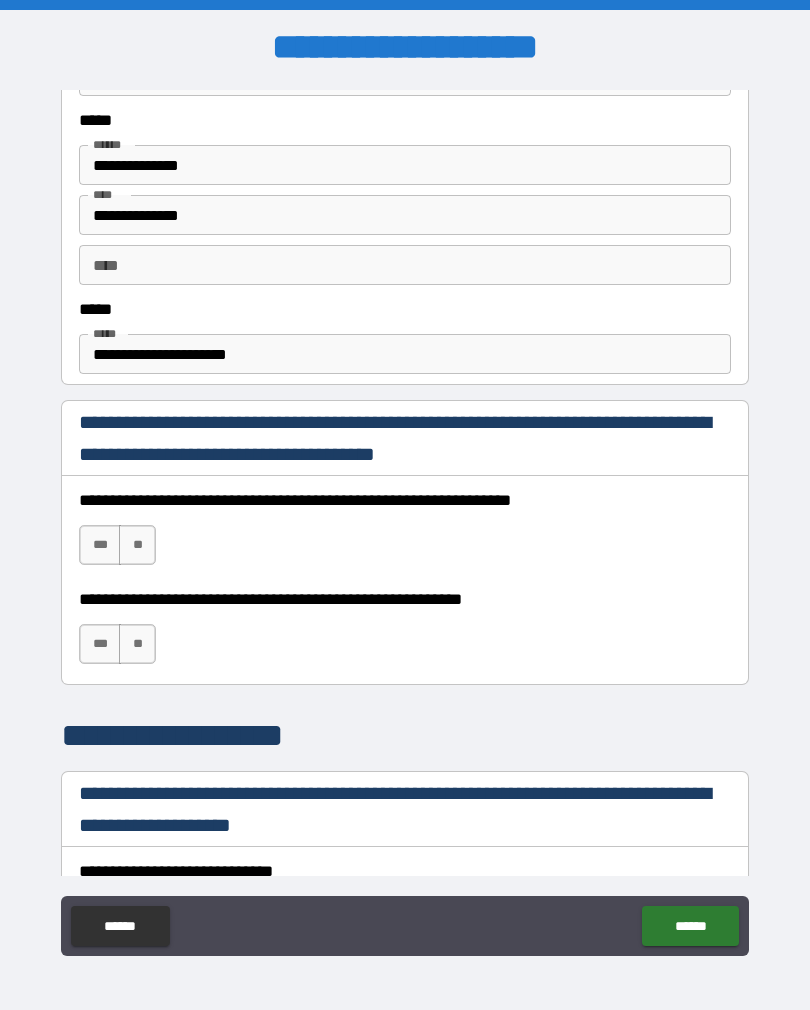 click on "***" at bounding box center (100, 545) 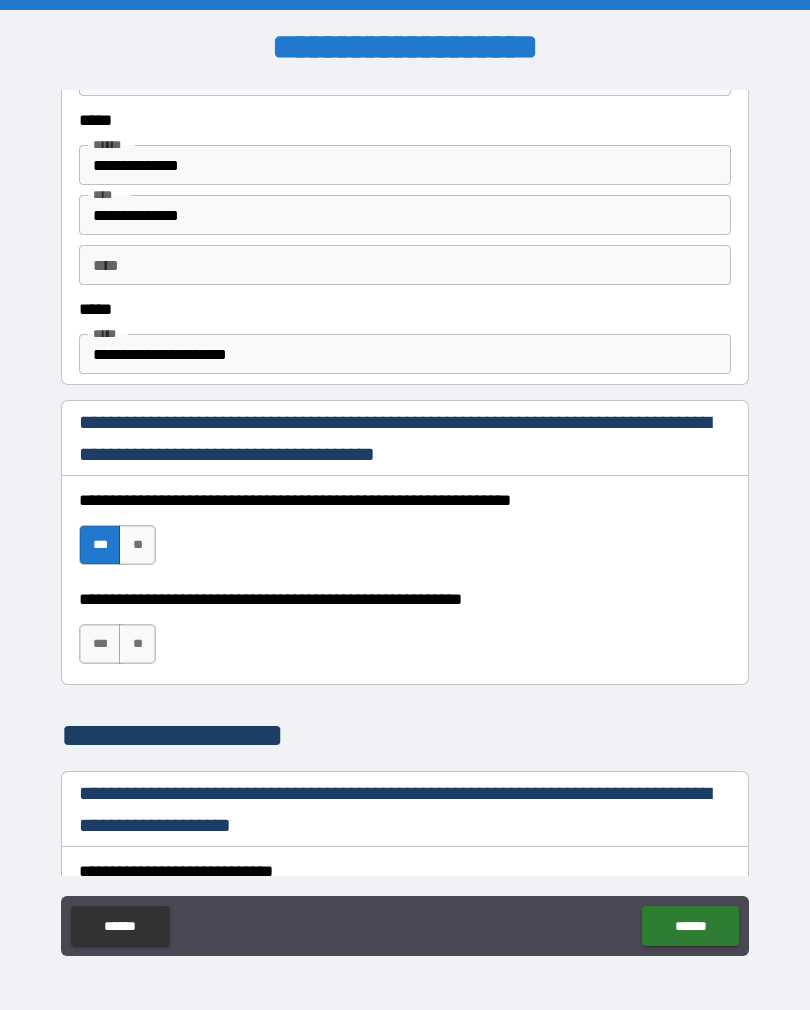 click on "***" at bounding box center (100, 644) 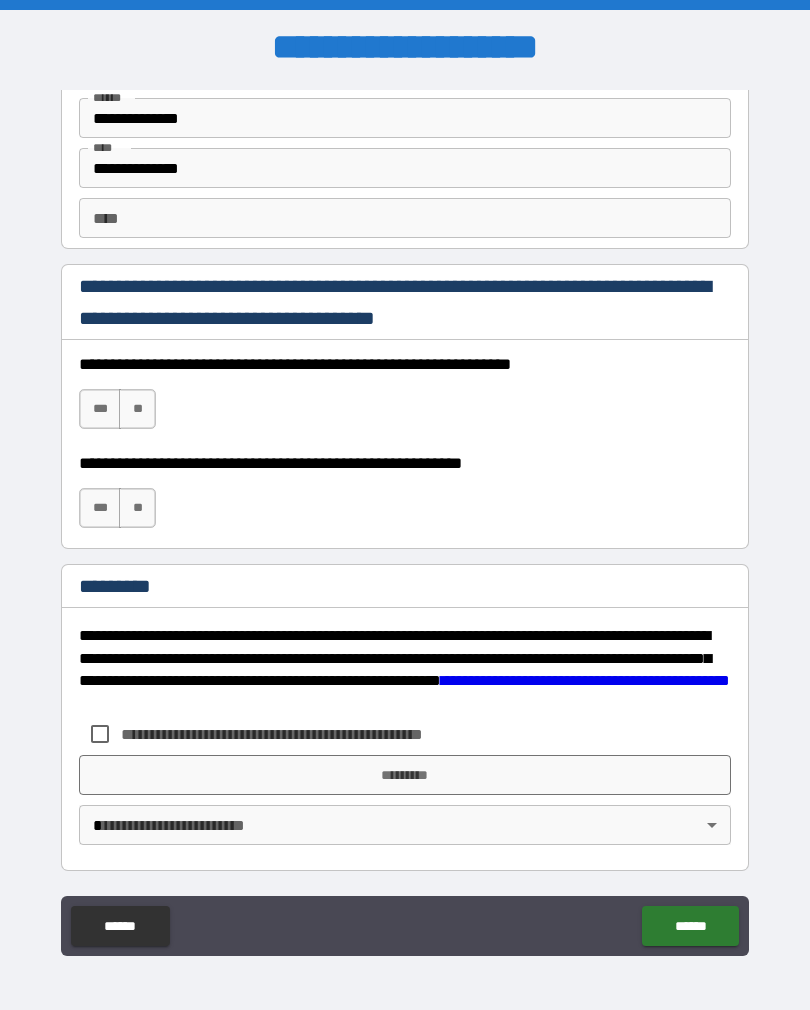 scroll, scrollTop: 2720, scrollLeft: 0, axis: vertical 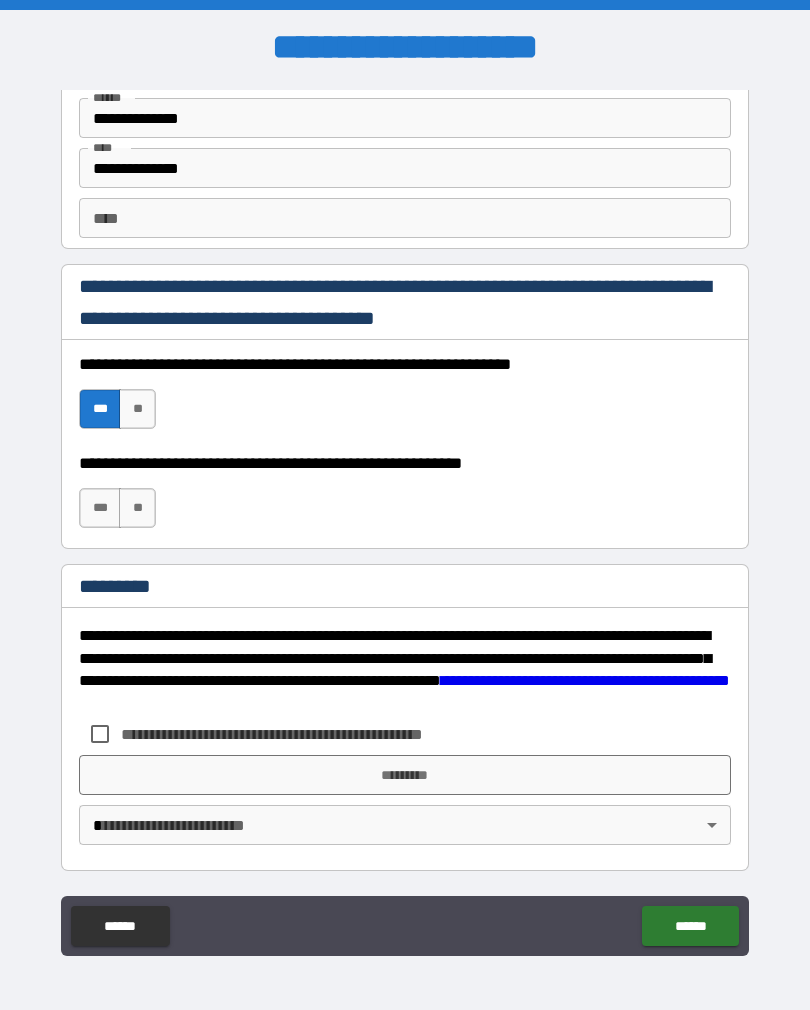 click on "***" at bounding box center (100, 508) 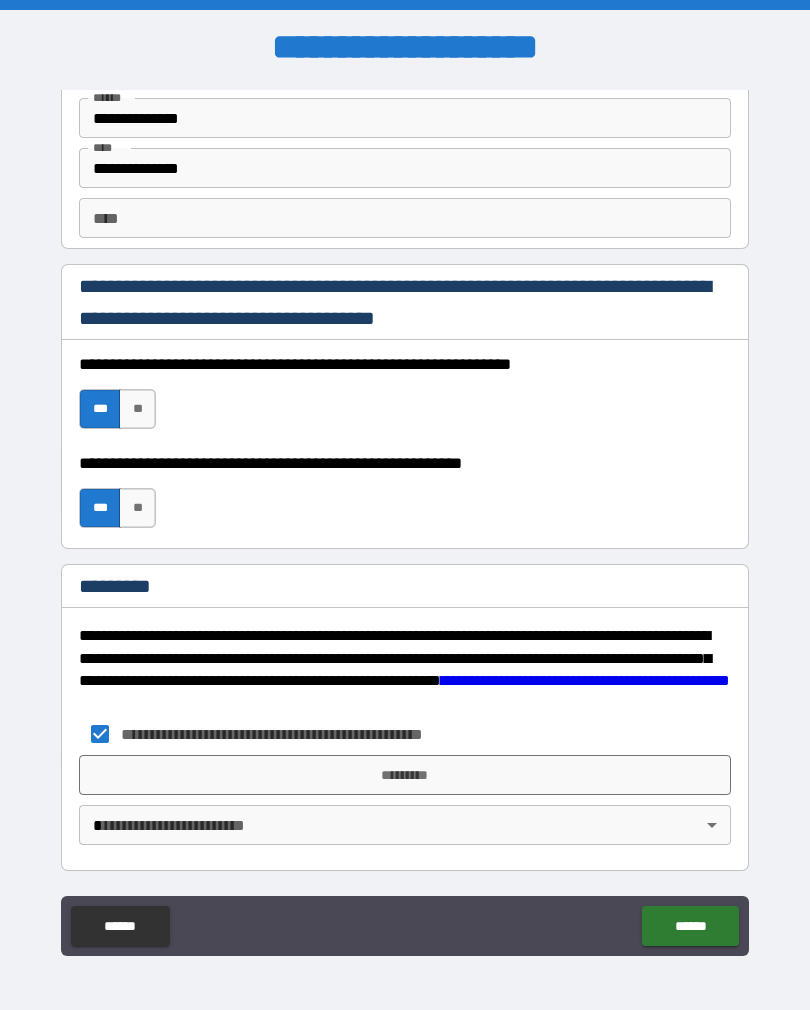 click on "*********" at bounding box center (405, 775) 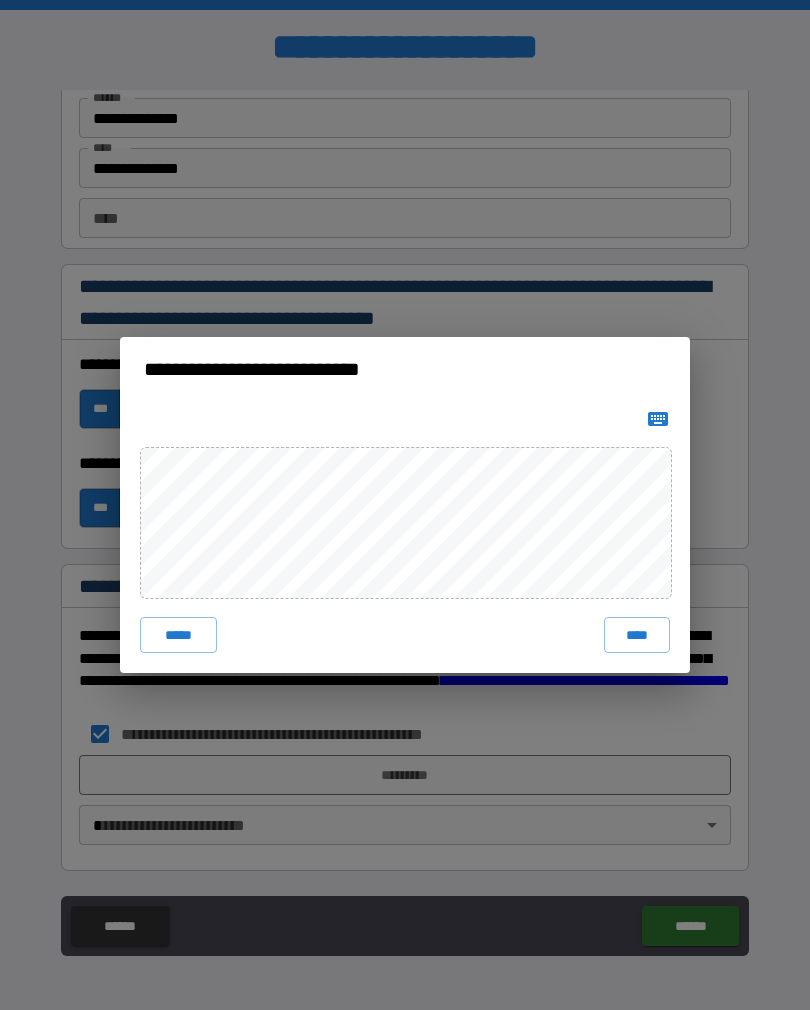 click on "*****" at bounding box center [178, 635] 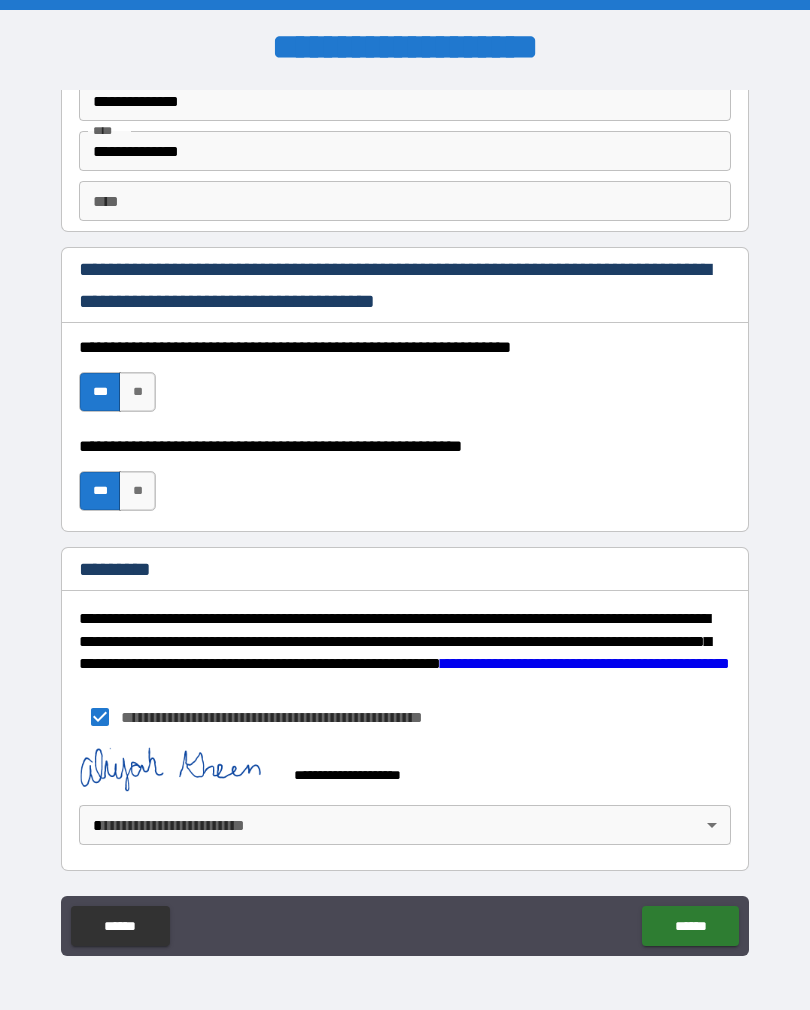 scroll, scrollTop: 2737, scrollLeft: 0, axis: vertical 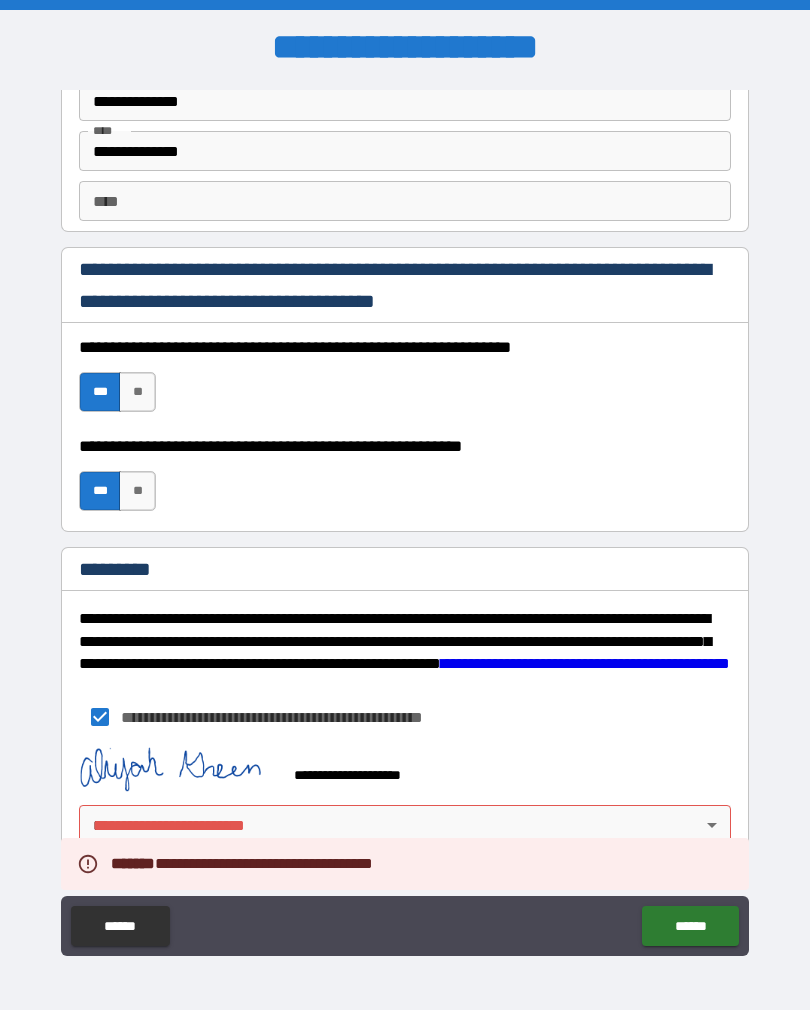 click on "**********" at bounding box center [405, 520] 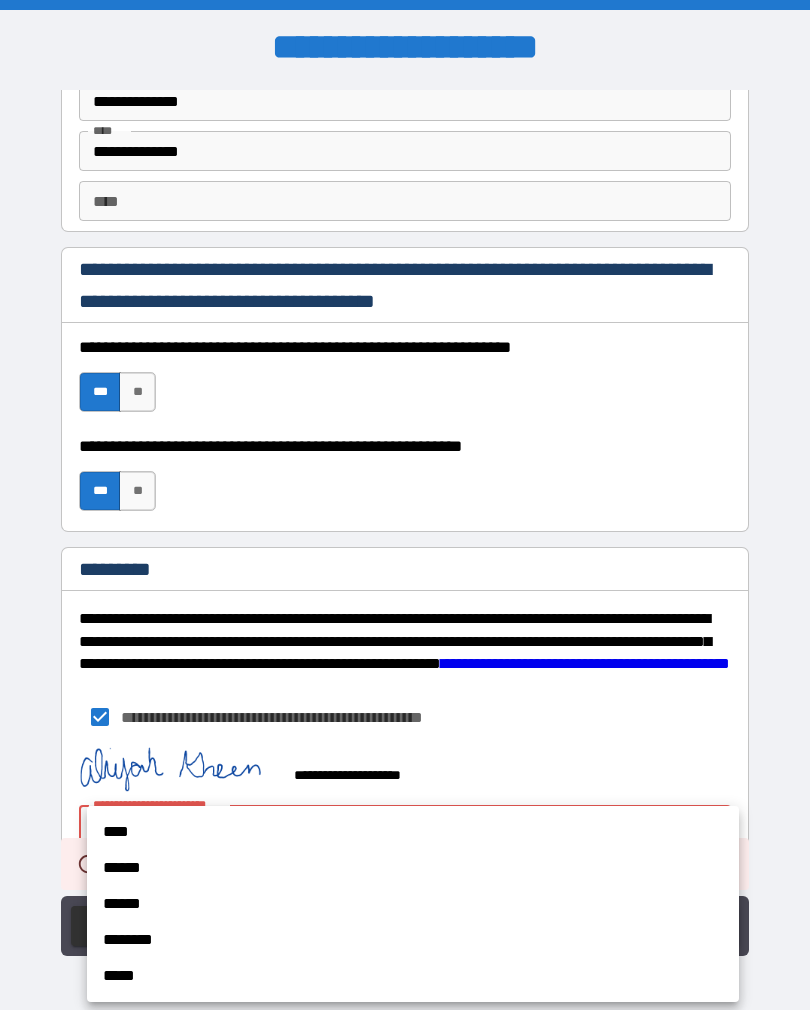 click on "****" at bounding box center [413, 832] 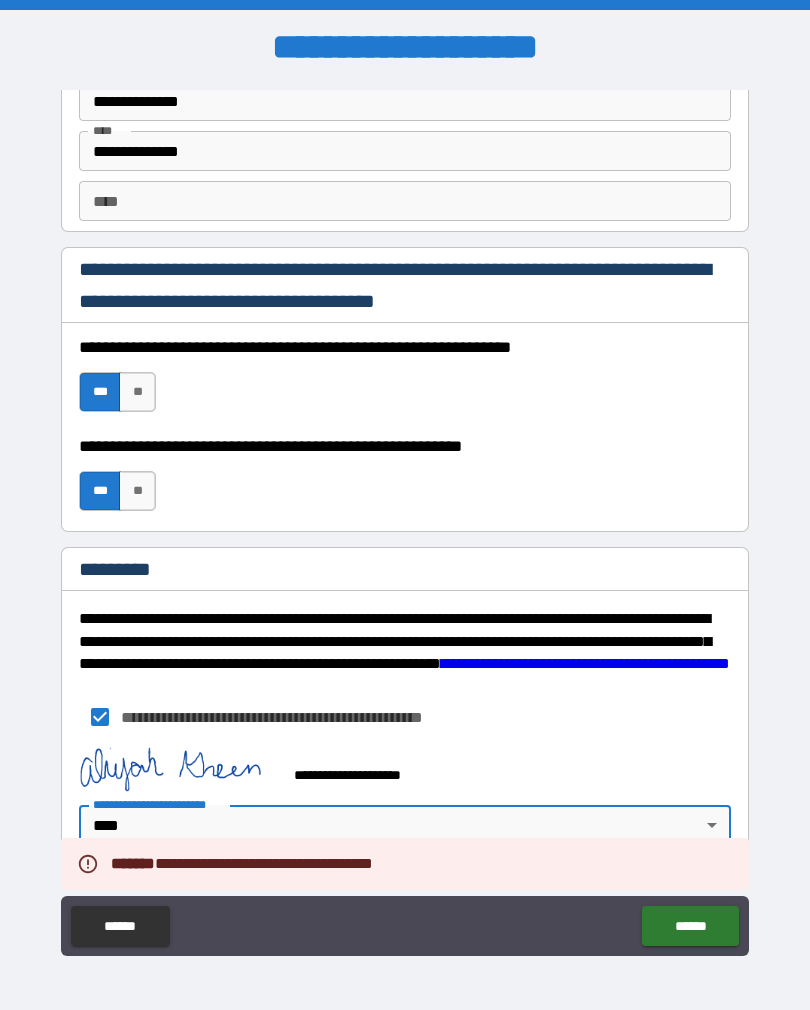 scroll, scrollTop: 2737, scrollLeft: 0, axis: vertical 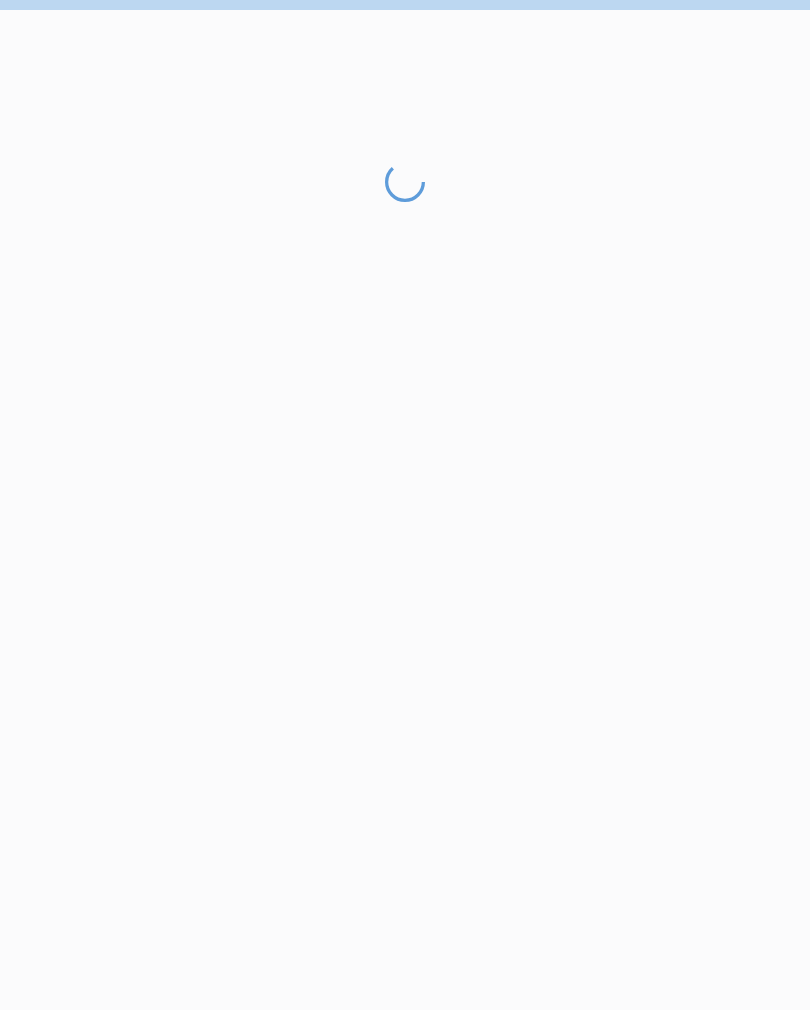 click at bounding box center (405, 586) 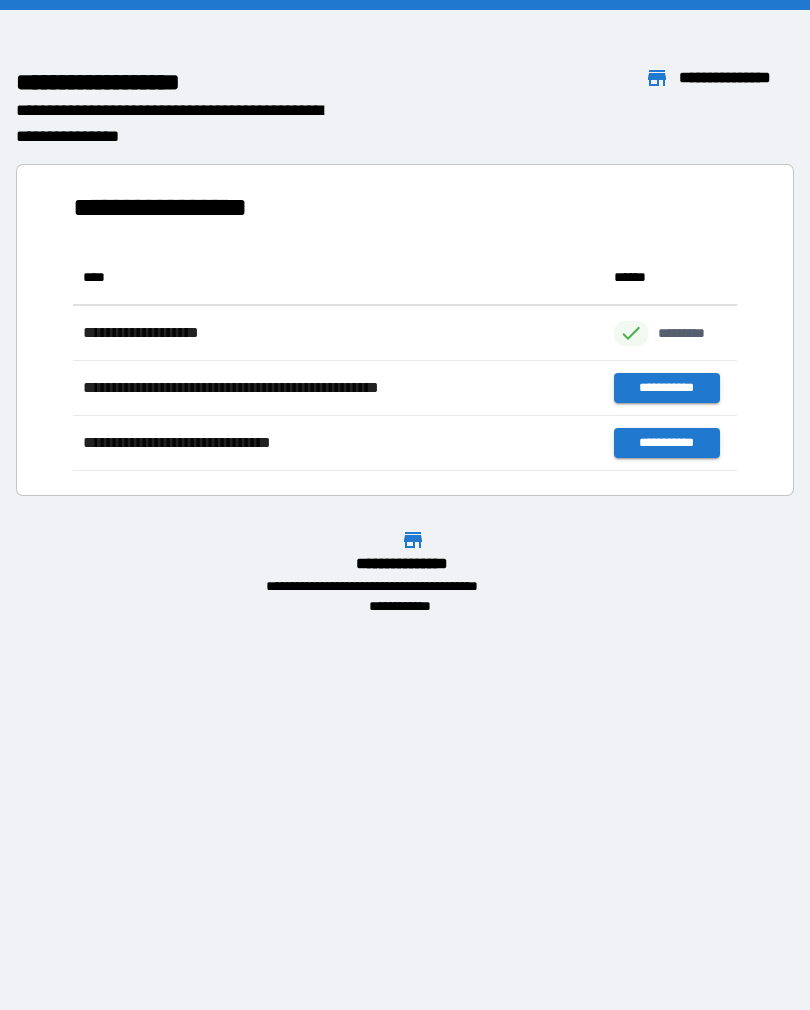 scroll, scrollTop: 221, scrollLeft: 664, axis: both 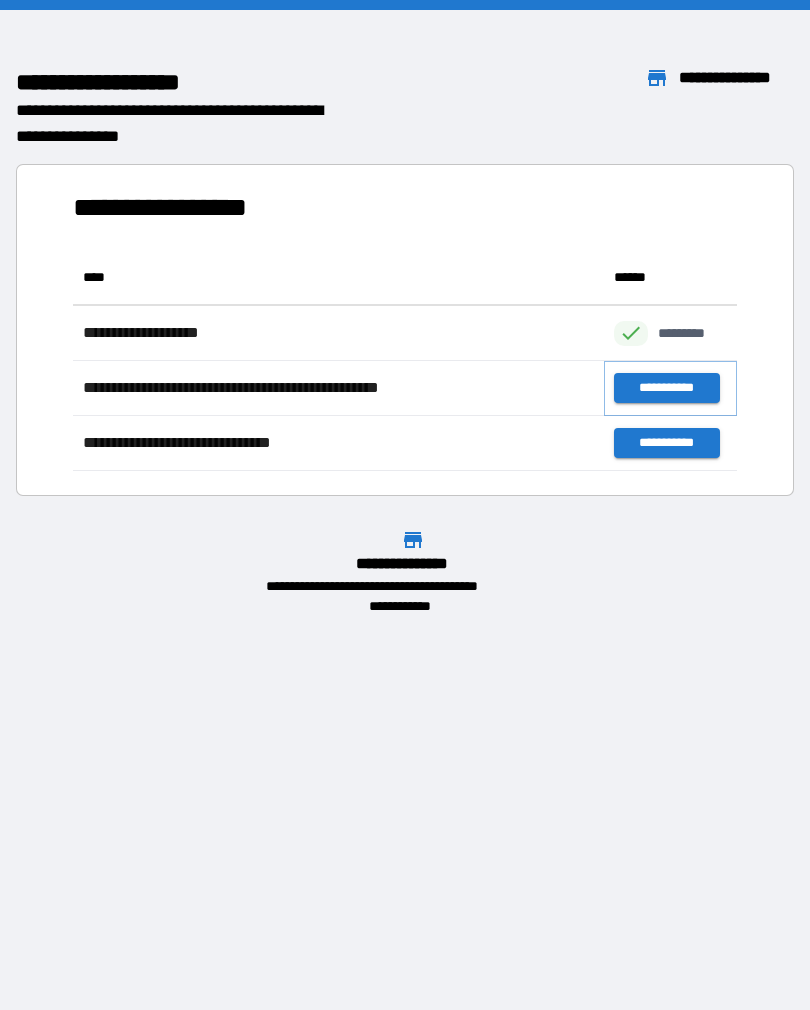 click on "**********" at bounding box center (666, 388) 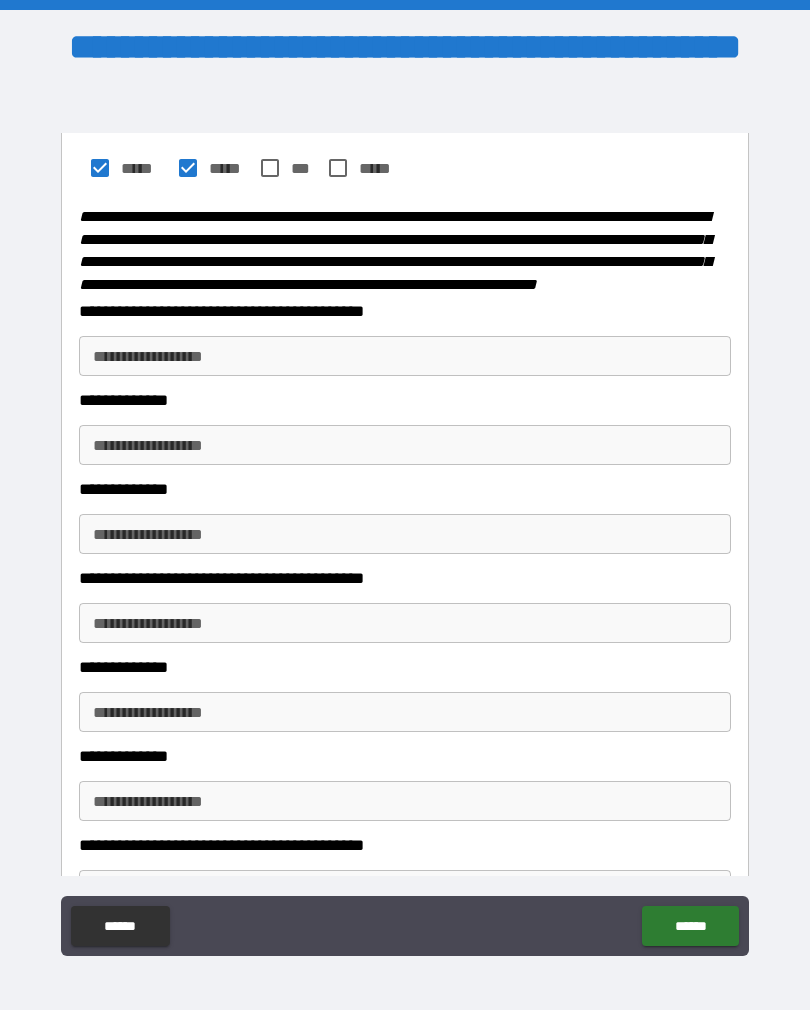 scroll, scrollTop: 504, scrollLeft: 0, axis: vertical 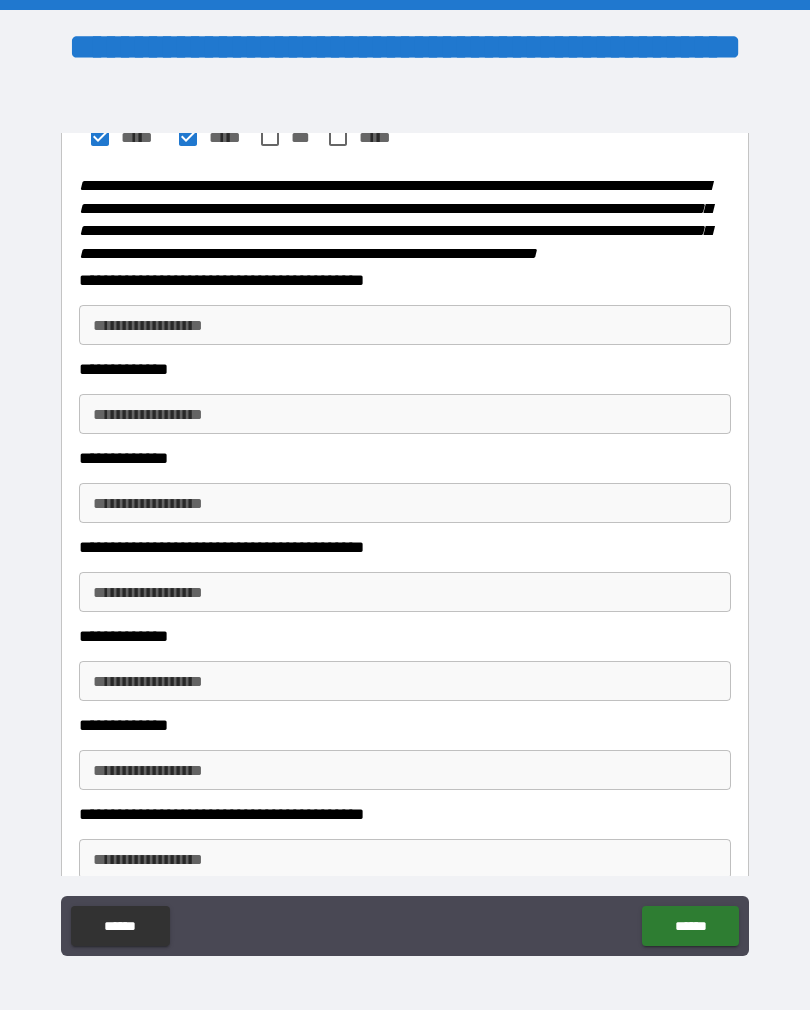 click on "**********" at bounding box center [405, 325] 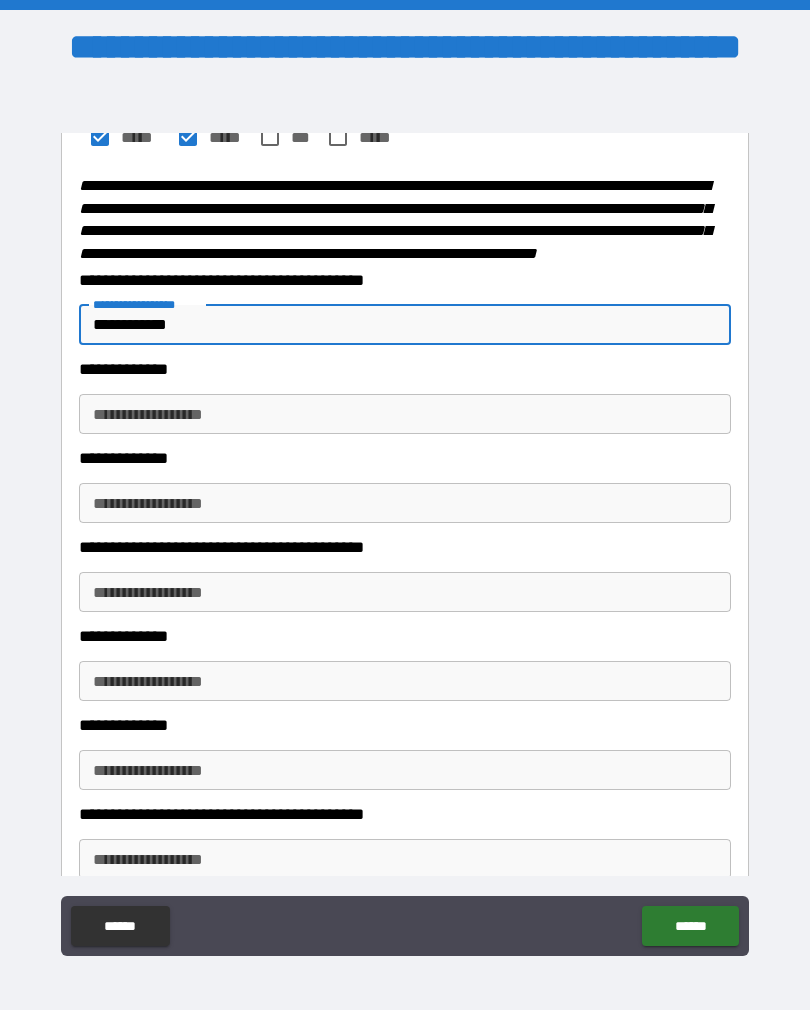 type on "**********" 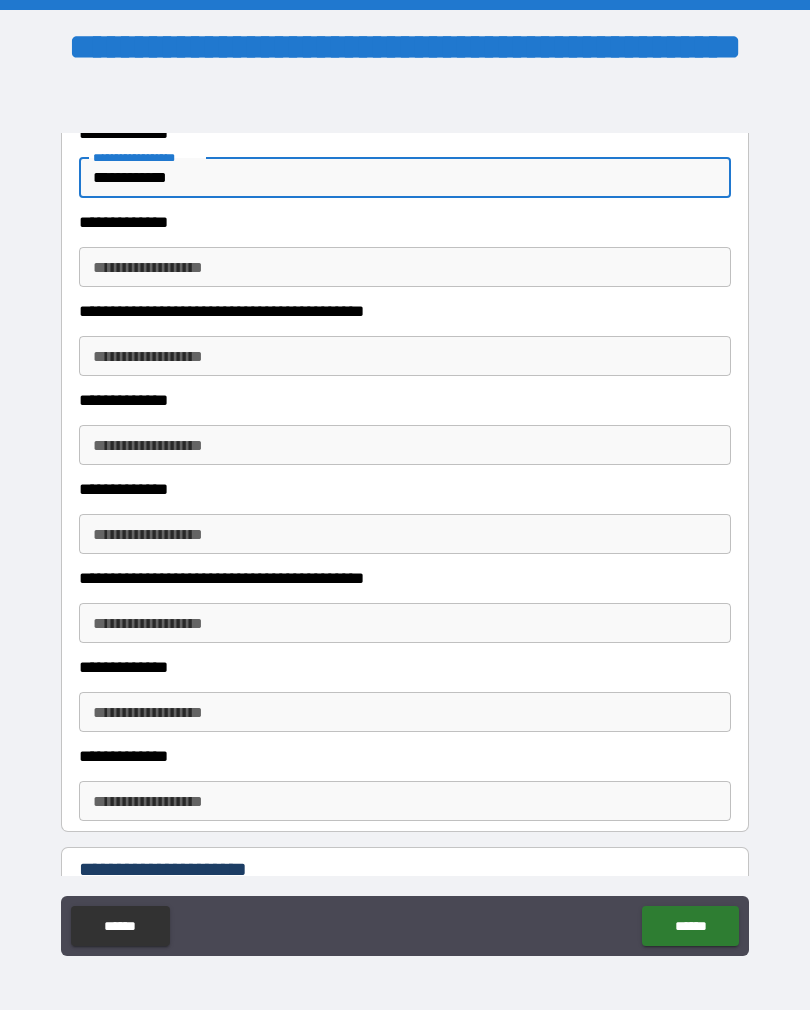 scroll, scrollTop: 738, scrollLeft: 0, axis: vertical 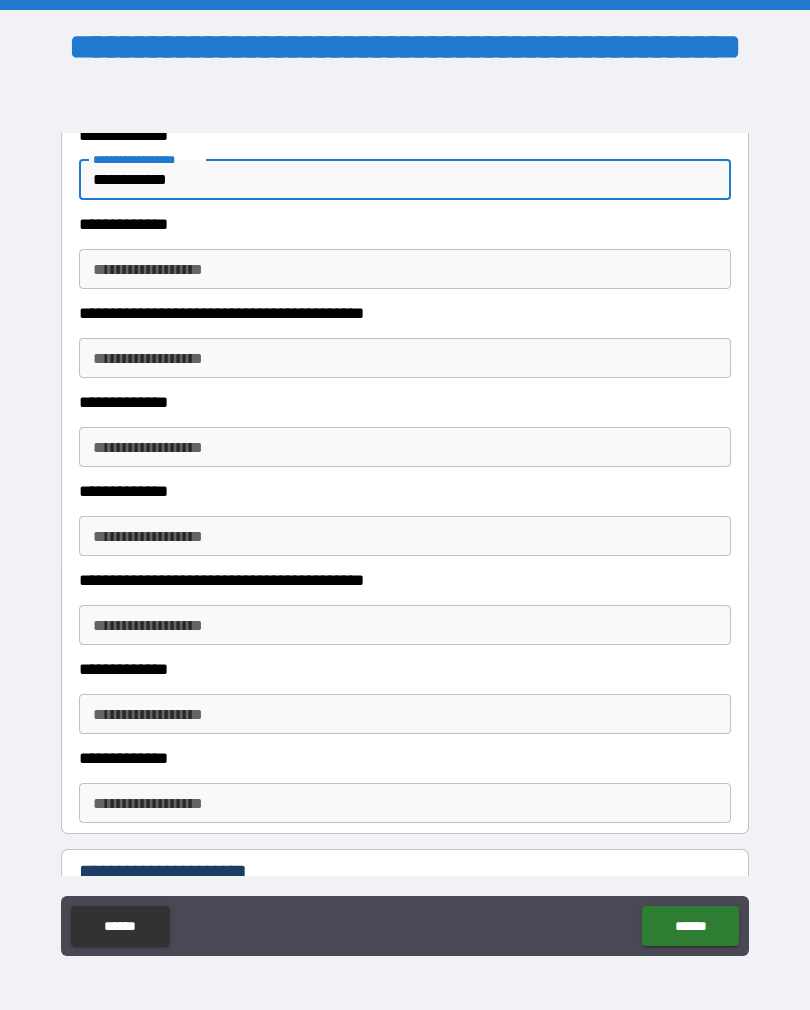 type on "**********" 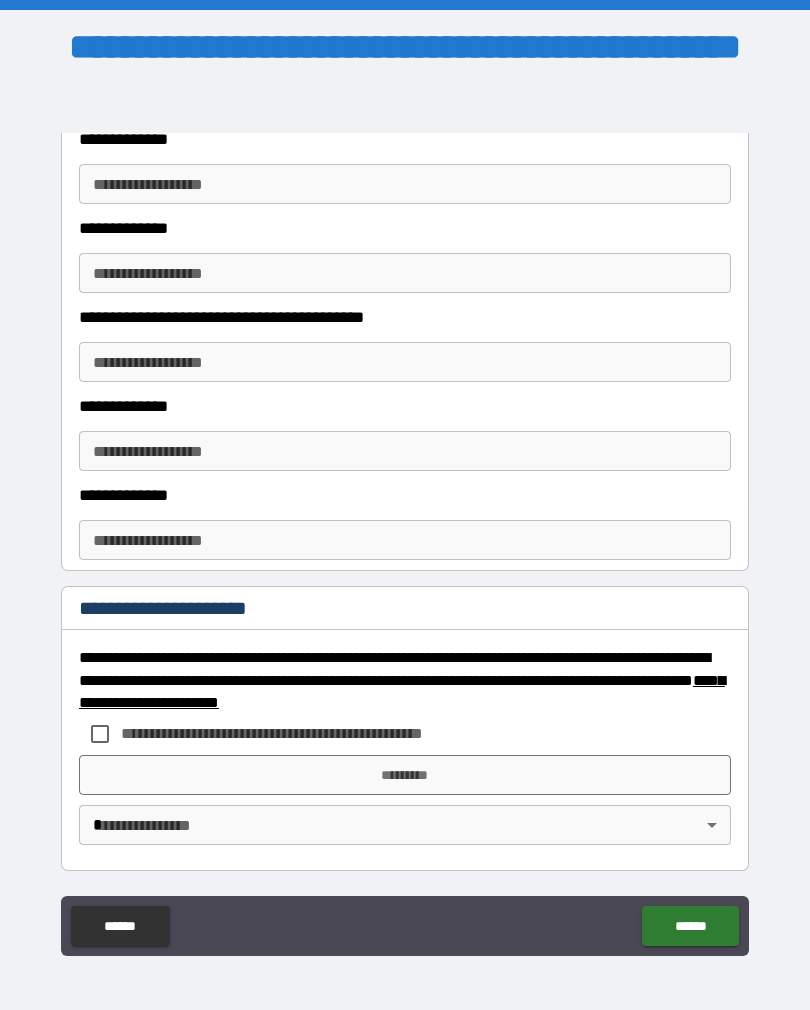 scroll, scrollTop: 1020, scrollLeft: 0, axis: vertical 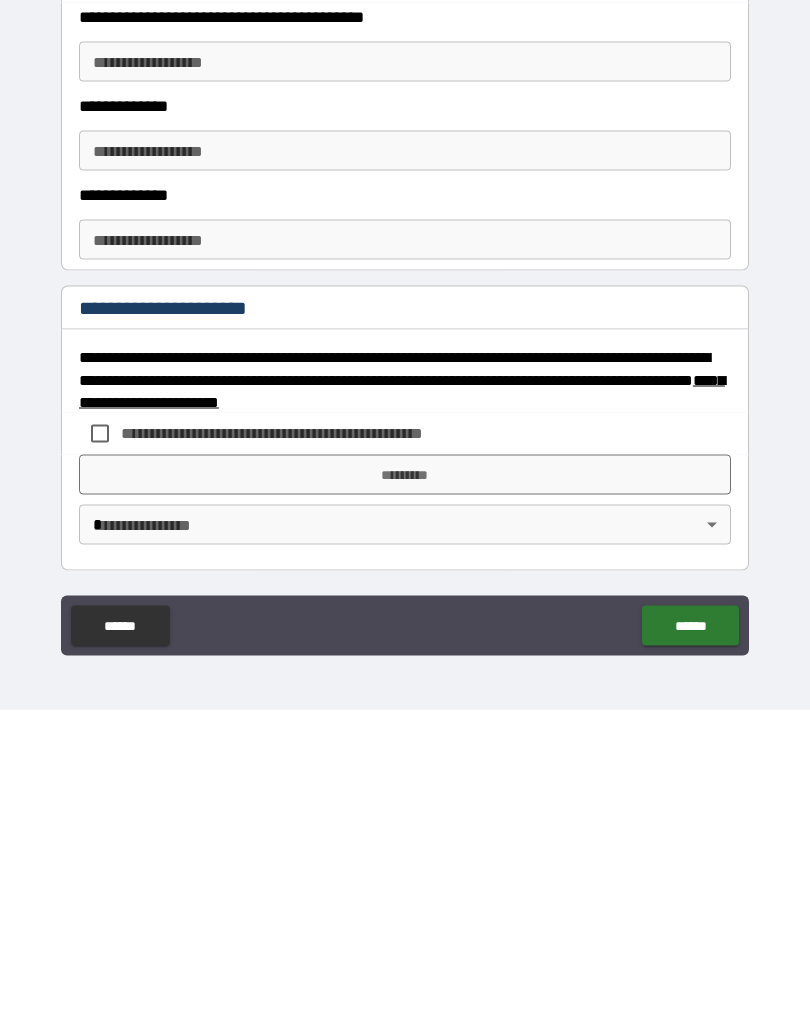 type on "**********" 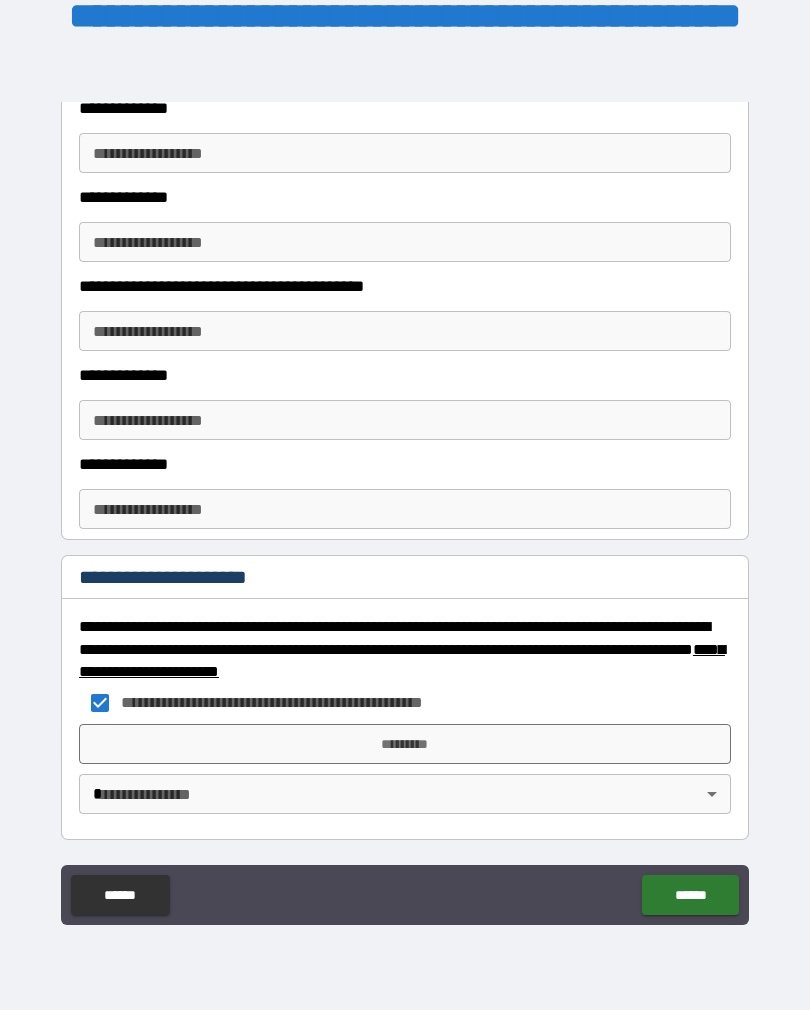 scroll, scrollTop: 1020, scrollLeft: 0, axis: vertical 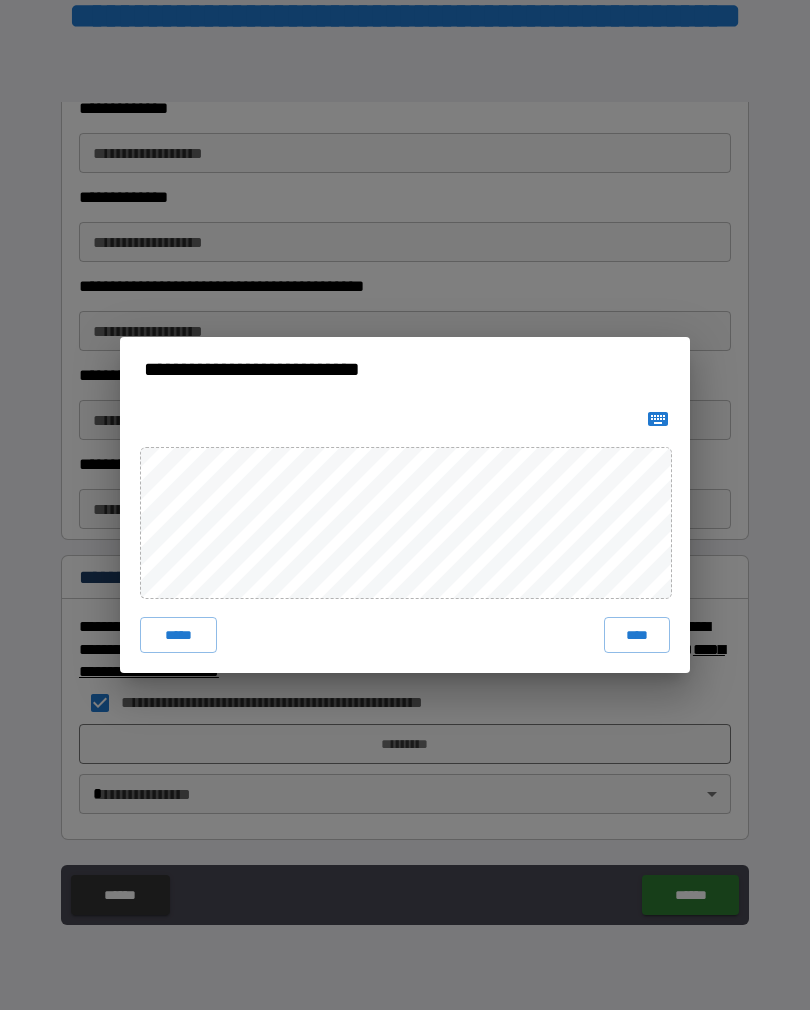 click on "****" at bounding box center (637, 635) 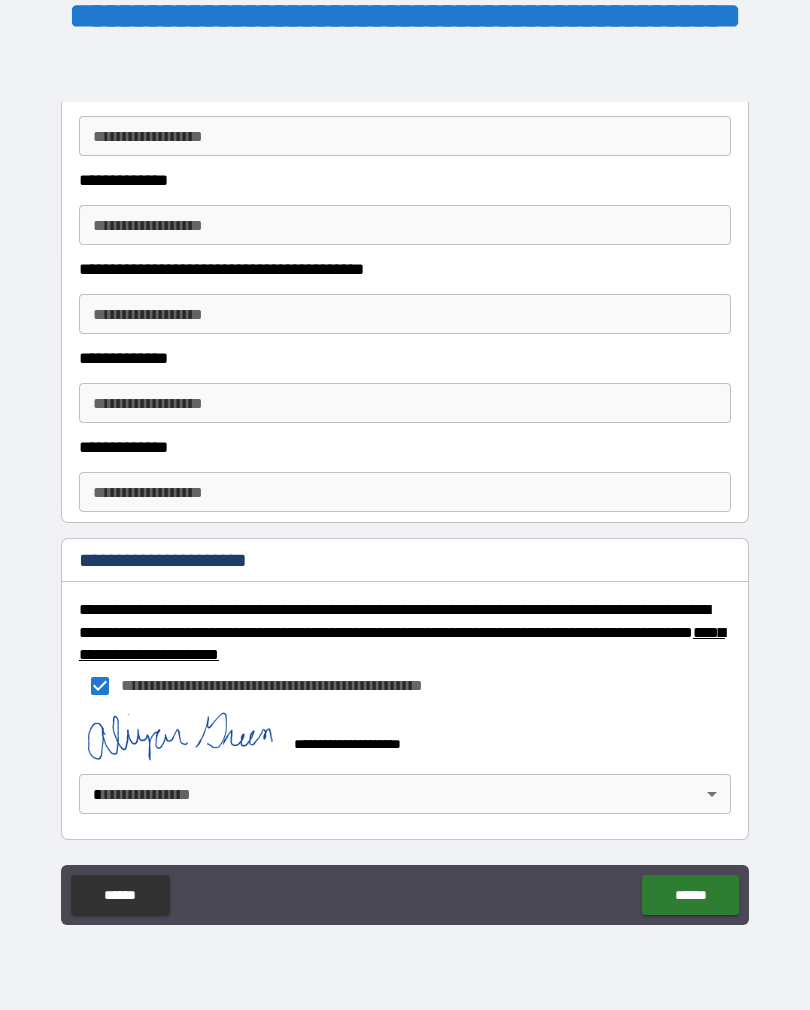 scroll, scrollTop: 1010, scrollLeft: 0, axis: vertical 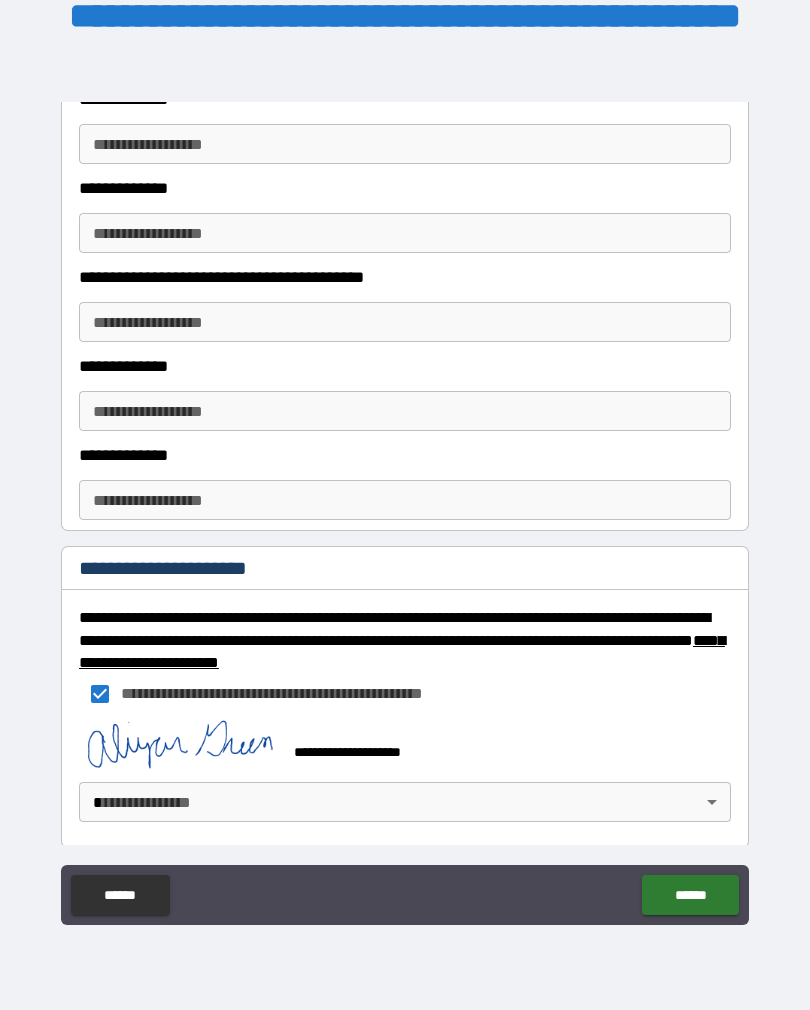 click on "******" at bounding box center (690, 895) 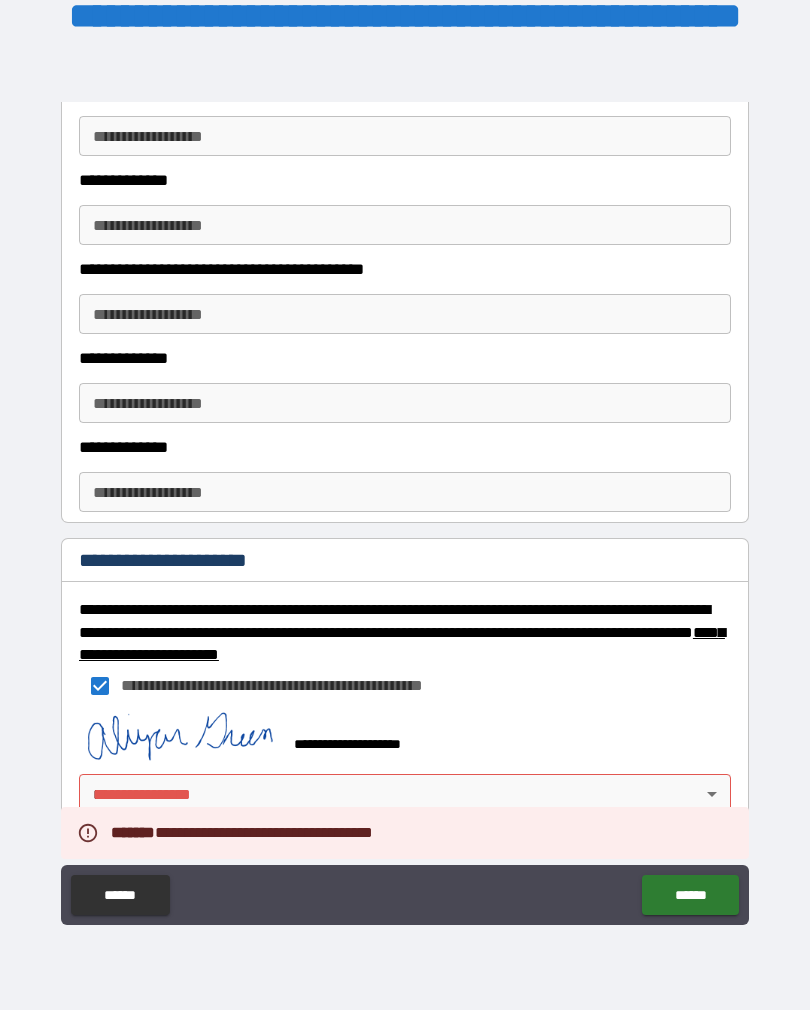 scroll, scrollTop: 1037, scrollLeft: 0, axis: vertical 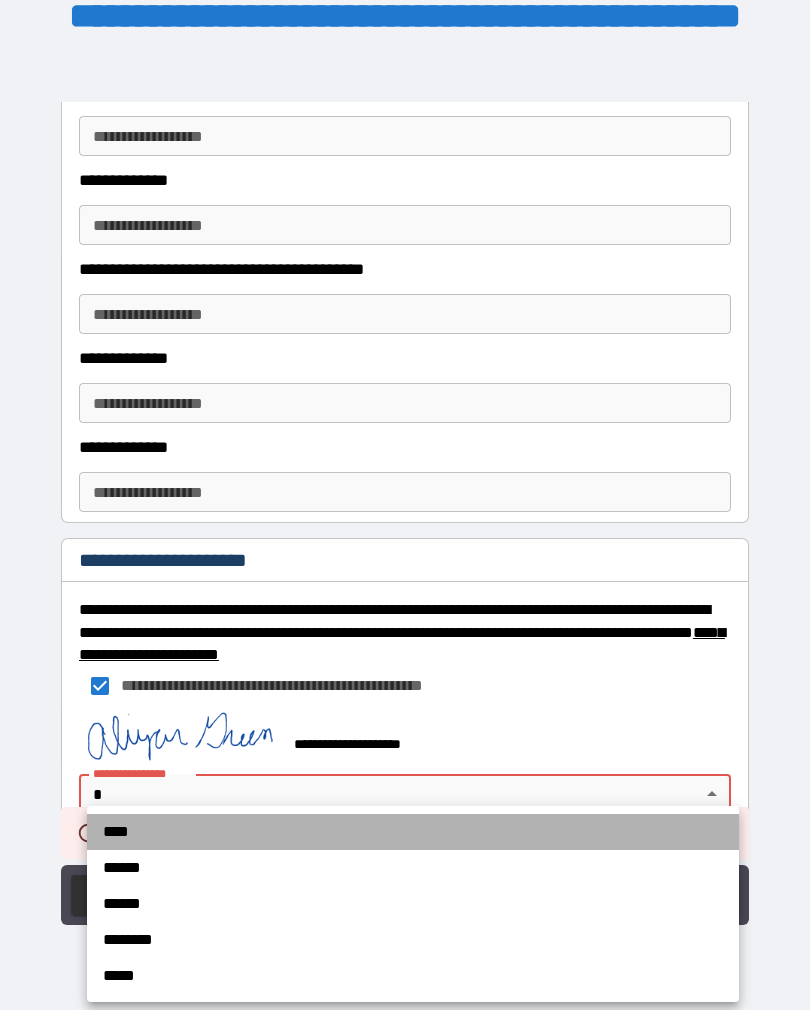 click on "****" at bounding box center (413, 832) 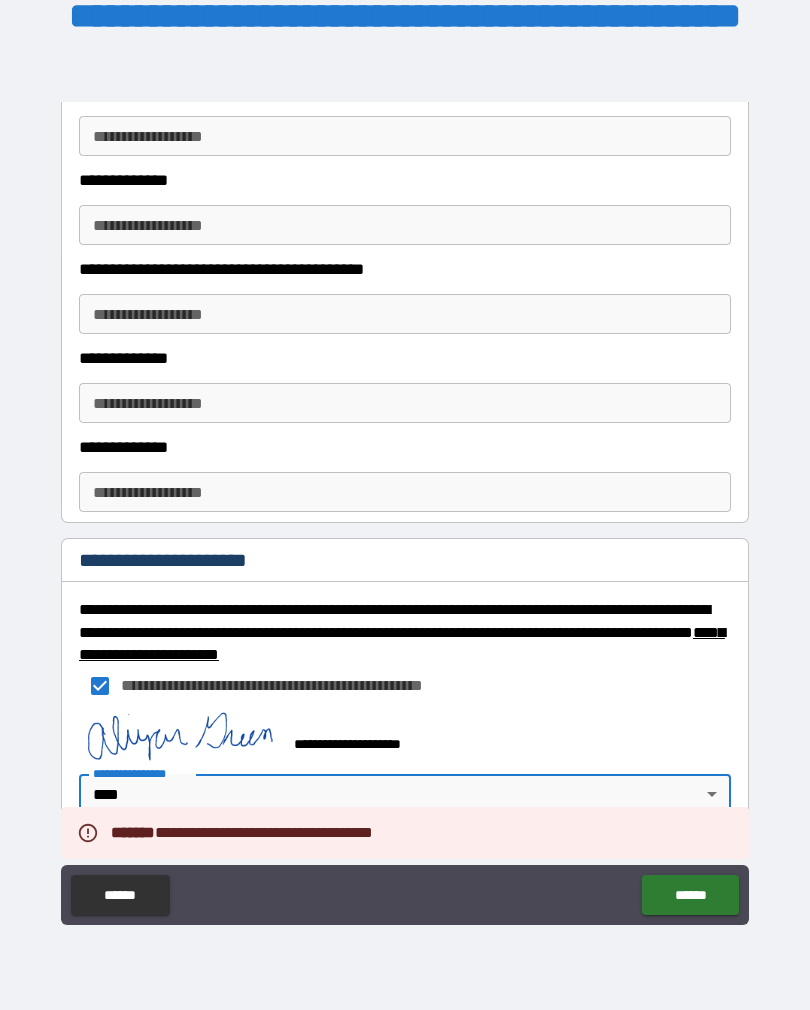 click on "******" at bounding box center (690, 895) 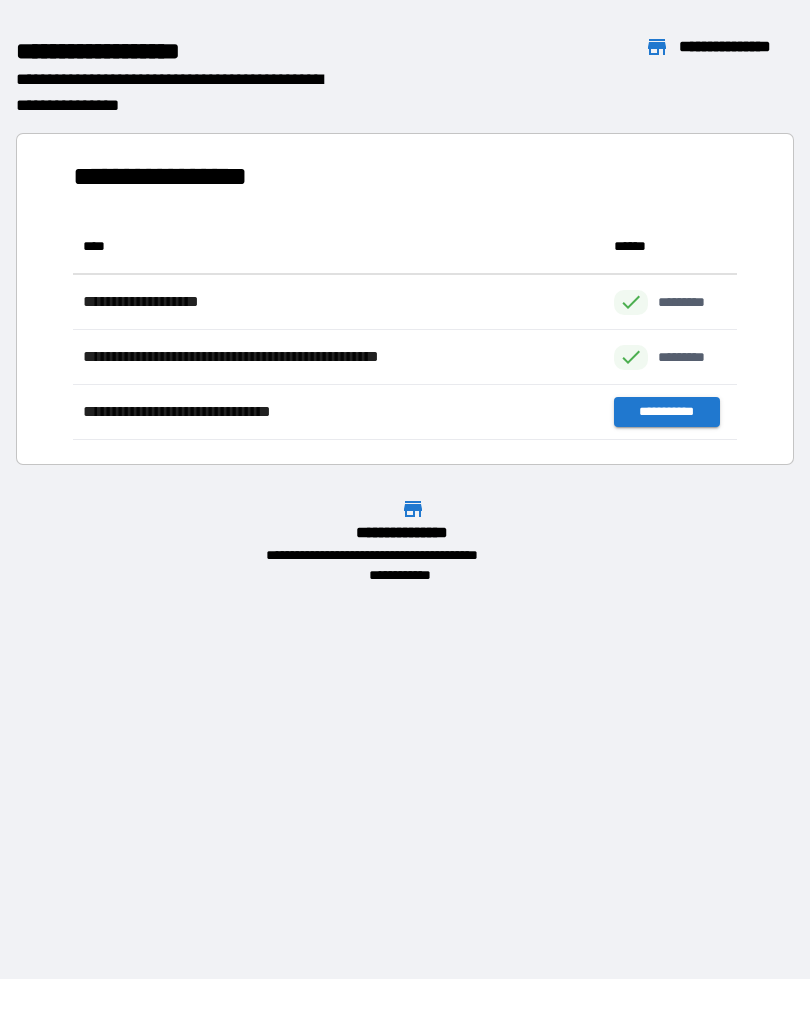 scroll, scrollTop: 1, scrollLeft: 1, axis: both 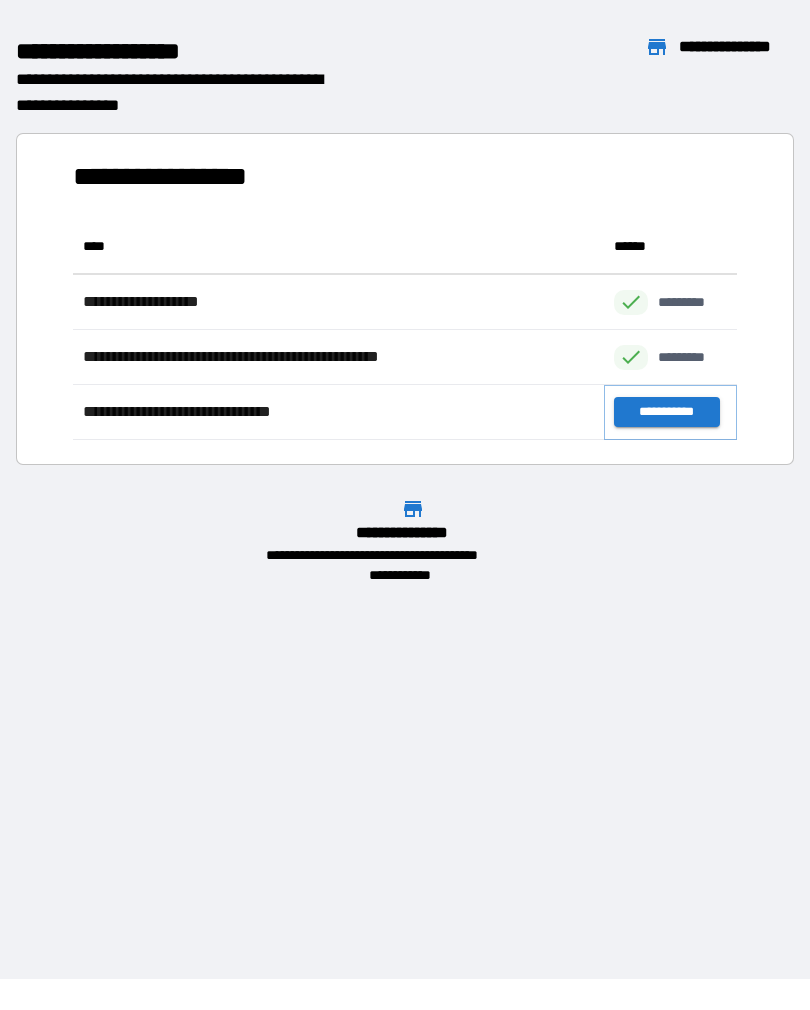 click on "**********" at bounding box center [666, 412] 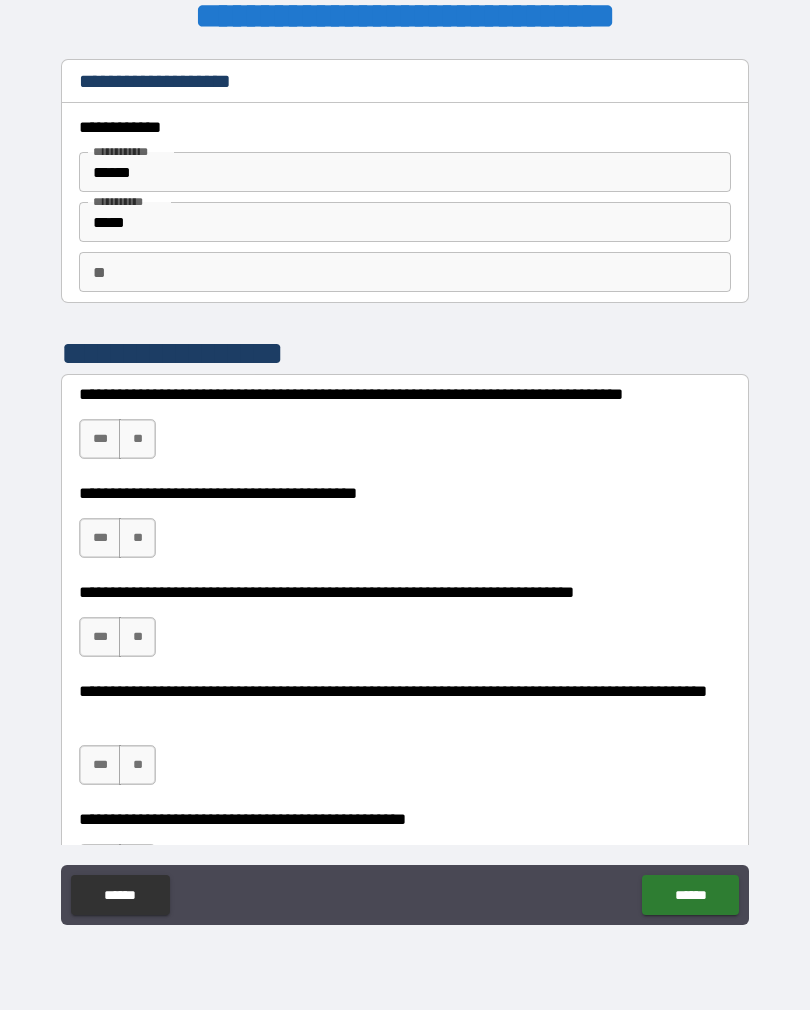 click on "**" at bounding box center [137, 439] 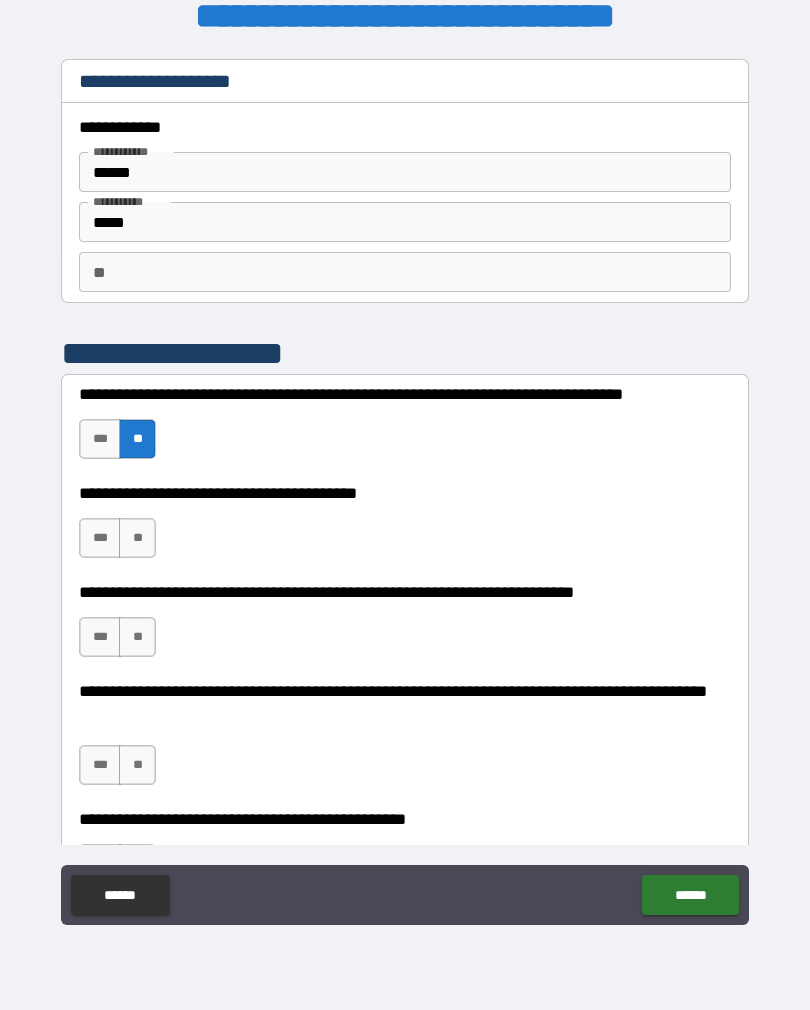 click on "**" at bounding box center (137, 538) 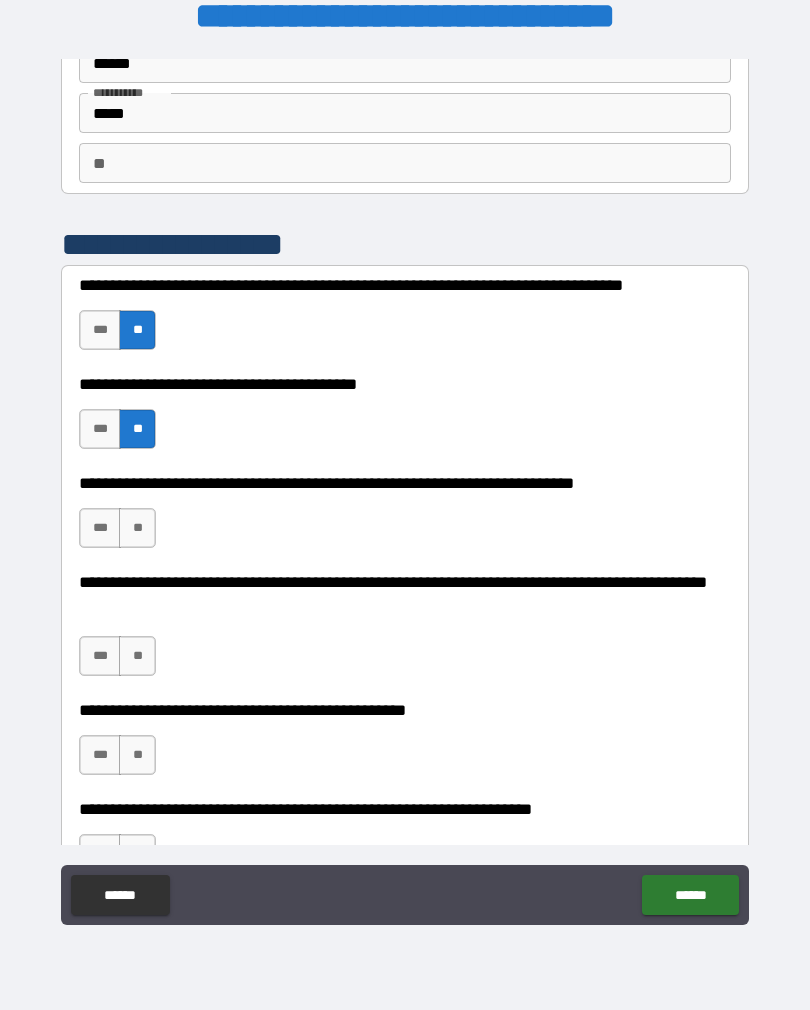 scroll, scrollTop: 159, scrollLeft: 0, axis: vertical 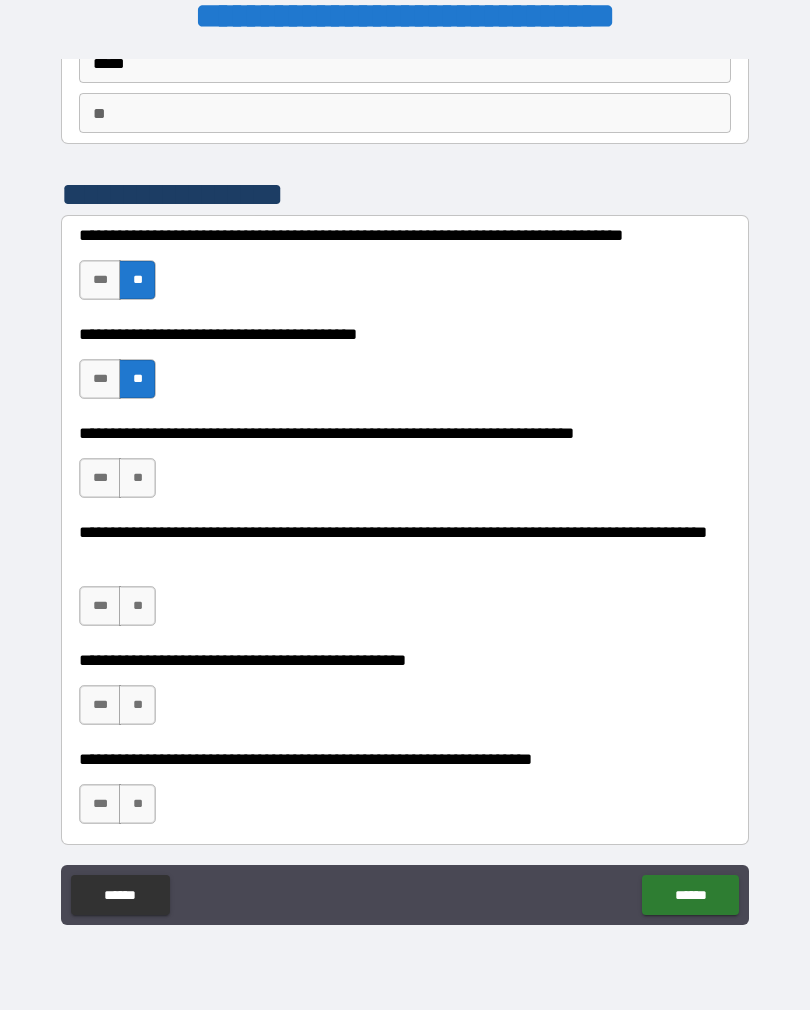 click on "**" at bounding box center (137, 478) 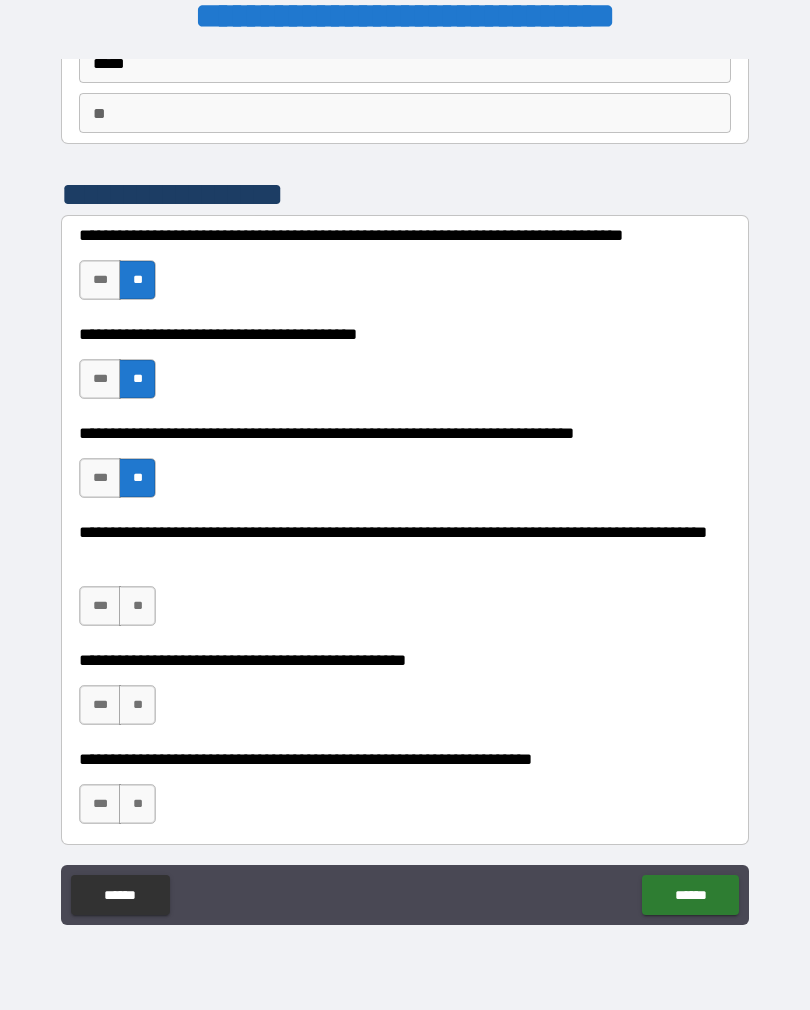 click on "**" at bounding box center (137, 606) 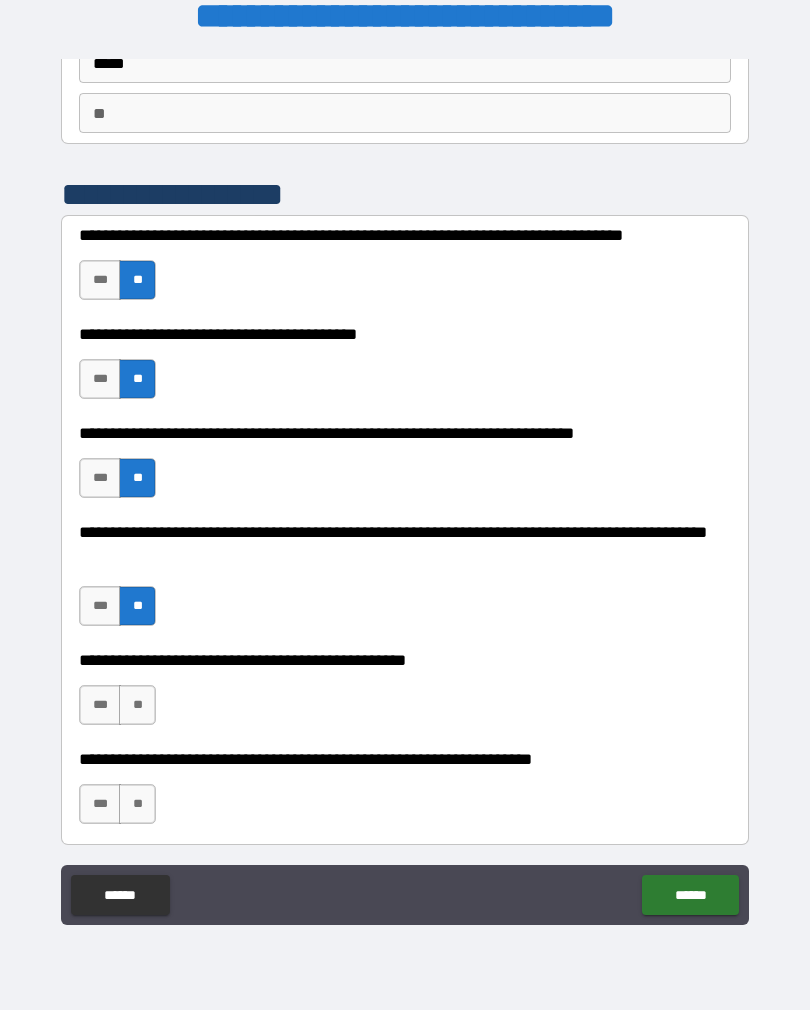 click on "**" at bounding box center [137, 705] 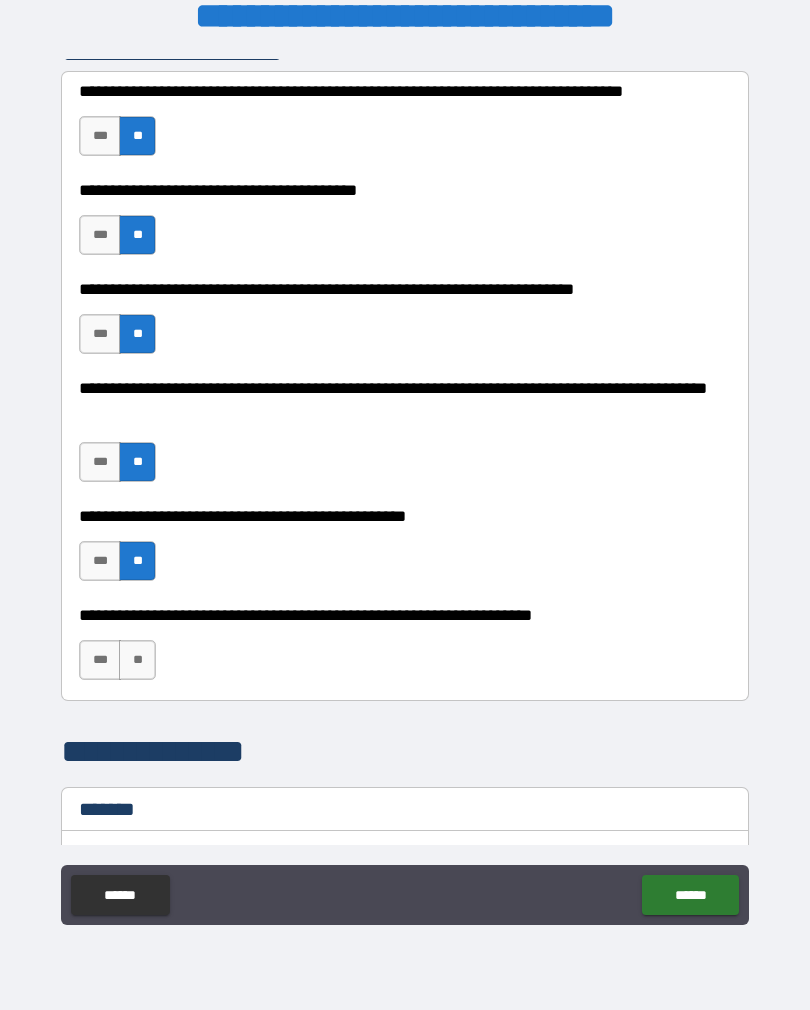 scroll, scrollTop: 306, scrollLeft: 0, axis: vertical 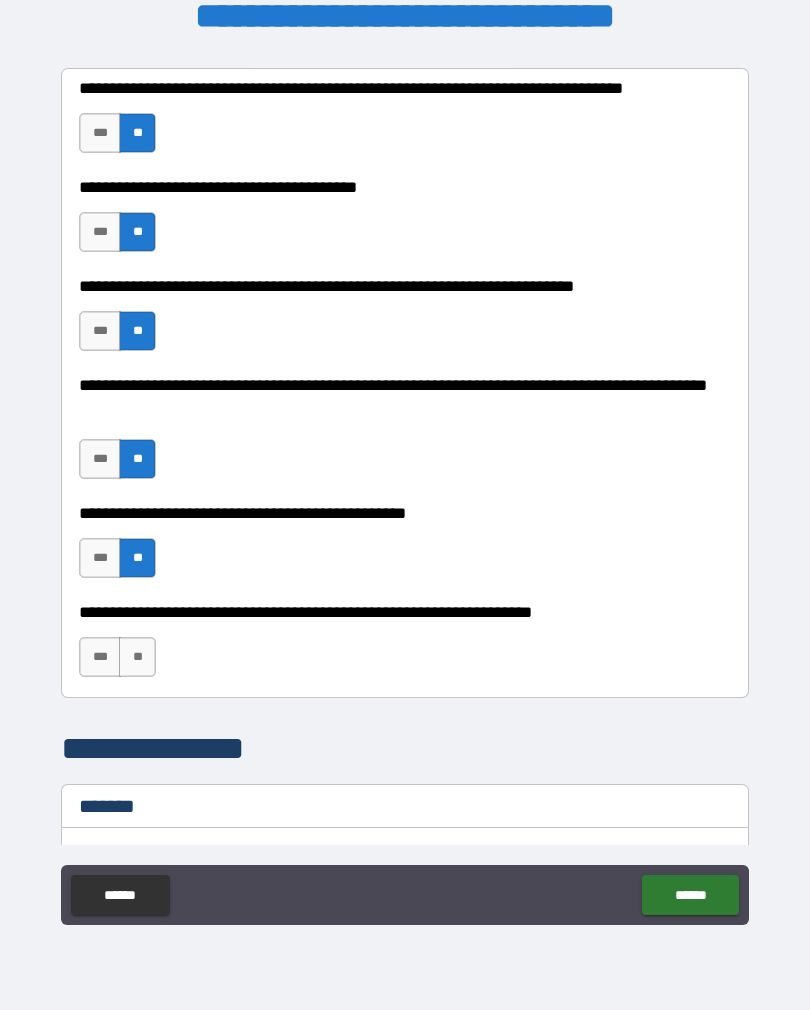click on "**" at bounding box center [137, 657] 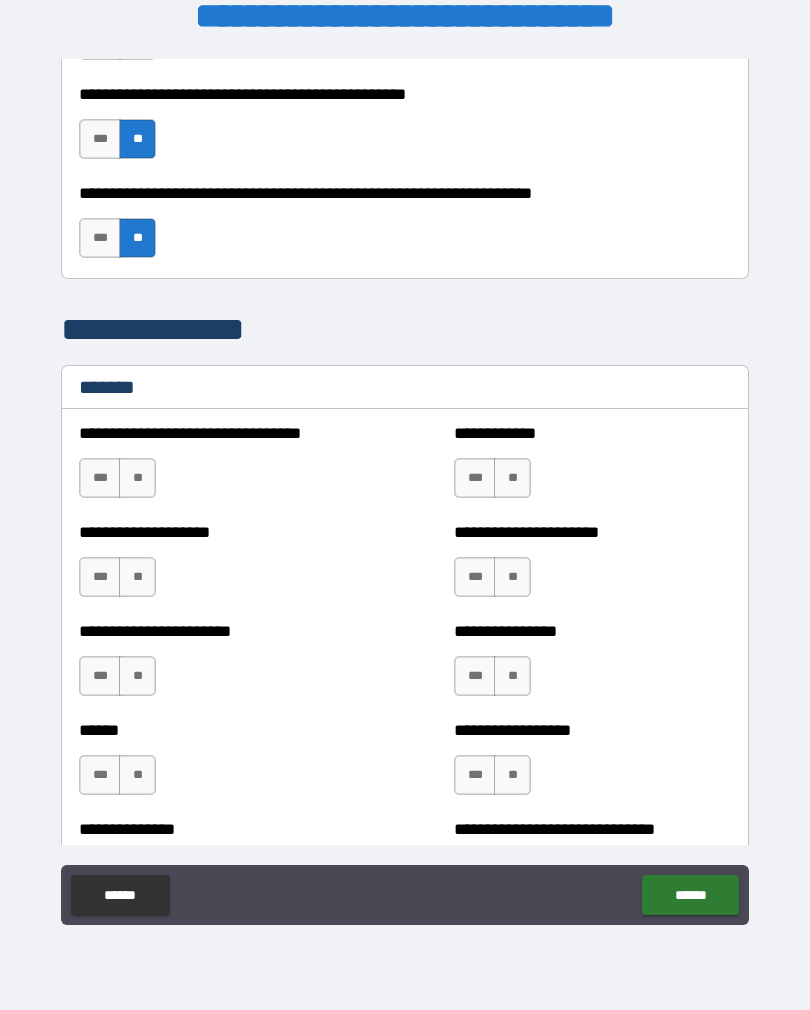 scroll, scrollTop: 776, scrollLeft: 0, axis: vertical 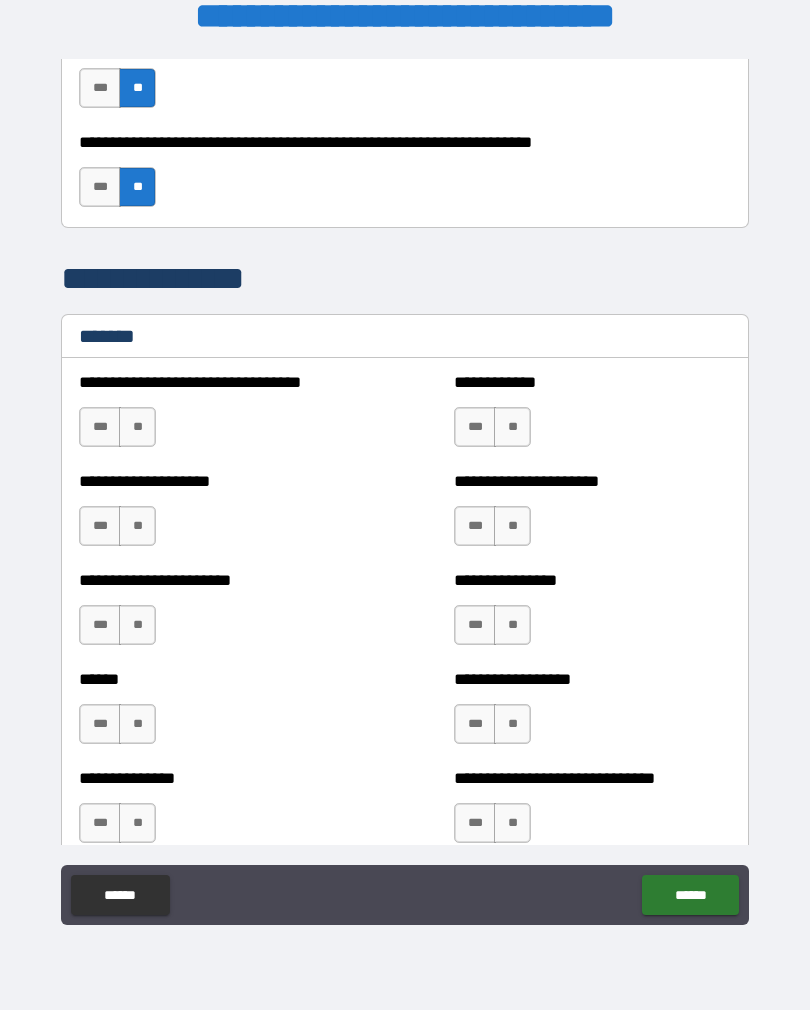 click on "**" at bounding box center [137, 427] 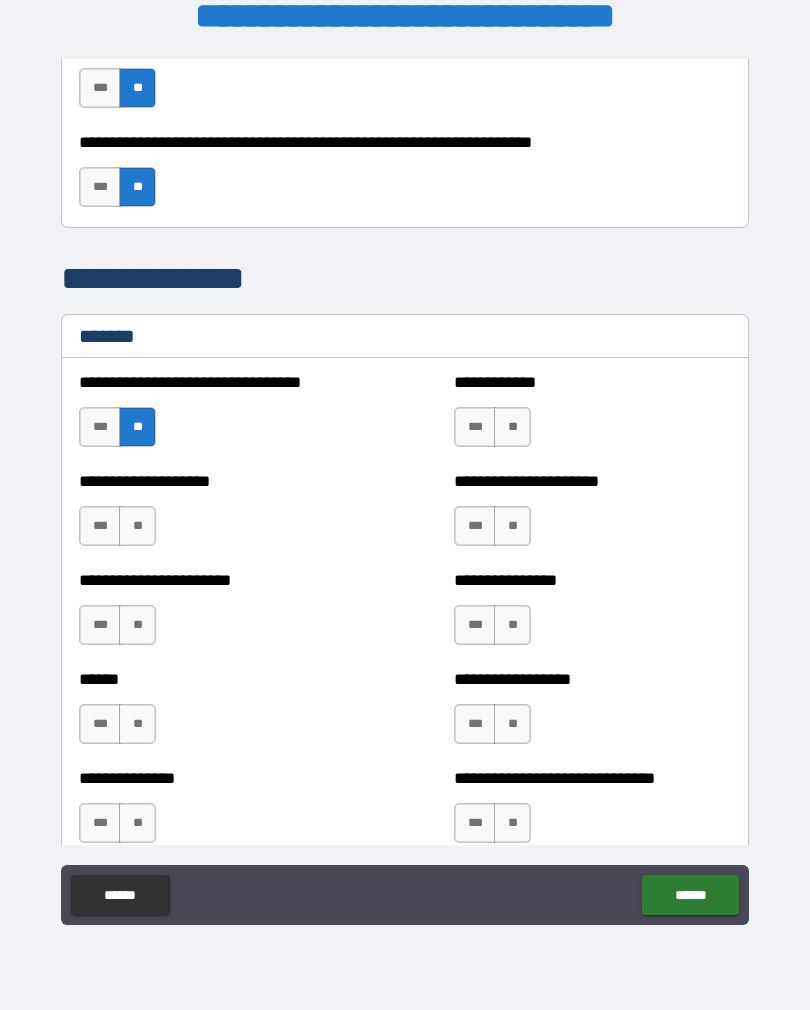 click on "**" at bounding box center (137, 526) 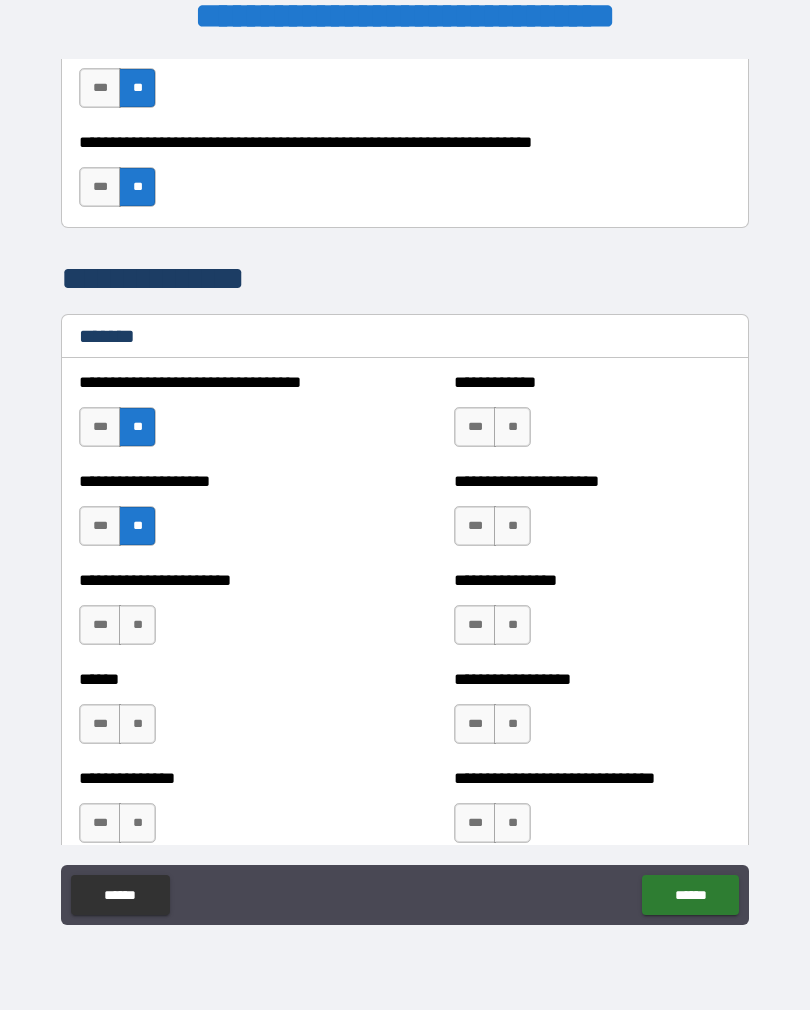 click on "**" at bounding box center (137, 625) 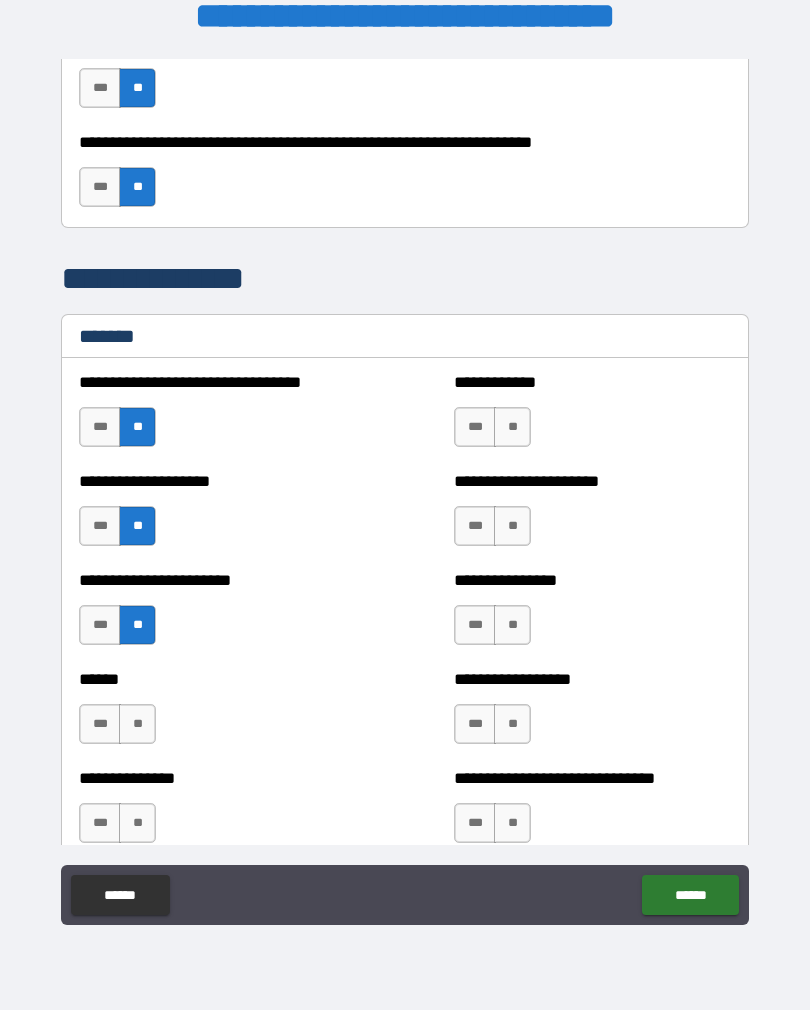 click on "**" at bounding box center (137, 724) 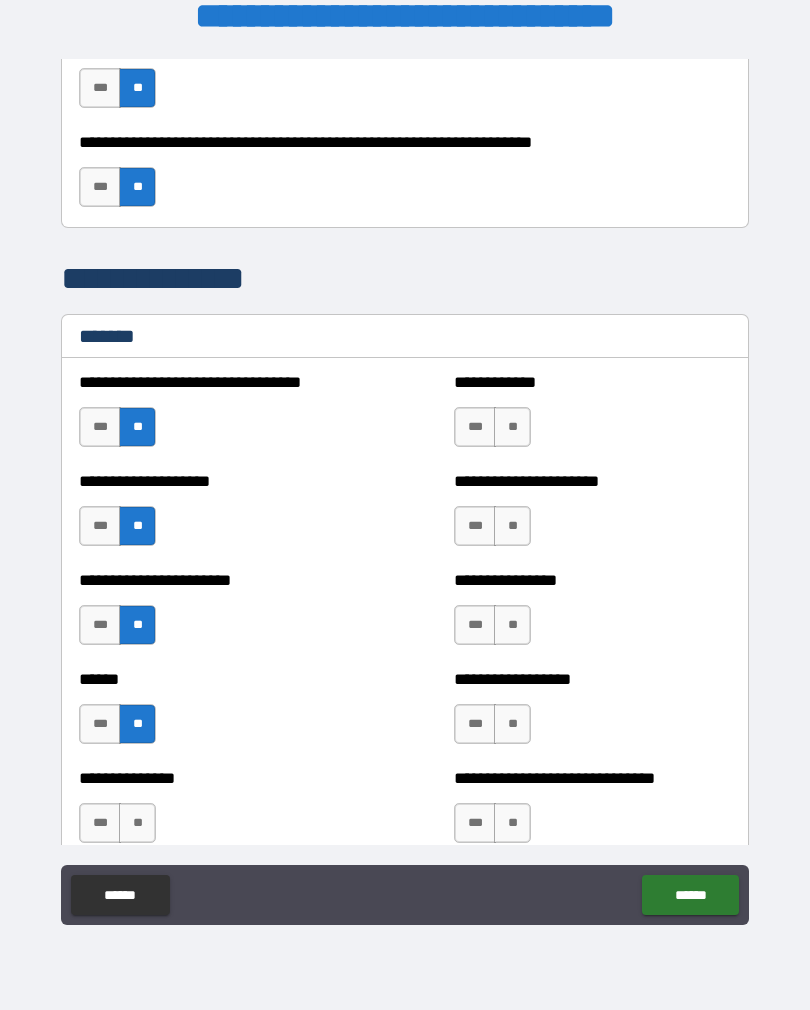 scroll, scrollTop: 910, scrollLeft: 0, axis: vertical 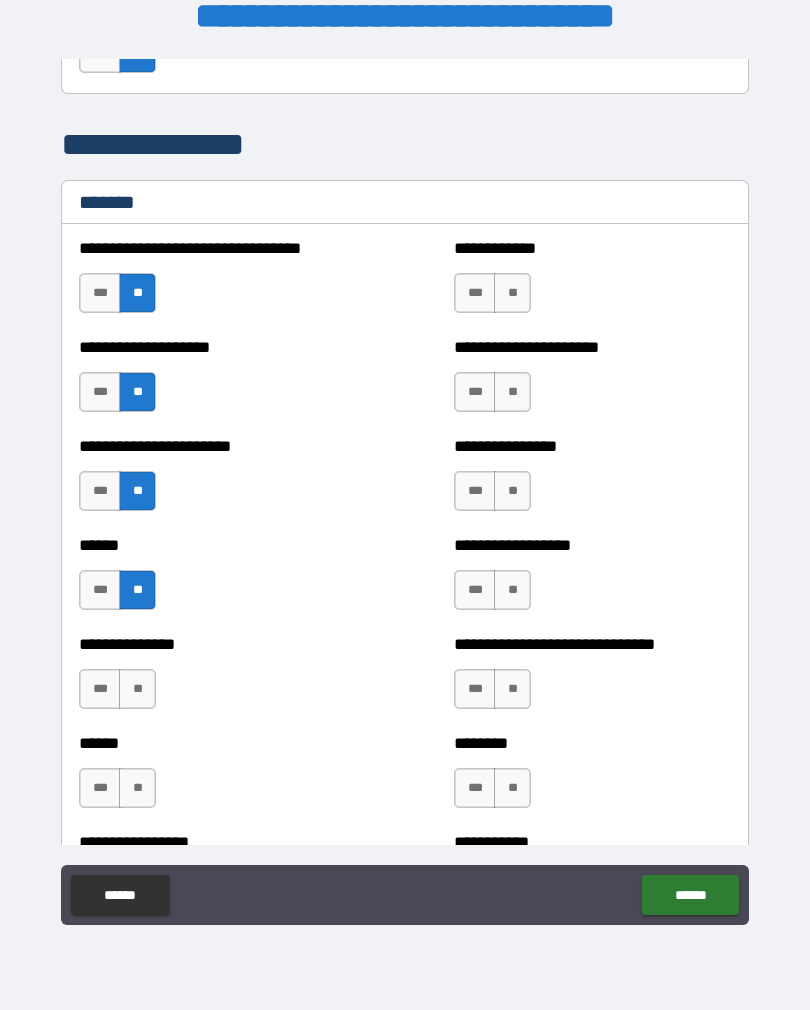 click on "**" at bounding box center (137, 689) 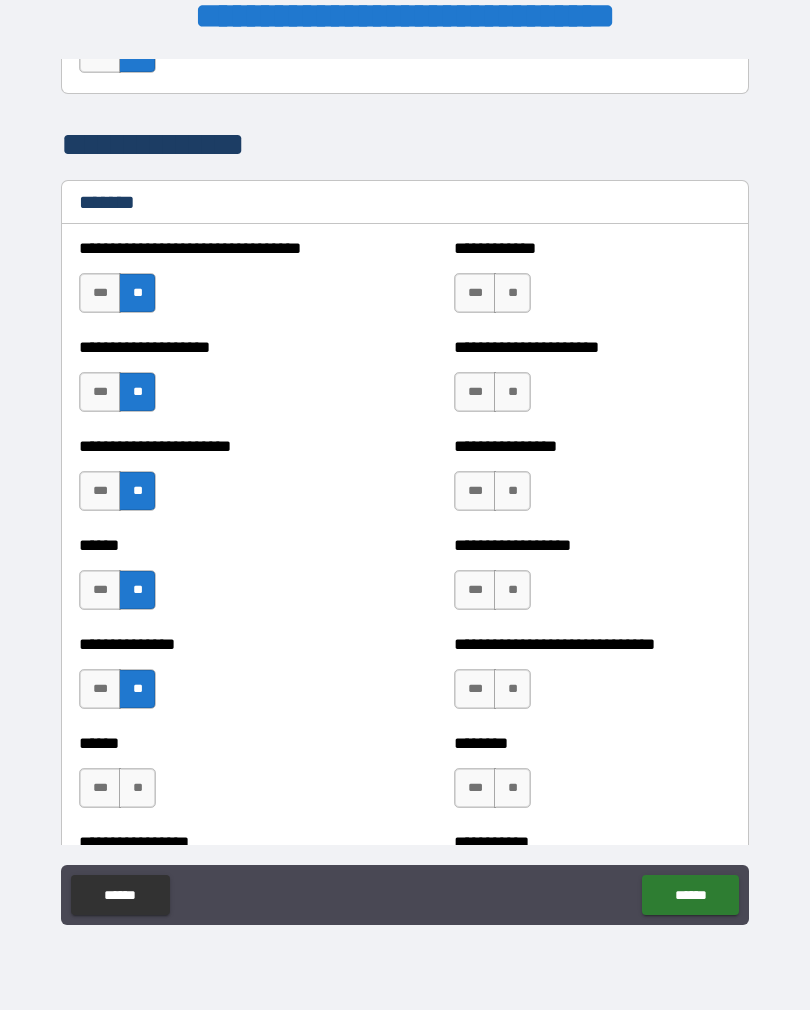 click on "**" at bounding box center [137, 788] 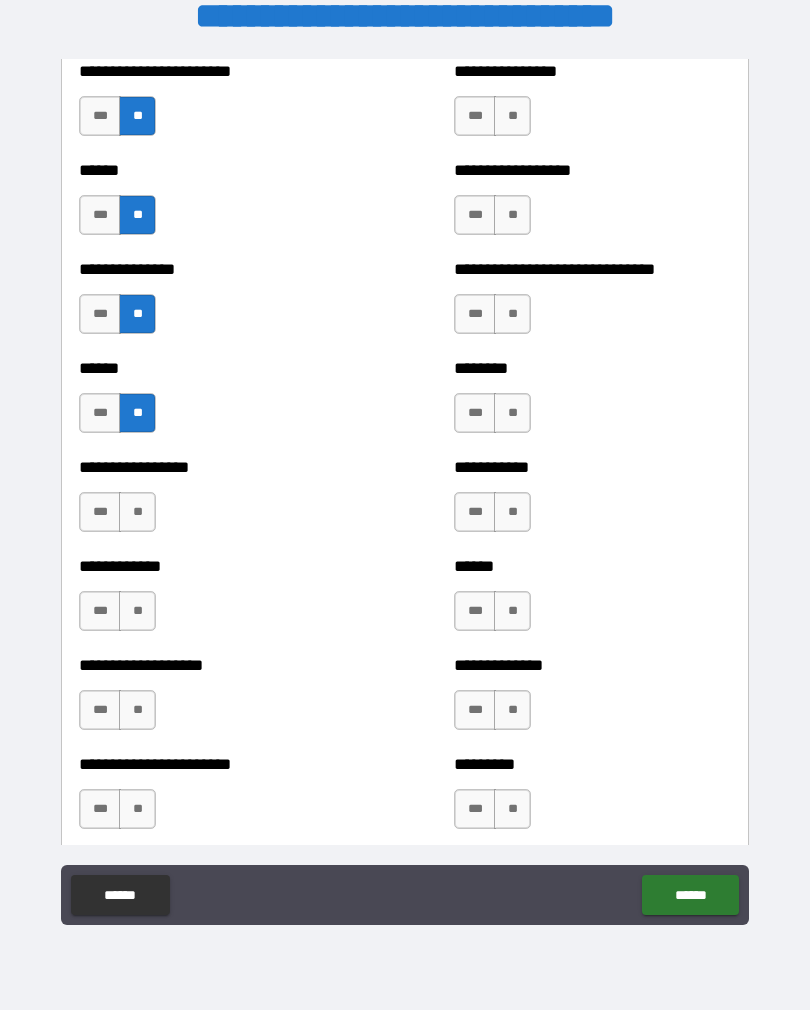 scroll, scrollTop: 1287, scrollLeft: 0, axis: vertical 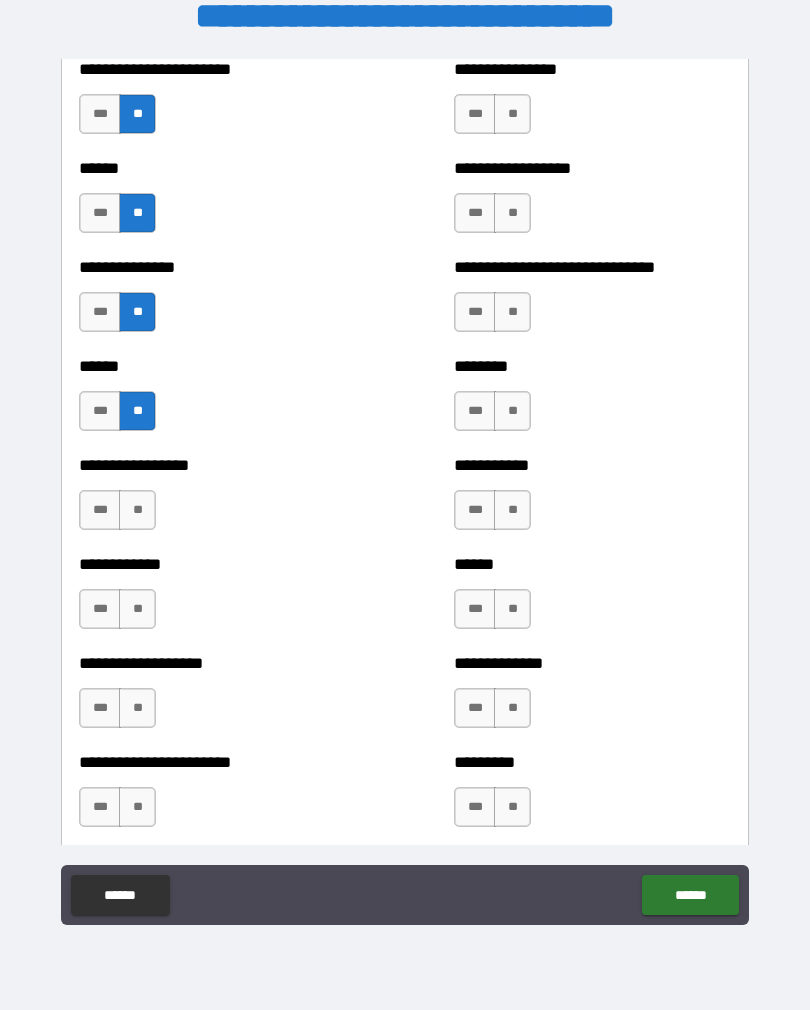 click on "**********" at bounding box center (217, 500) 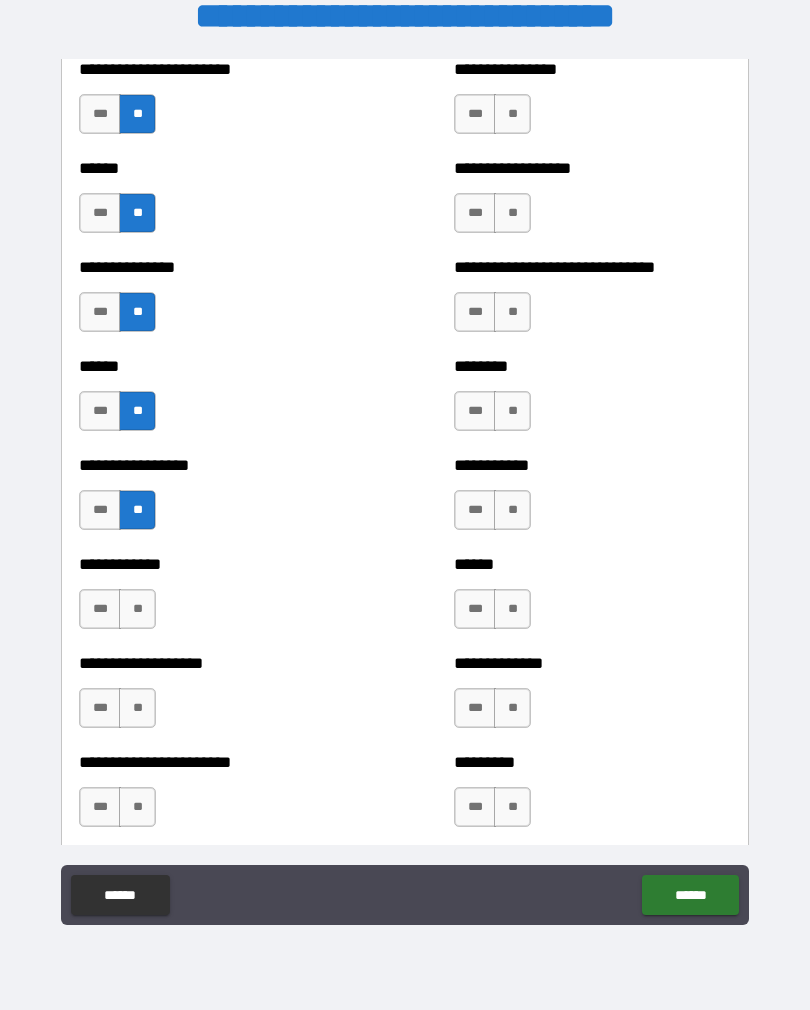 click on "**" at bounding box center [137, 609] 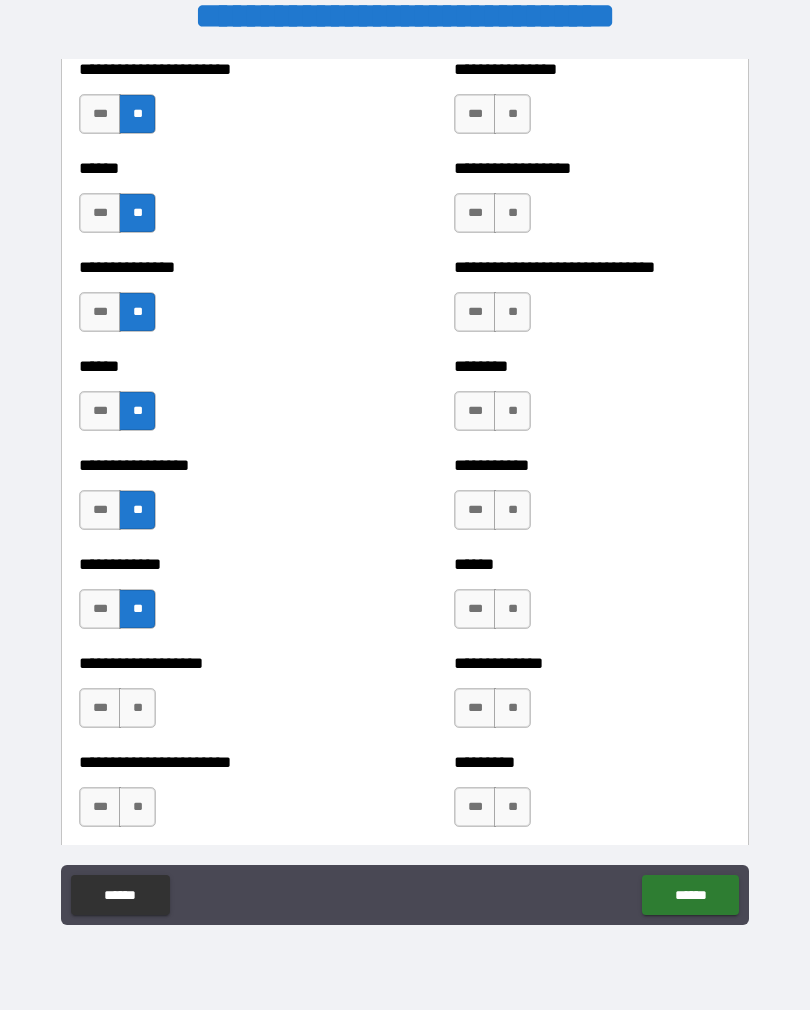 click on "**" at bounding box center (137, 708) 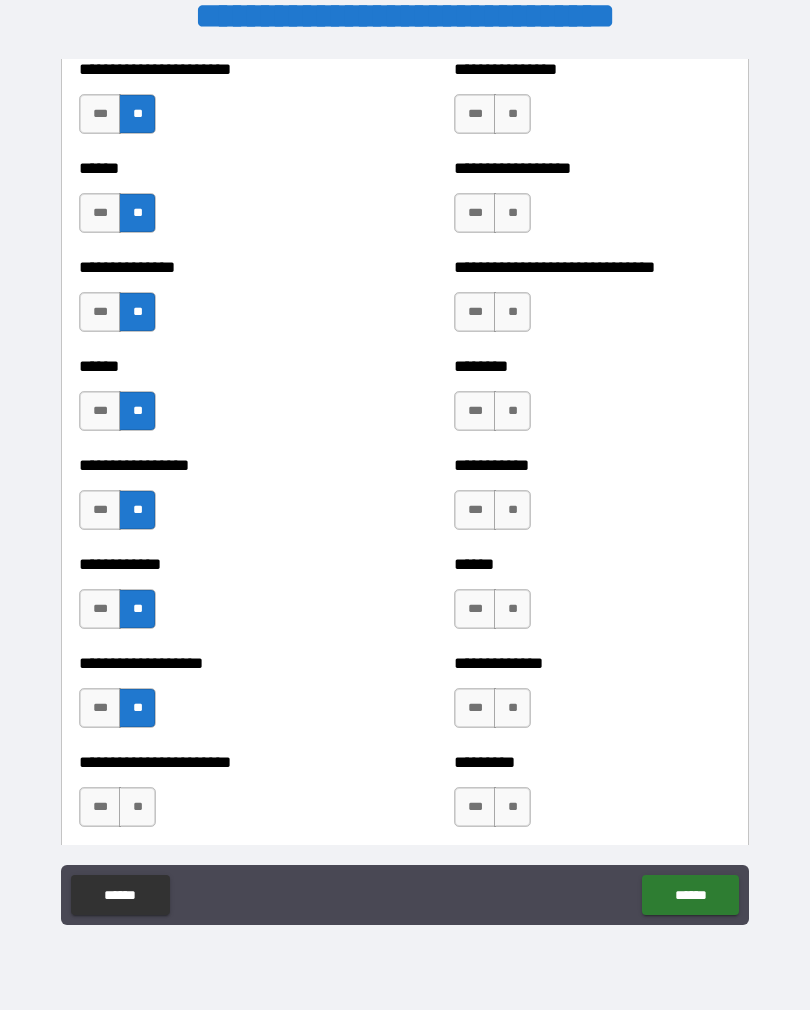 click on "***" at bounding box center (100, 708) 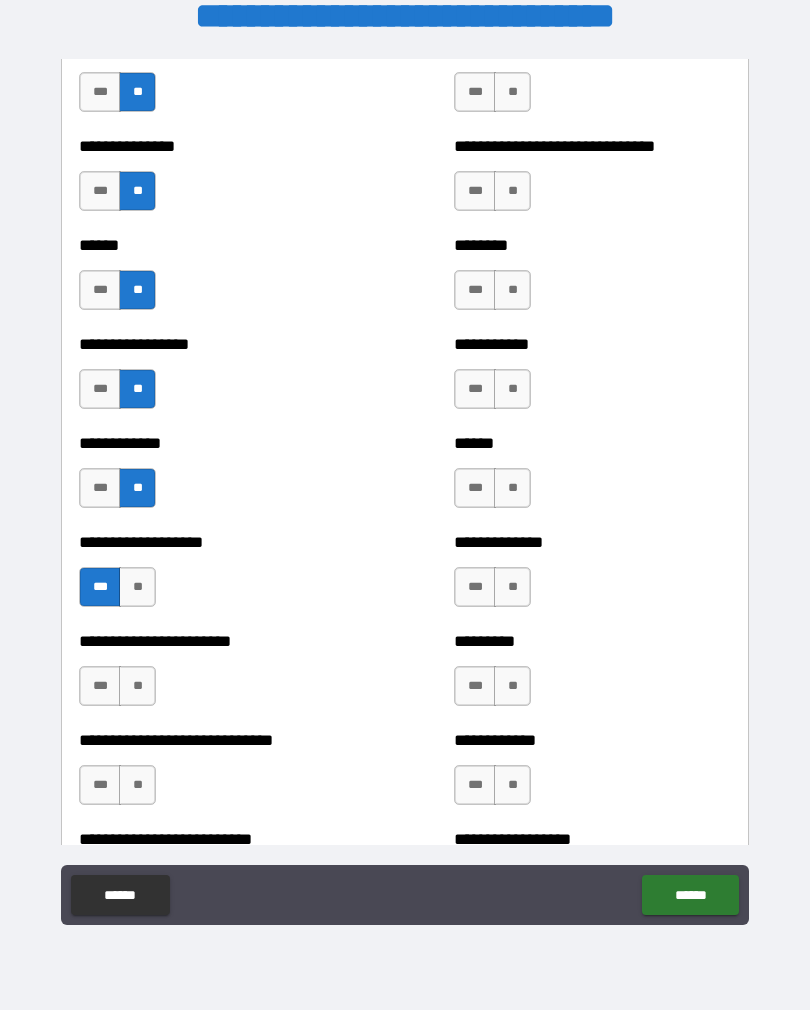 scroll, scrollTop: 1429, scrollLeft: 0, axis: vertical 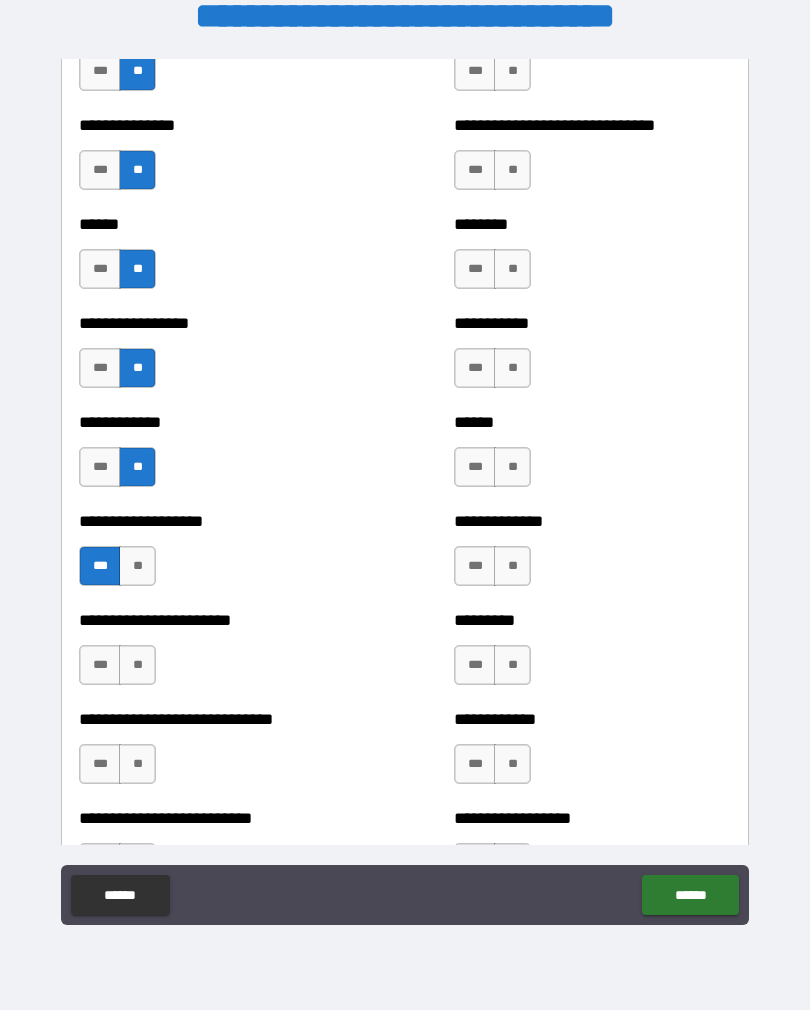 click on "**" at bounding box center [137, 665] 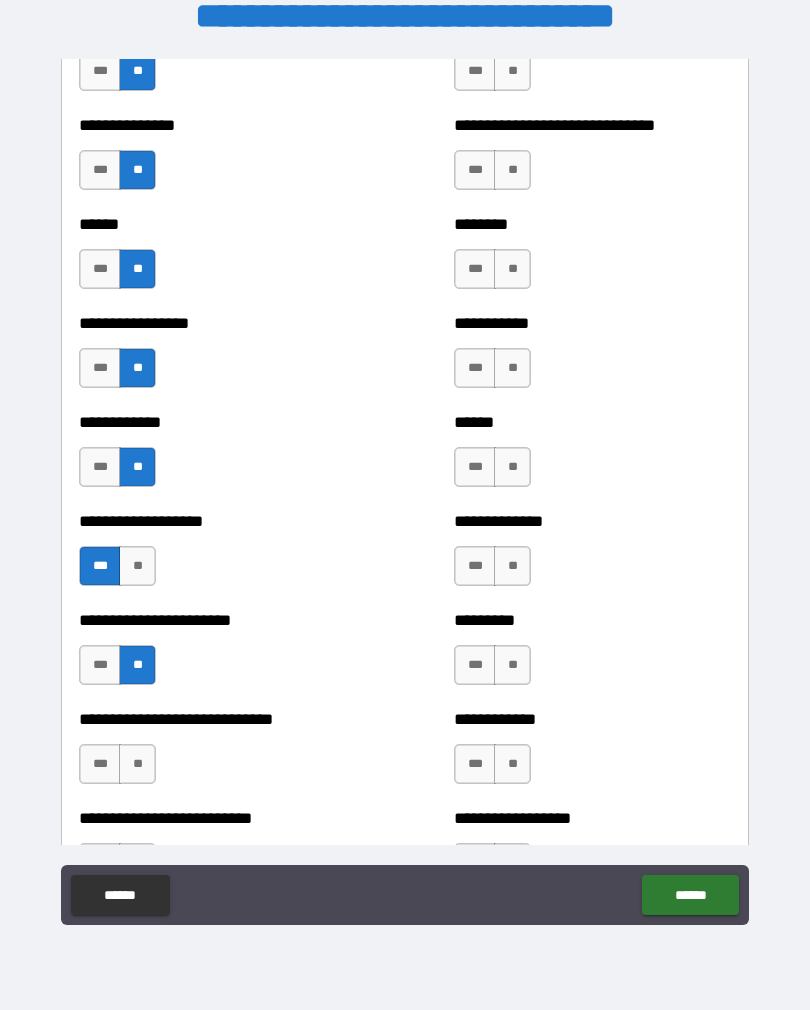 click on "**" at bounding box center [137, 764] 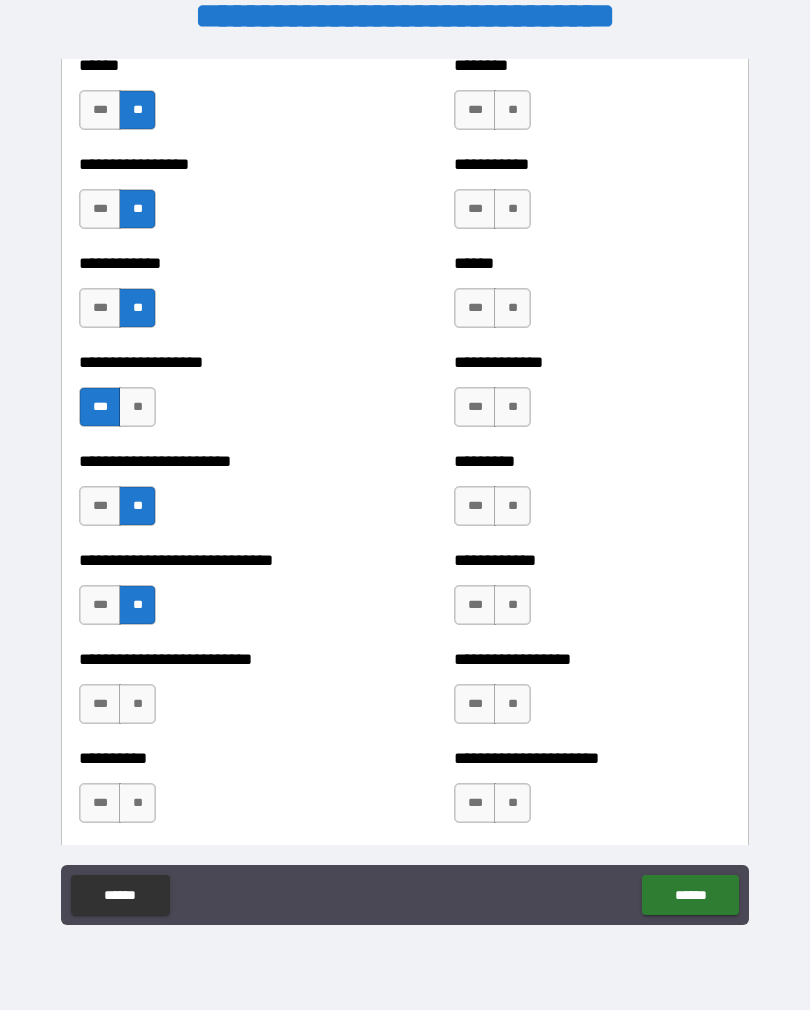 scroll, scrollTop: 1599, scrollLeft: 0, axis: vertical 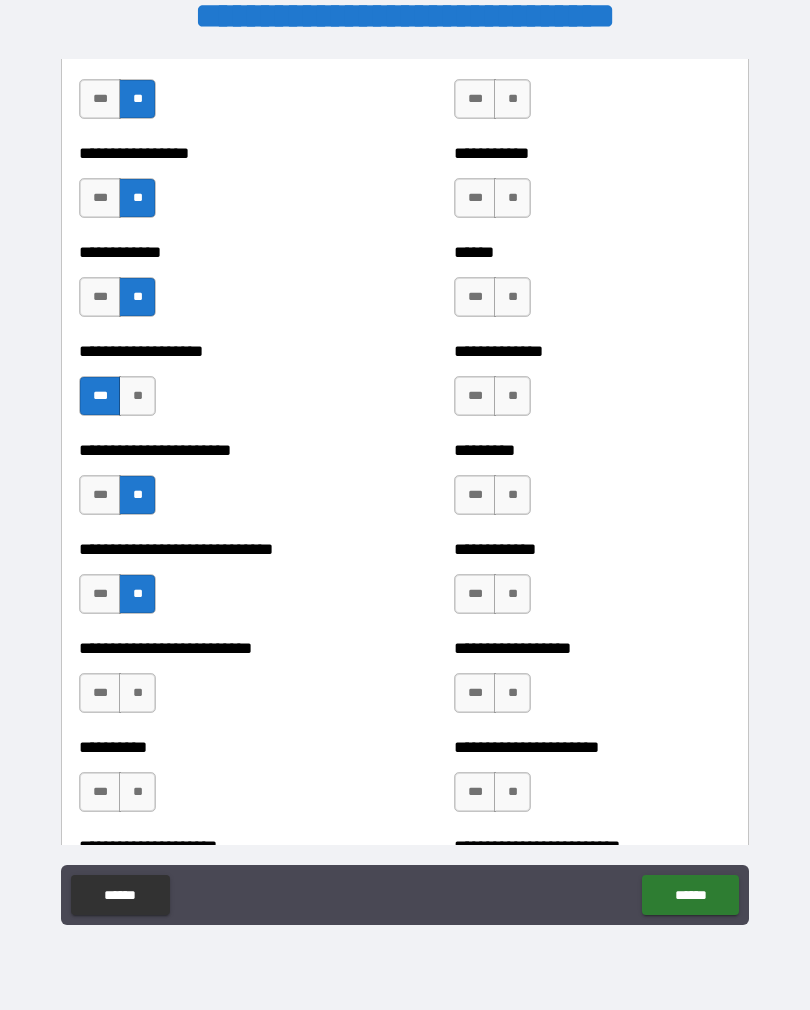 click on "**" at bounding box center (137, 693) 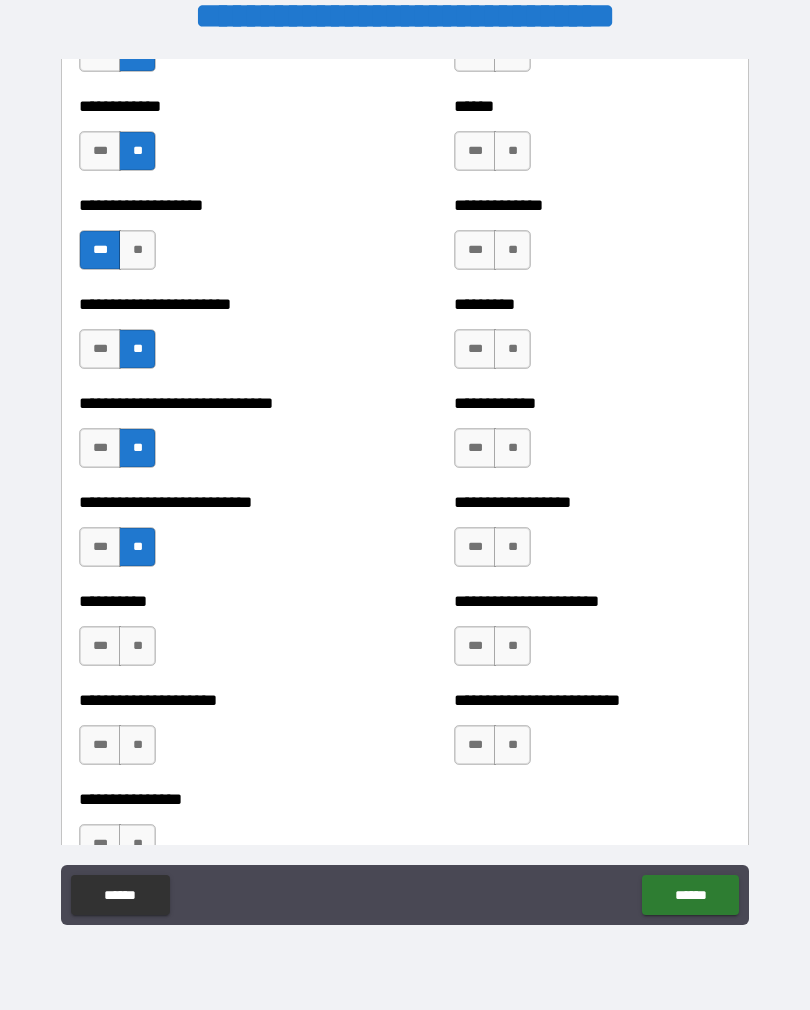 scroll, scrollTop: 1750, scrollLeft: 0, axis: vertical 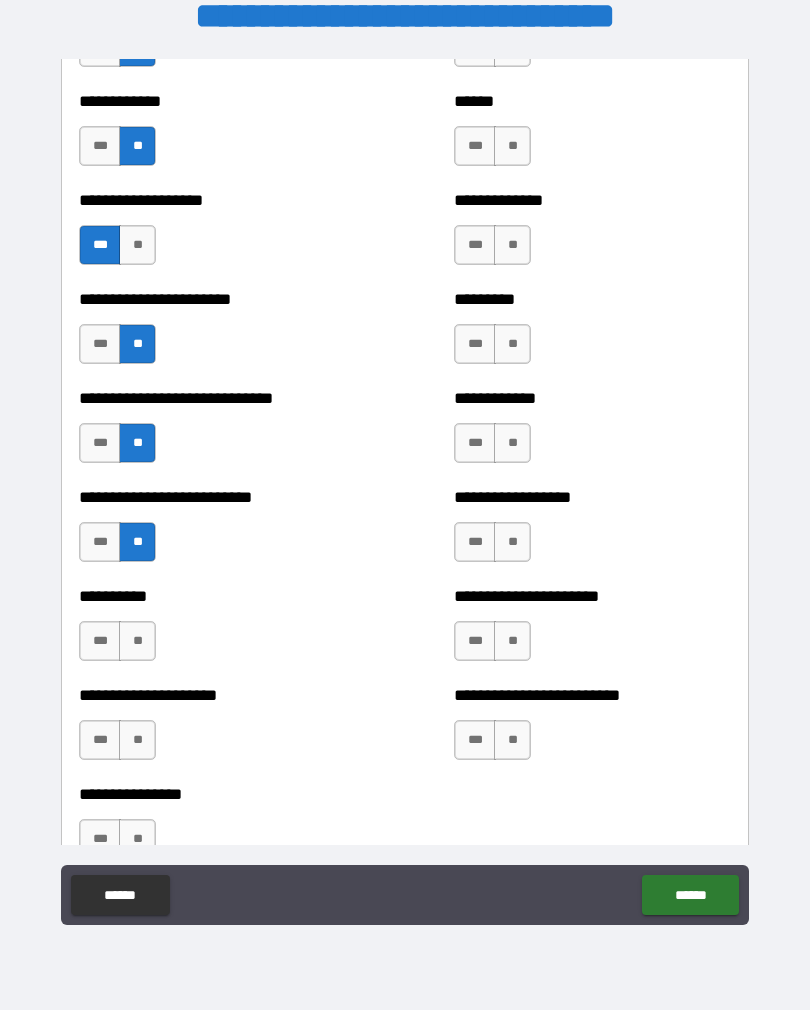 click on "**" at bounding box center (137, 641) 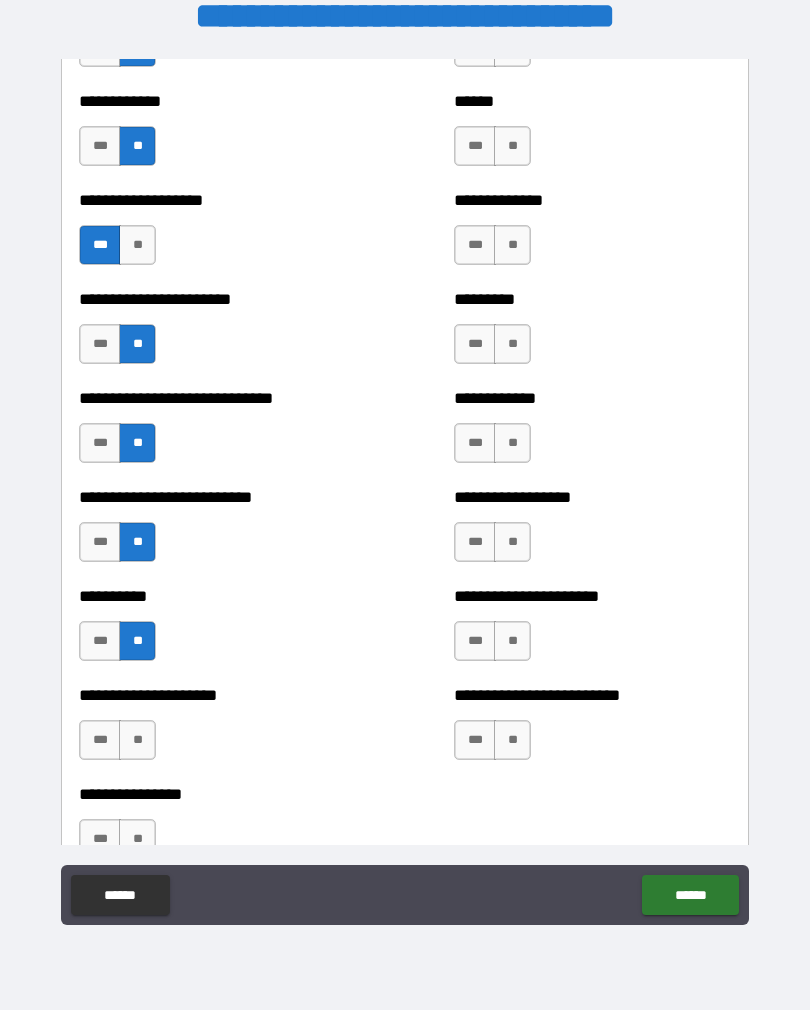 click on "**" at bounding box center [137, 740] 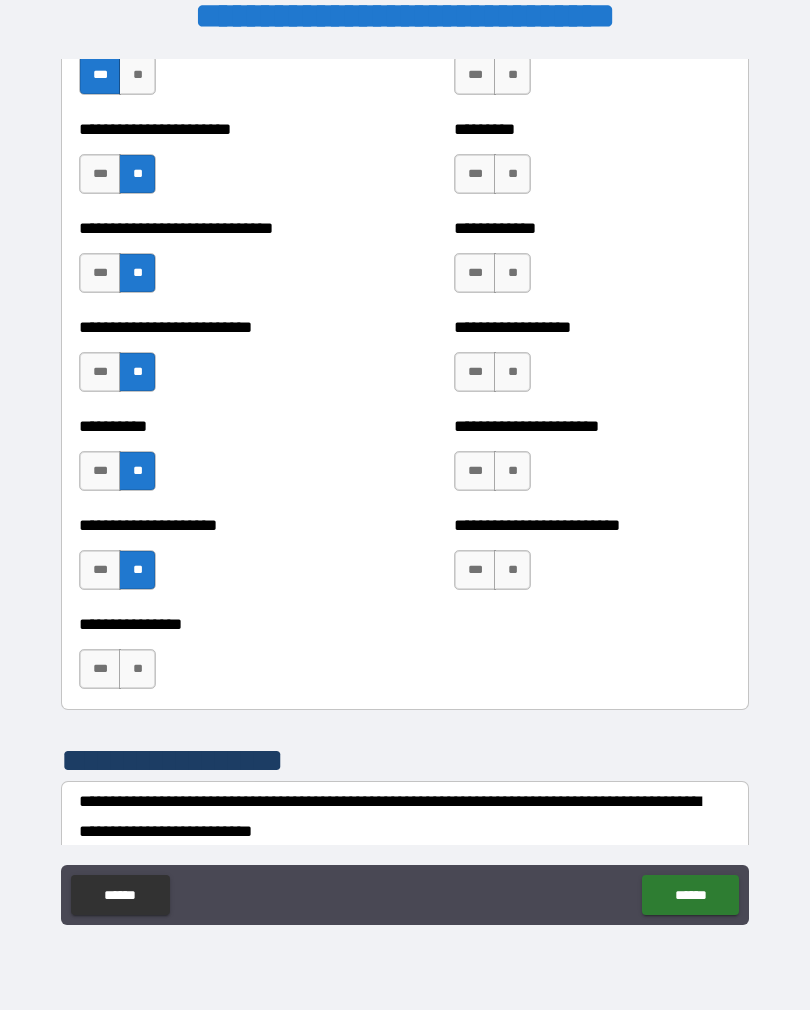 scroll, scrollTop: 1924, scrollLeft: 0, axis: vertical 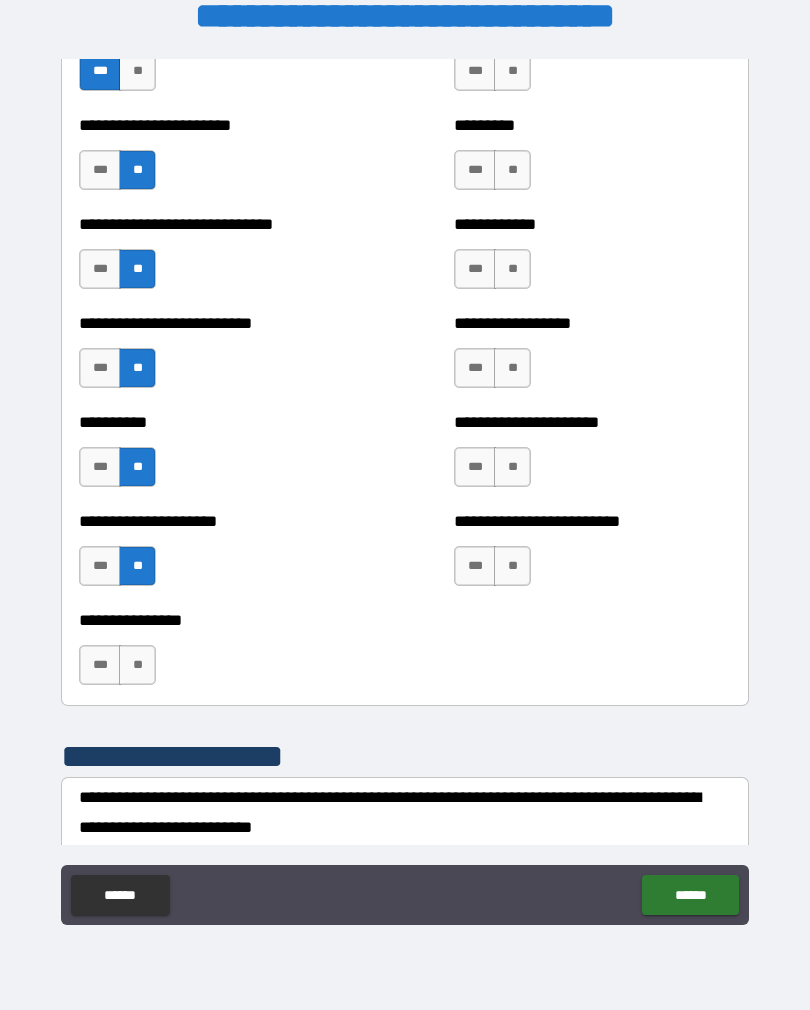 click on "**" at bounding box center [137, 665] 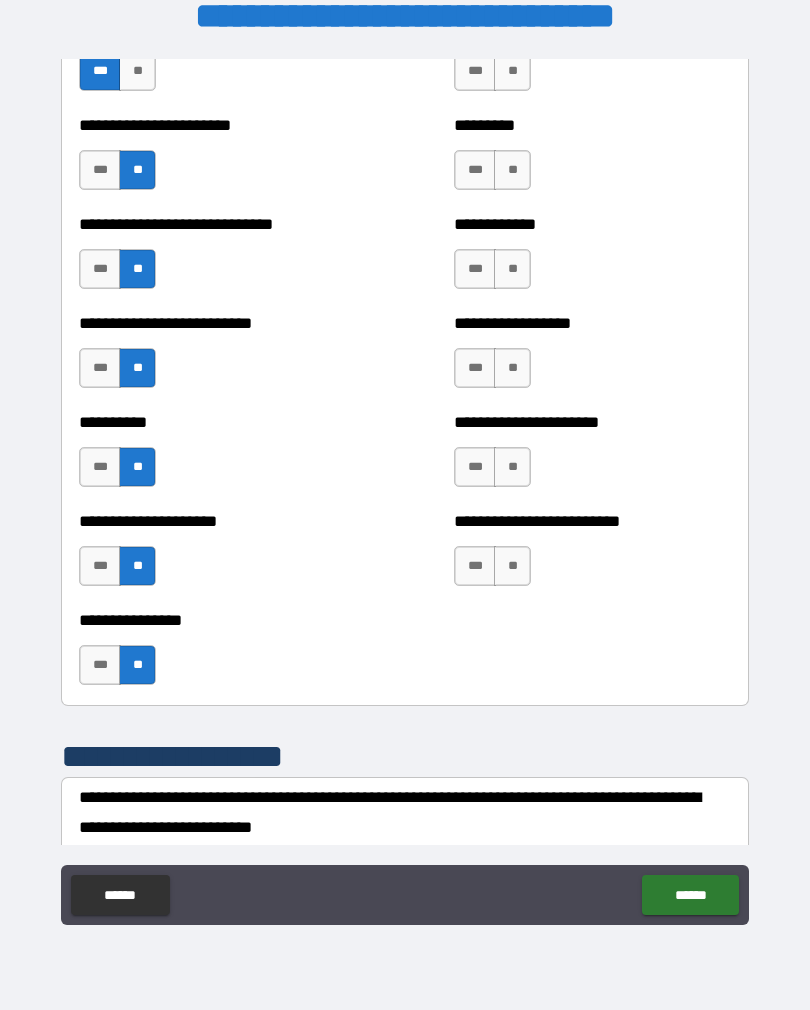 click on "**" at bounding box center (512, 566) 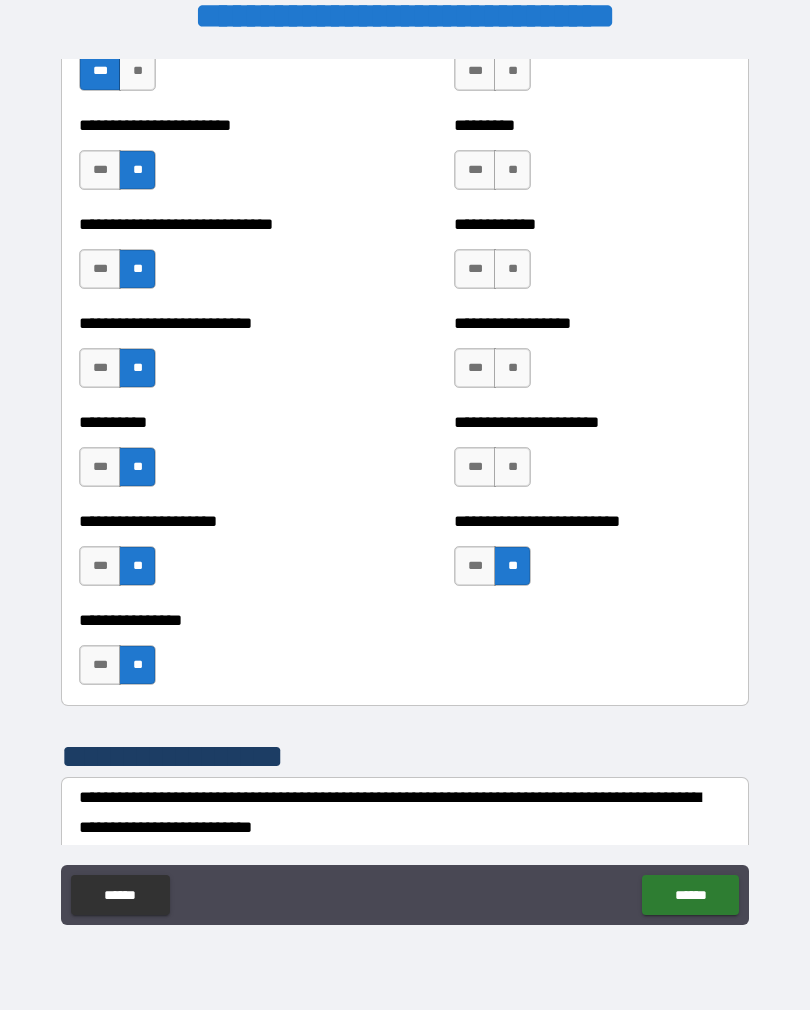 click on "**" at bounding box center [512, 467] 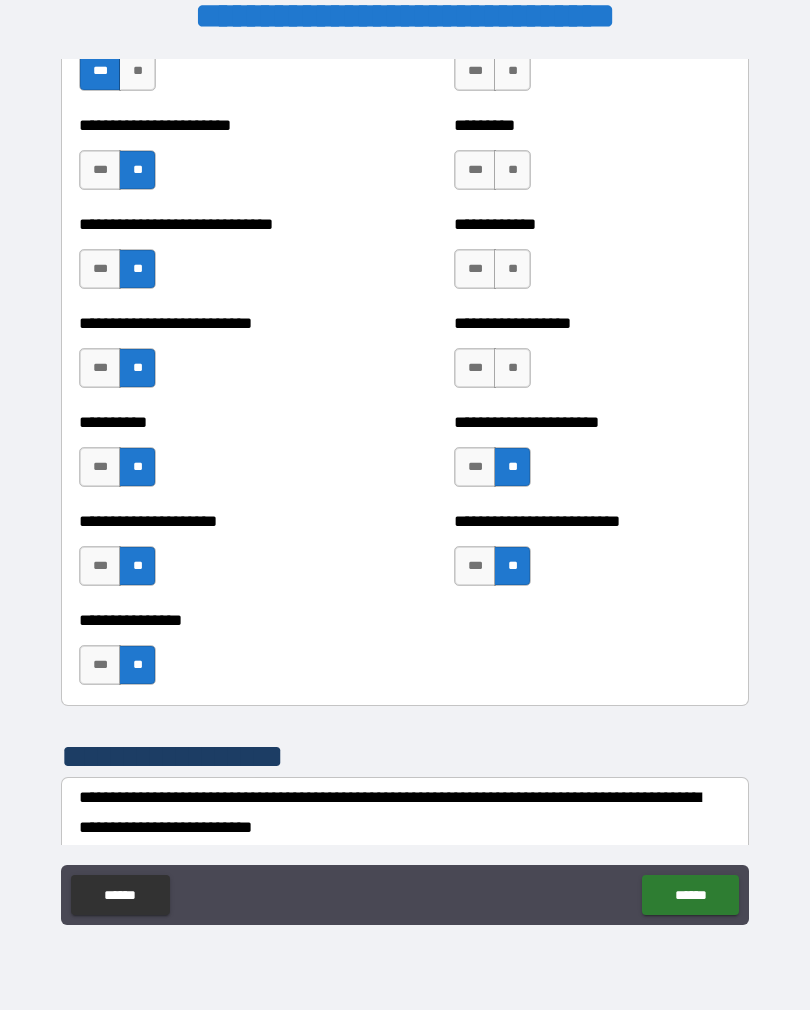 click on "**" at bounding box center (512, 368) 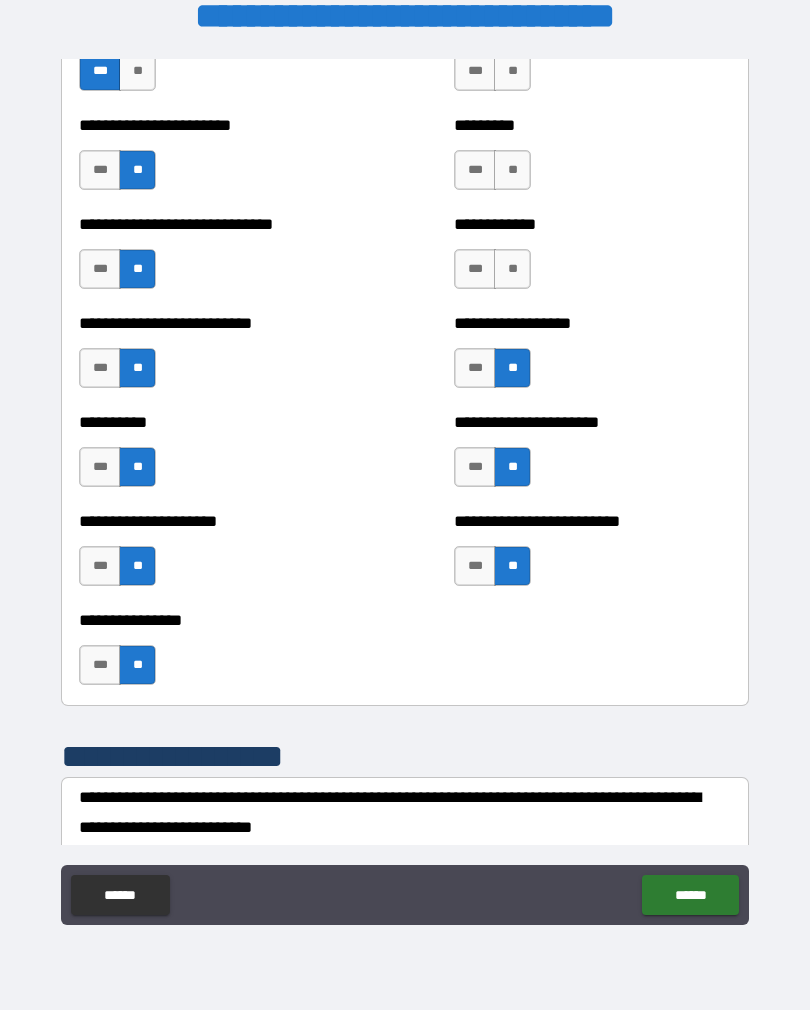 click on "**" at bounding box center [512, 269] 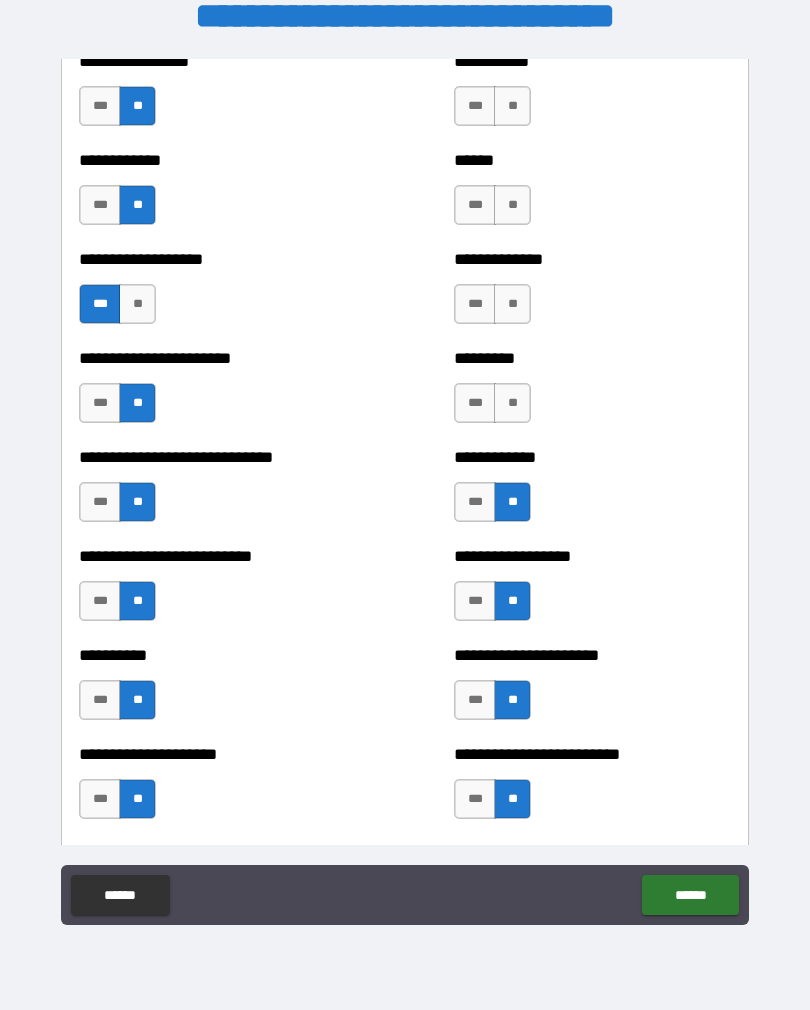scroll, scrollTop: 1689, scrollLeft: 0, axis: vertical 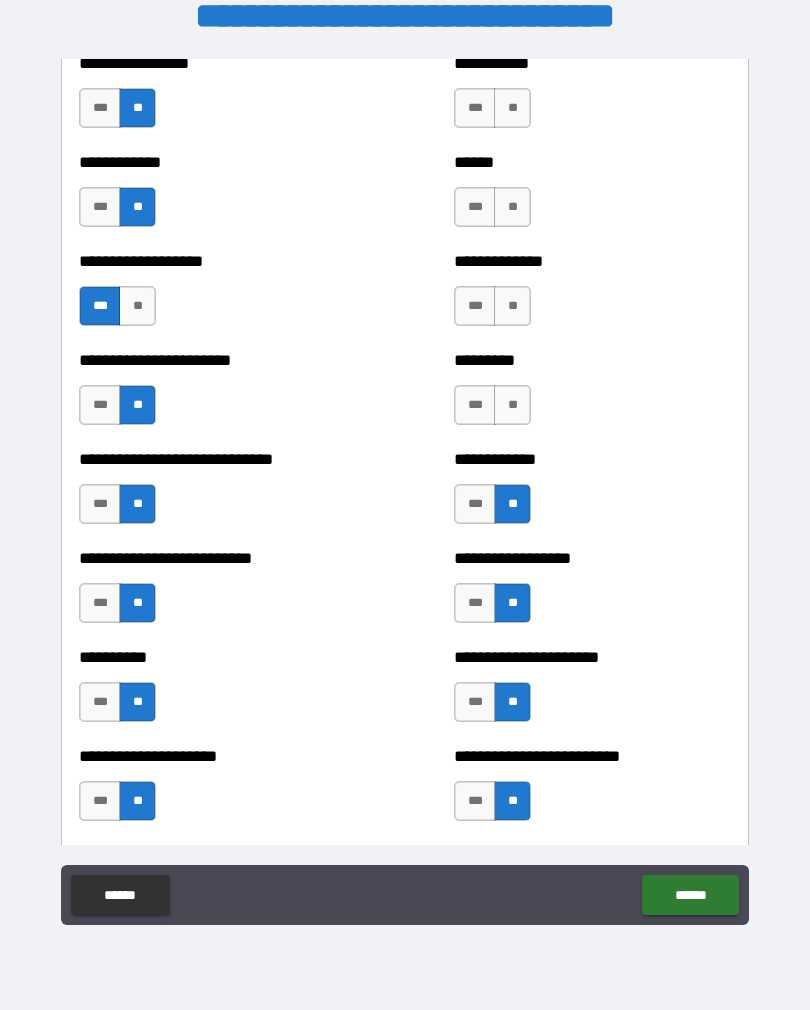 click on "**" at bounding box center (512, 405) 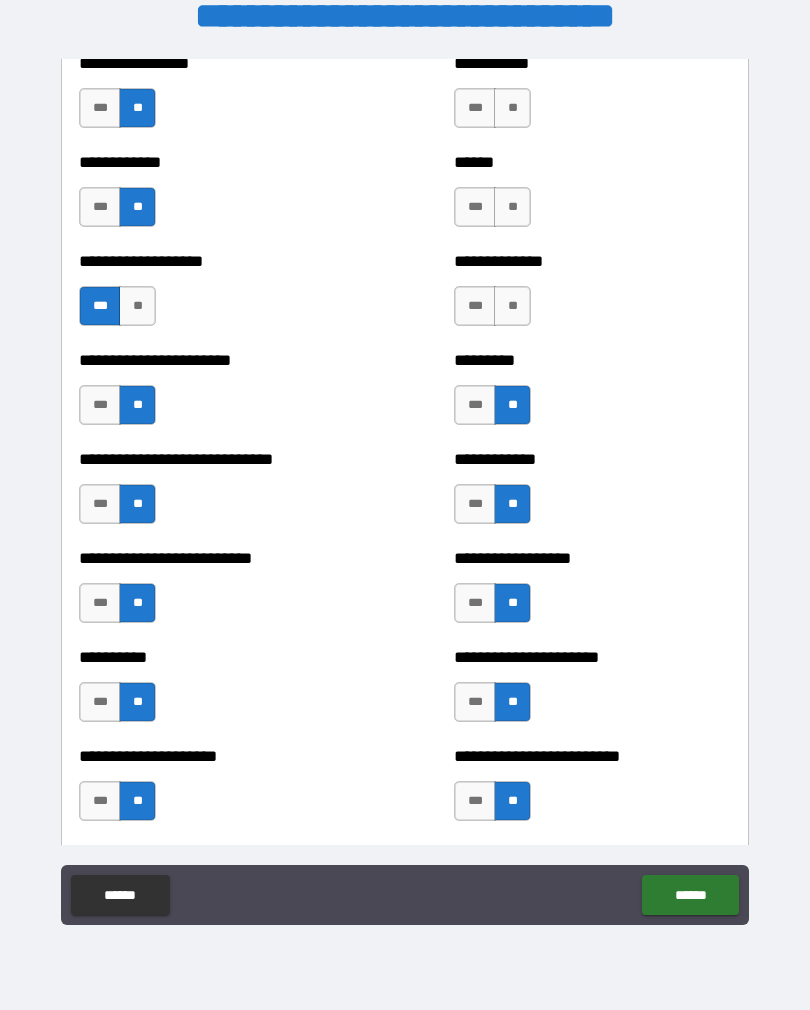 click on "**" at bounding box center [512, 306] 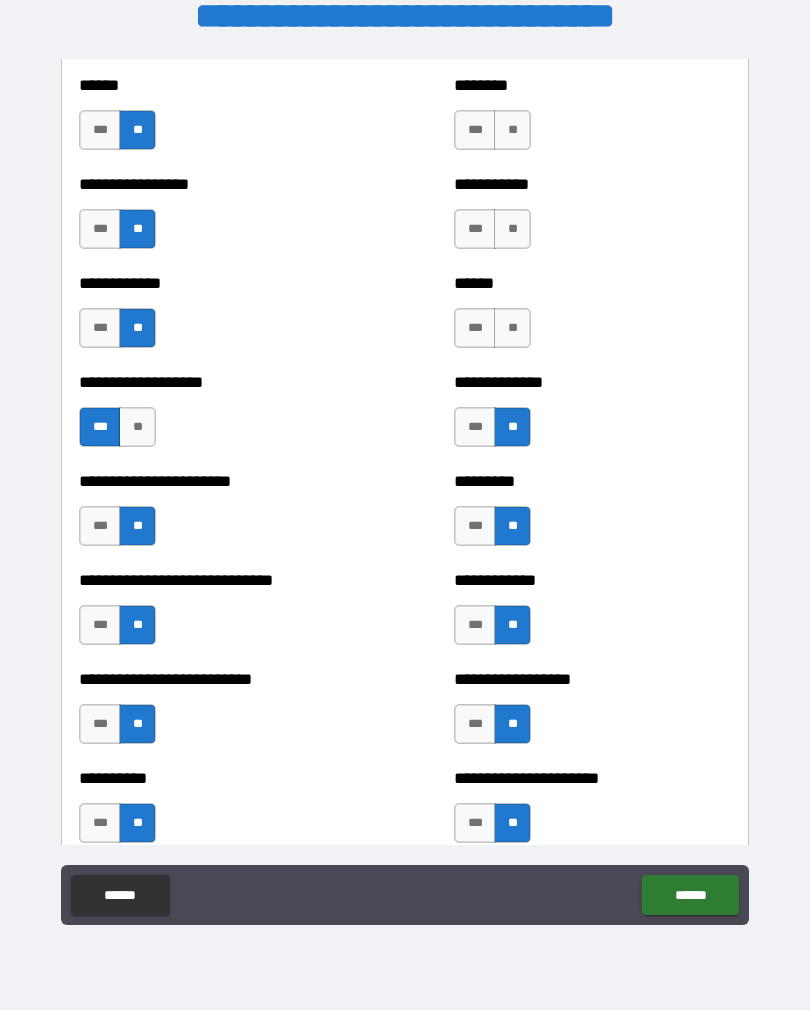 scroll, scrollTop: 1570, scrollLeft: 0, axis: vertical 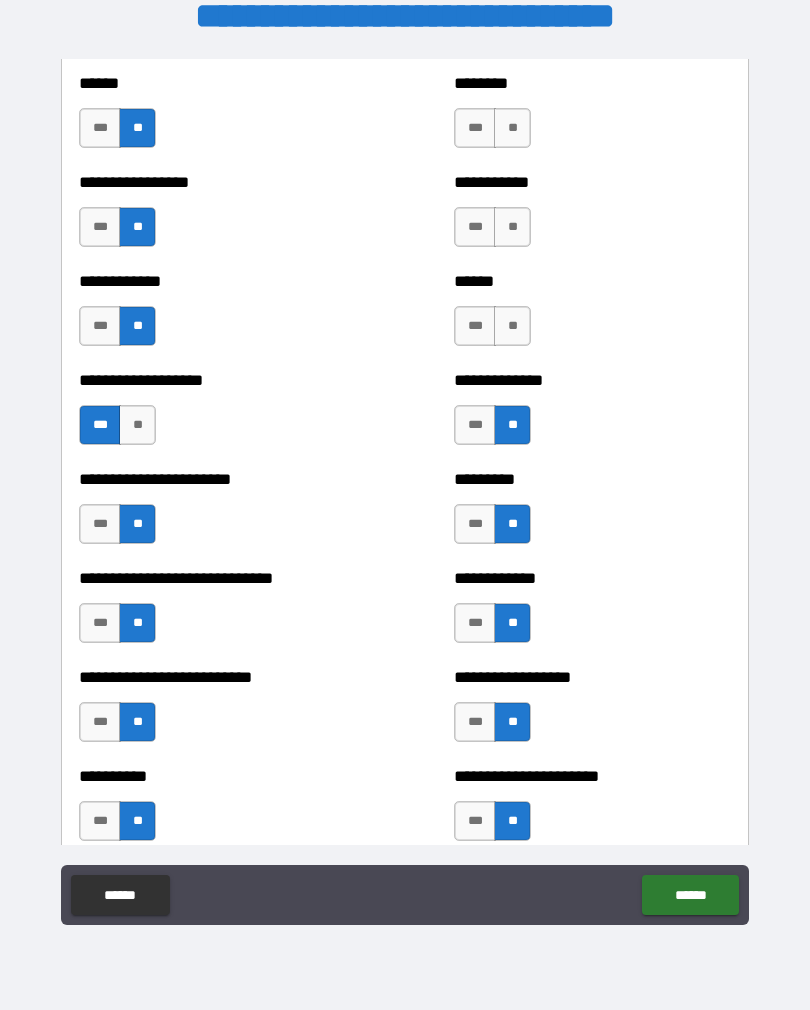 click on "**" at bounding box center (512, 326) 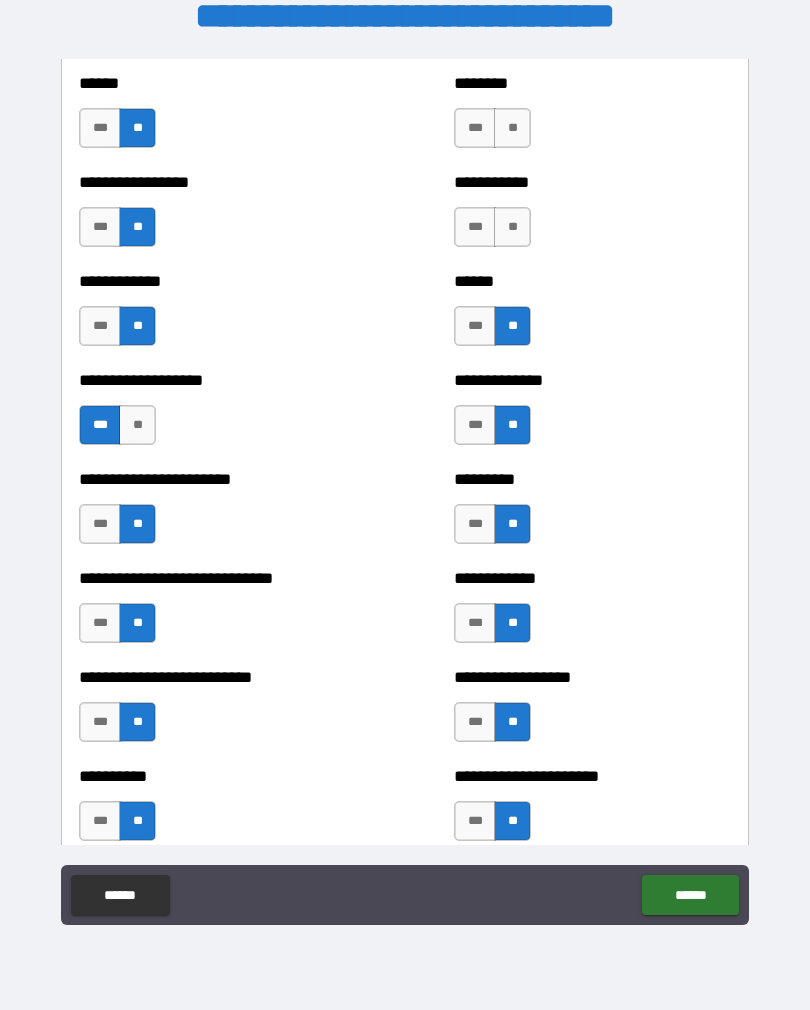 click on "**" at bounding box center [512, 227] 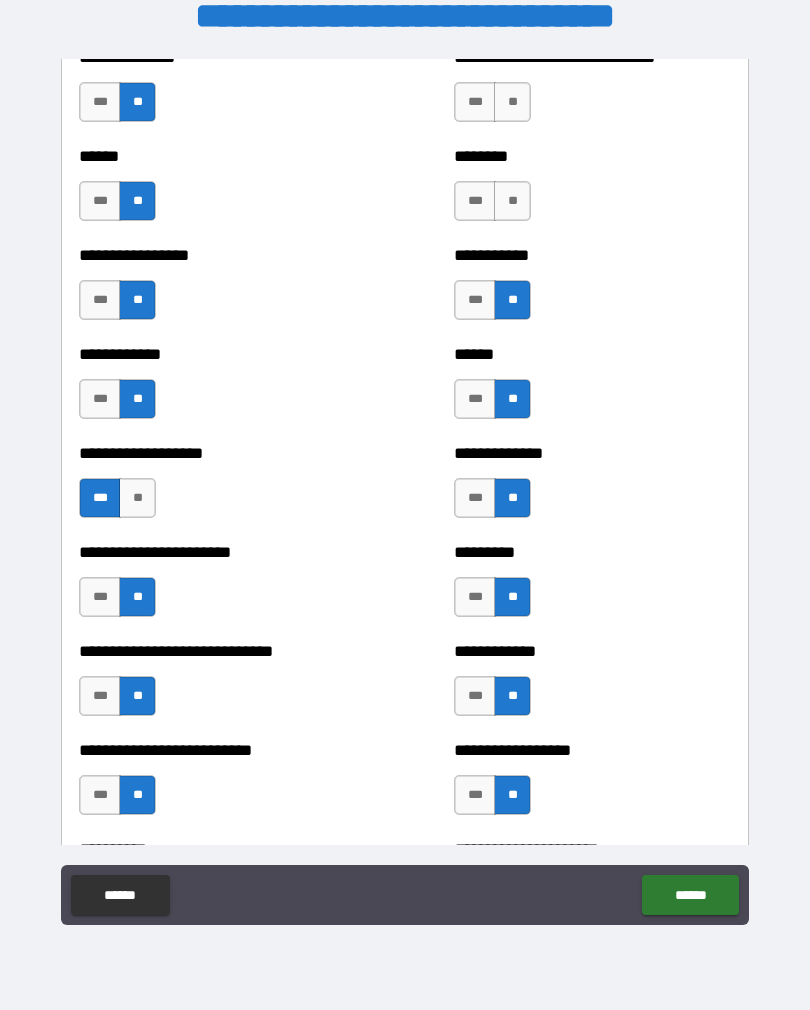 scroll, scrollTop: 1496, scrollLeft: 0, axis: vertical 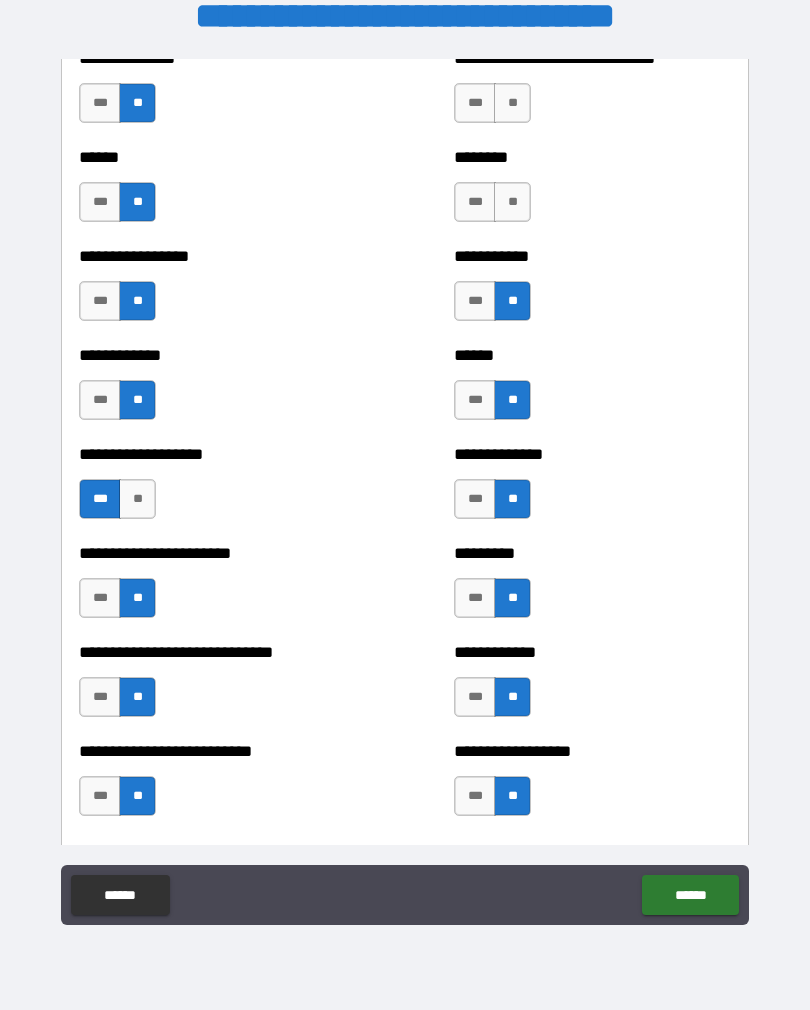 click on "**" at bounding box center (512, 202) 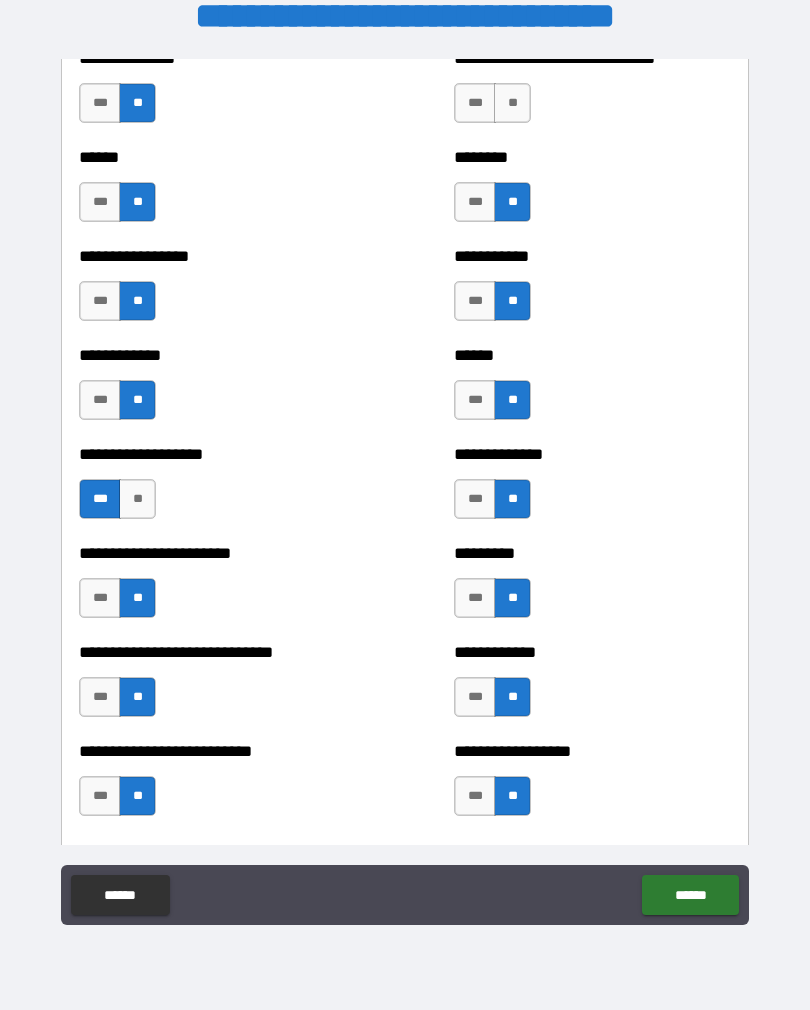 click on "**" at bounding box center [512, 103] 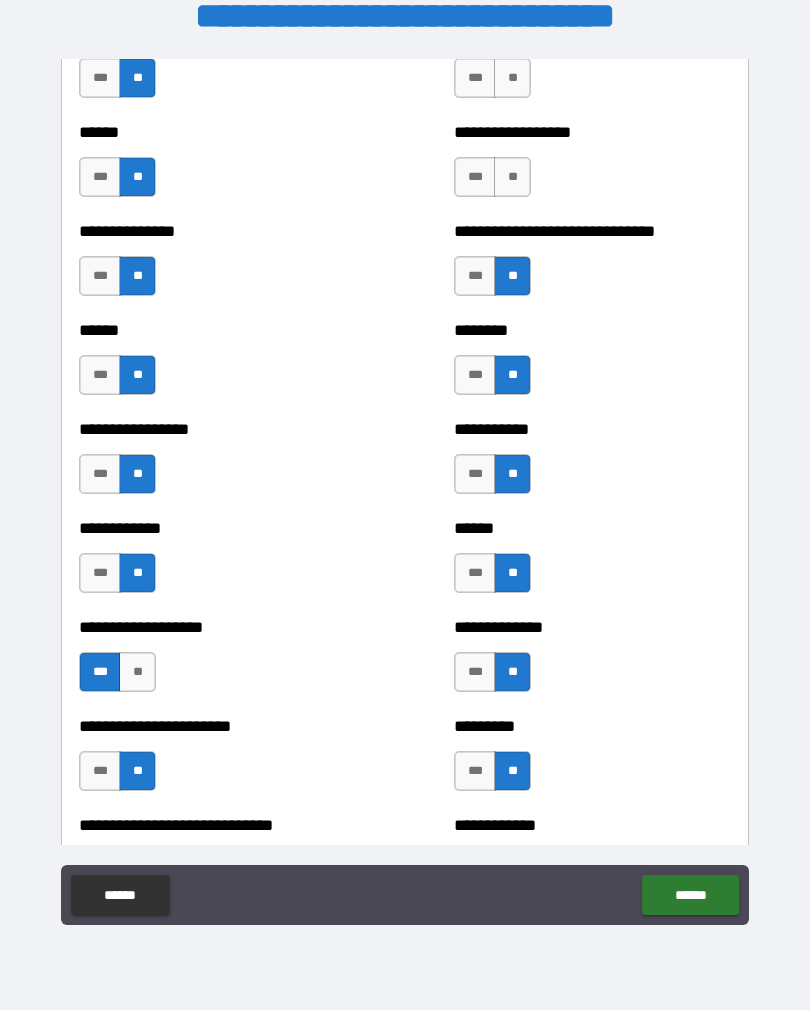 click on "**" at bounding box center [512, 177] 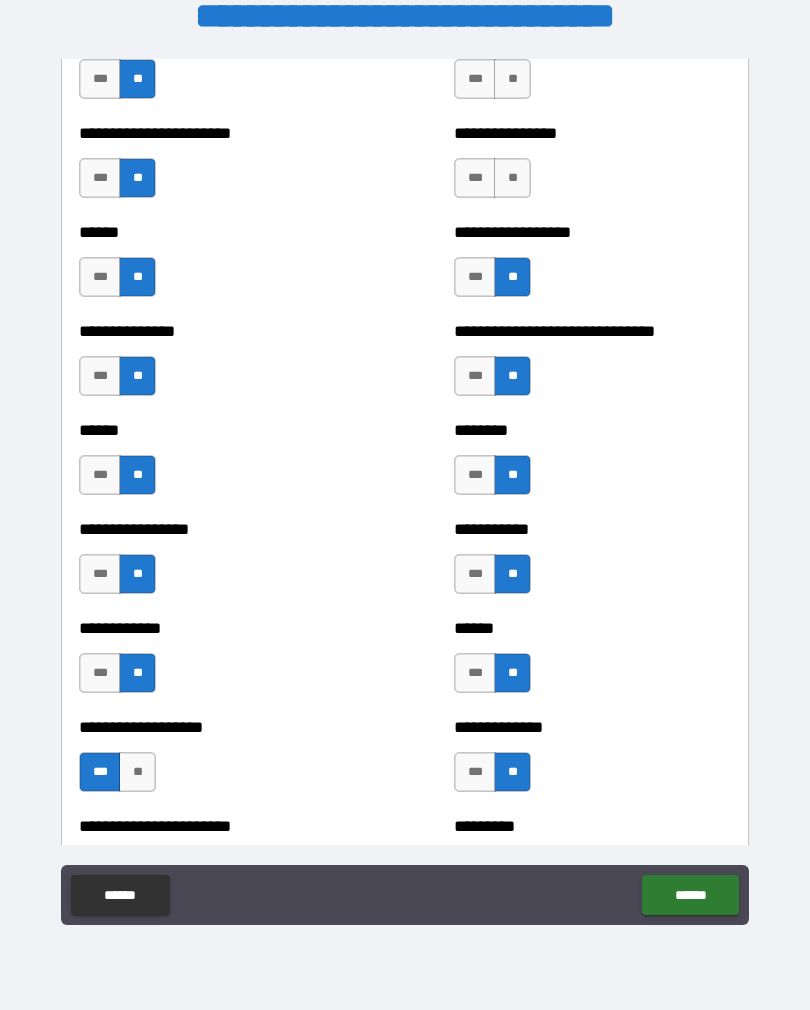 scroll, scrollTop: 1221, scrollLeft: 0, axis: vertical 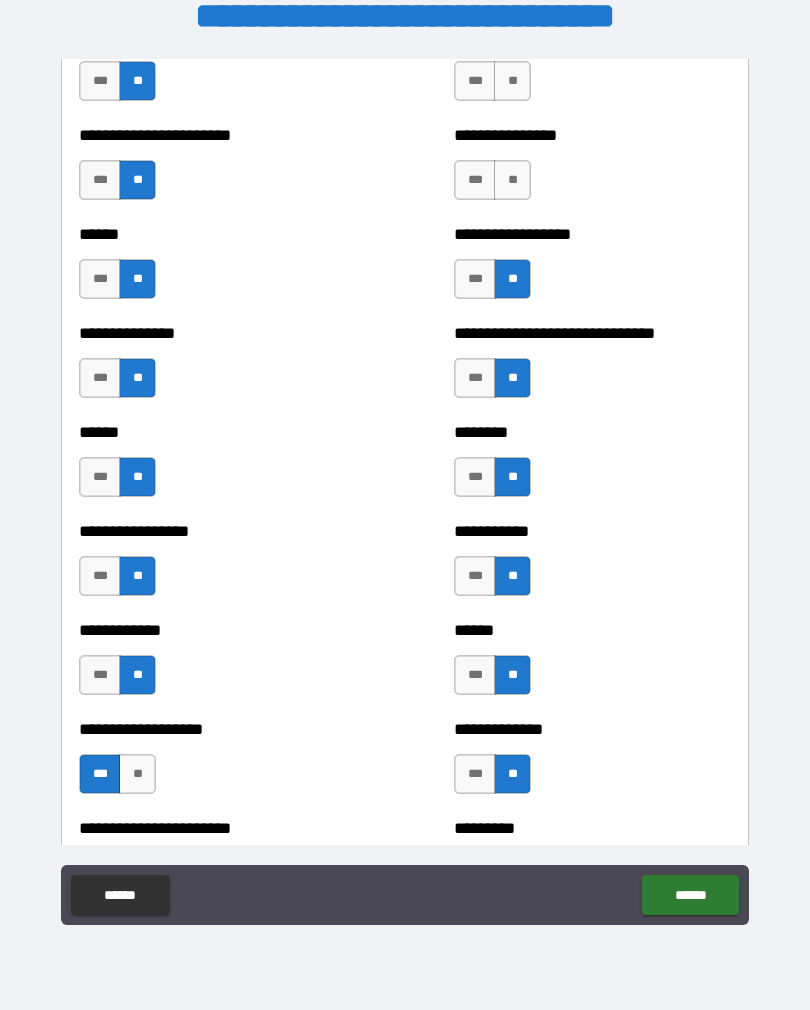 click on "**" at bounding box center (512, 180) 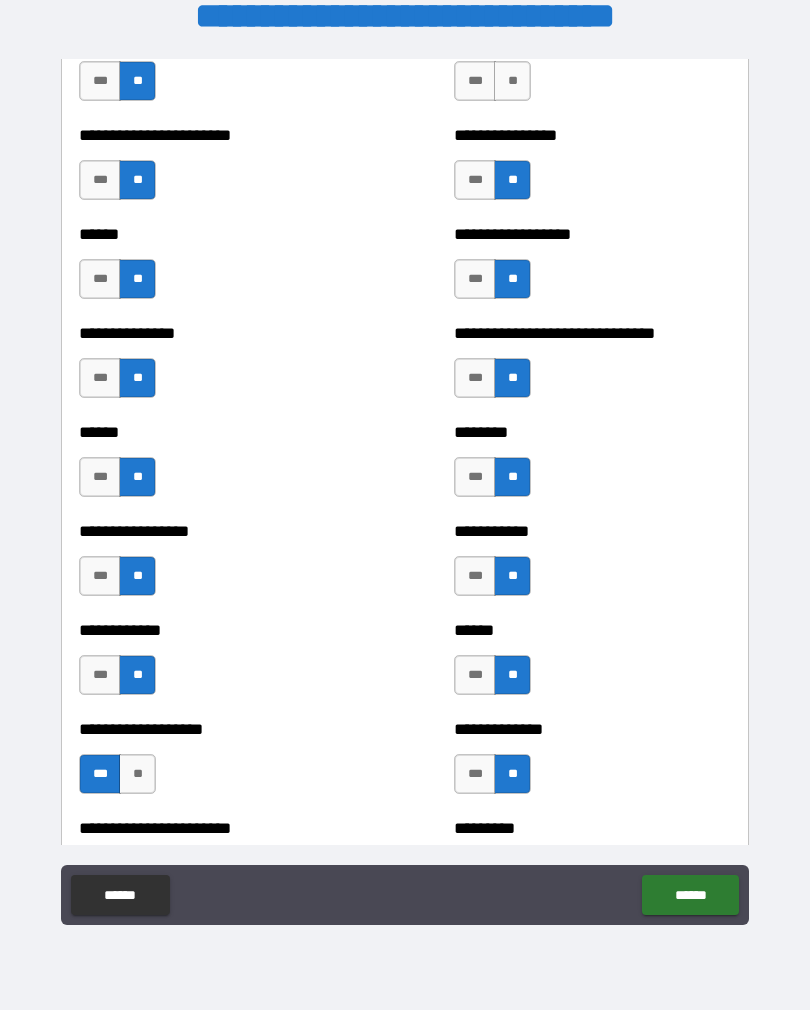 click on "**" at bounding box center (512, 81) 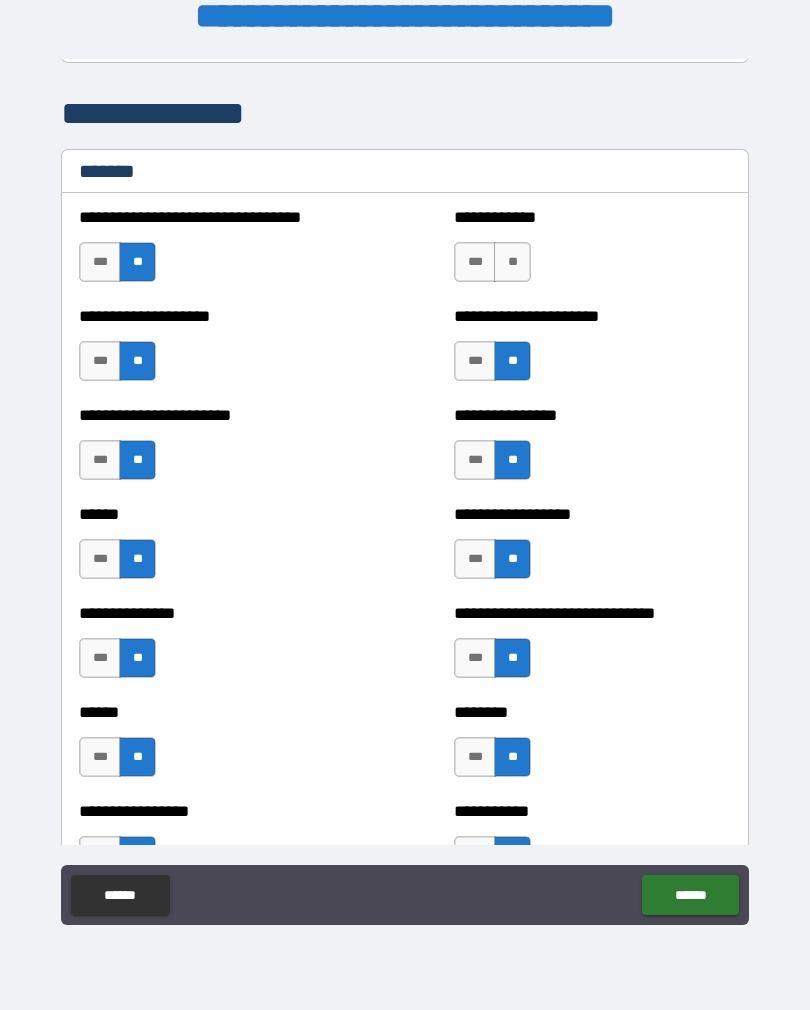 scroll, scrollTop: 946, scrollLeft: 0, axis: vertical 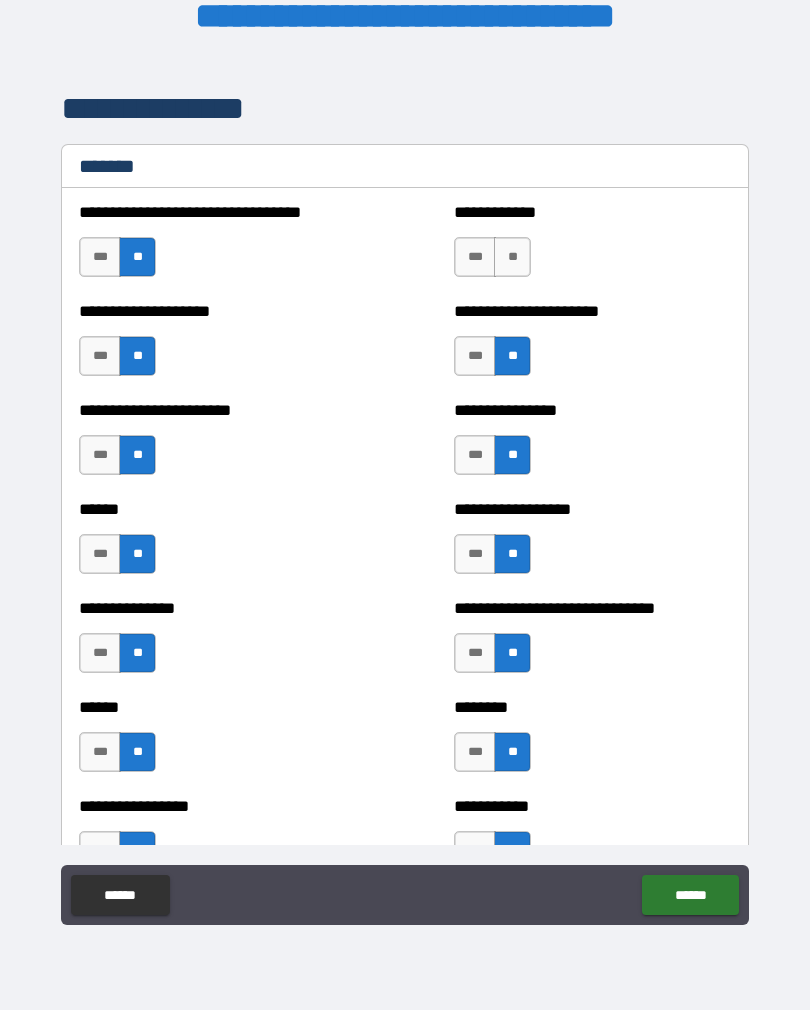 click on "**" at bounding box center [512, 257] 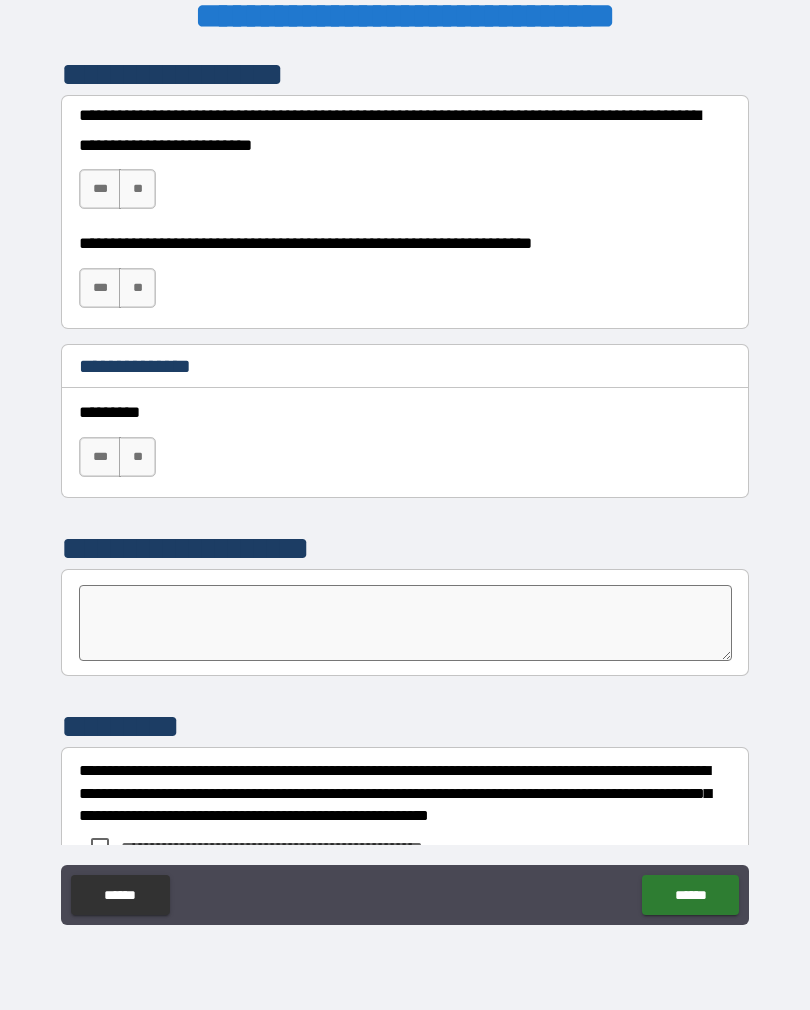 scroll, scrollTop: 2628, scrollLeft: 0, axis: vertical 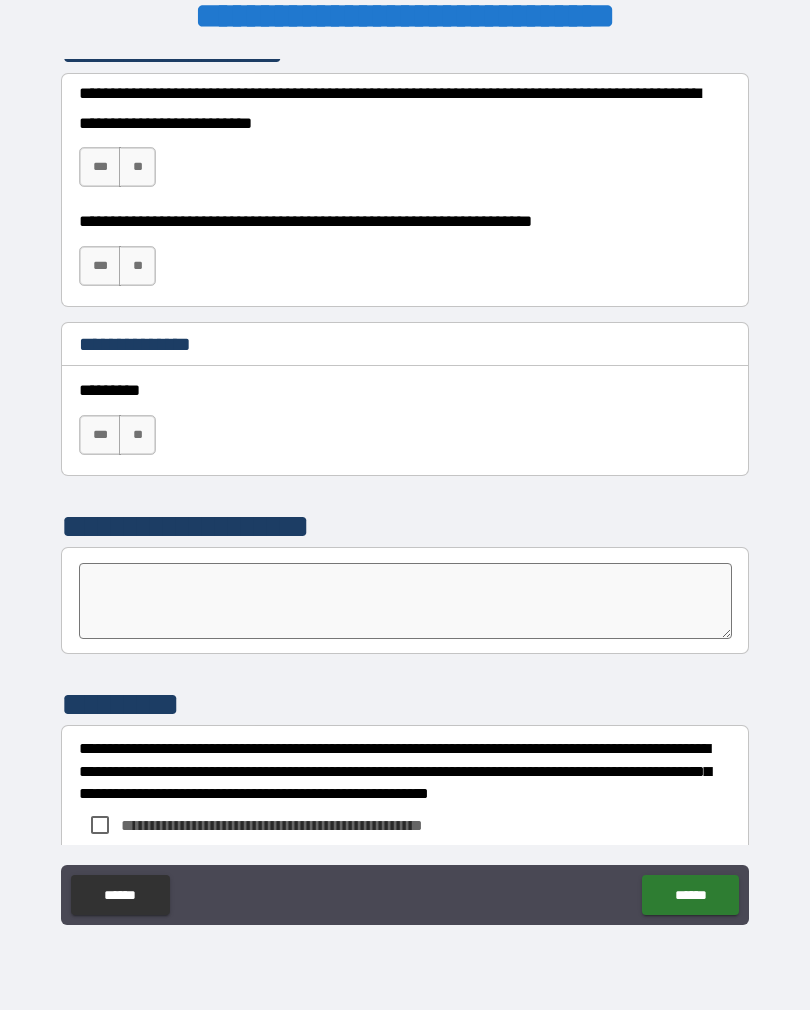 click at bounding box center (405, 601) 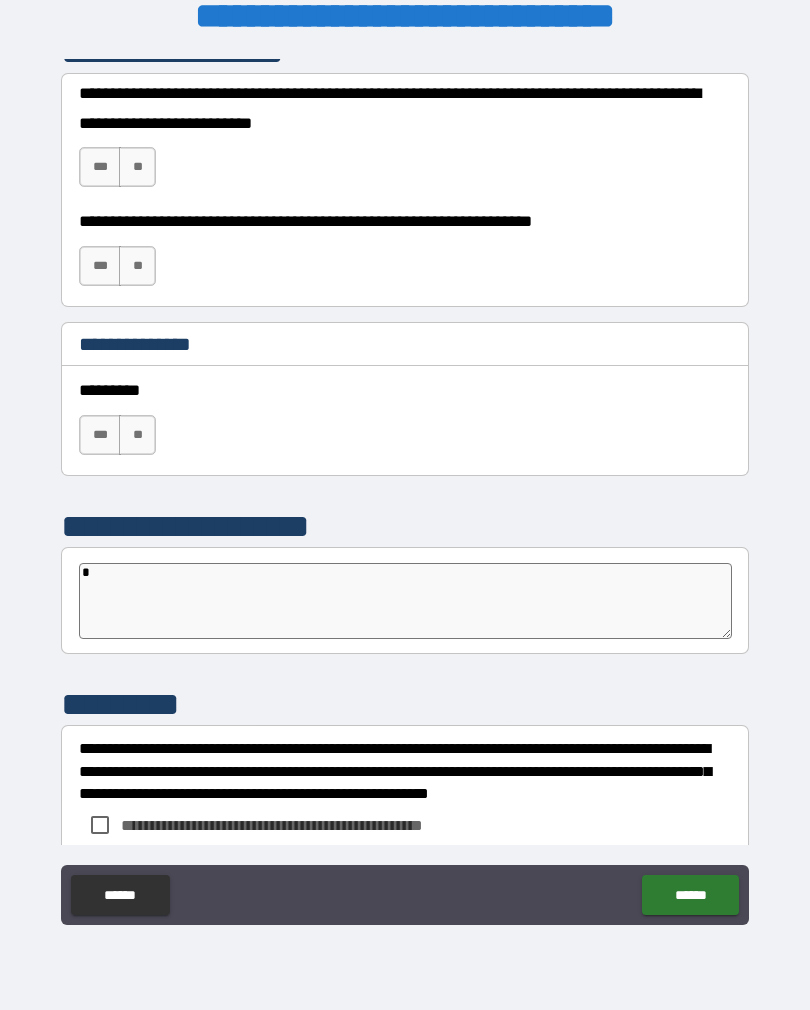 type on "*" 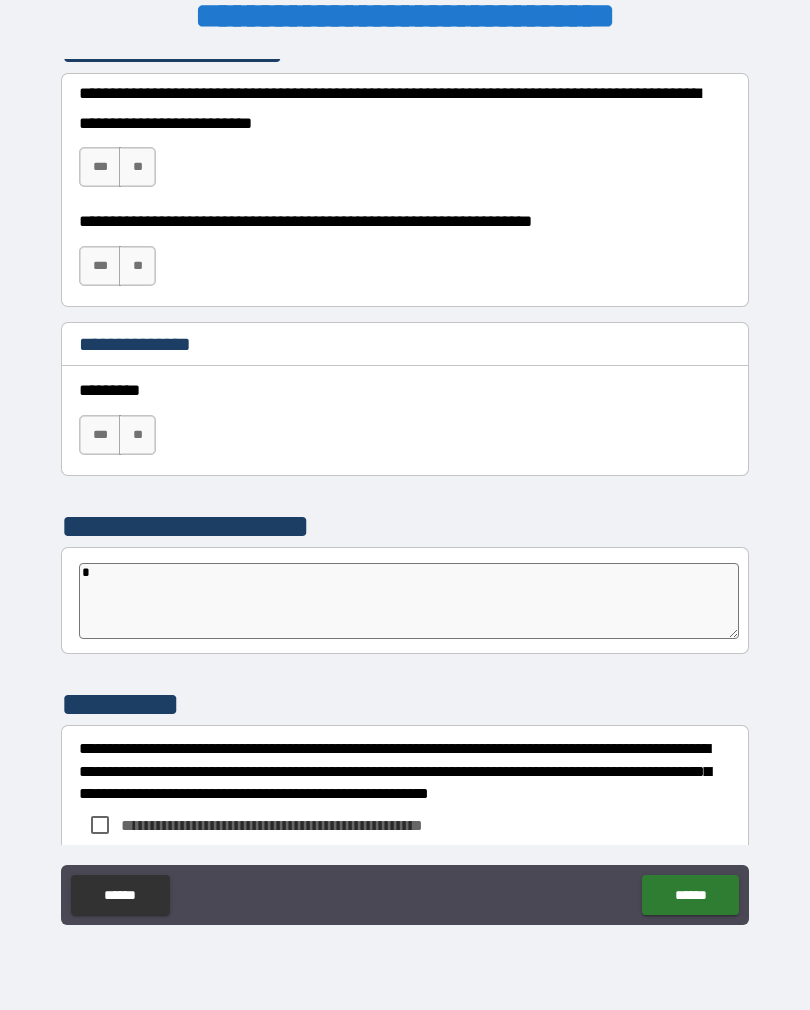 type on "**" 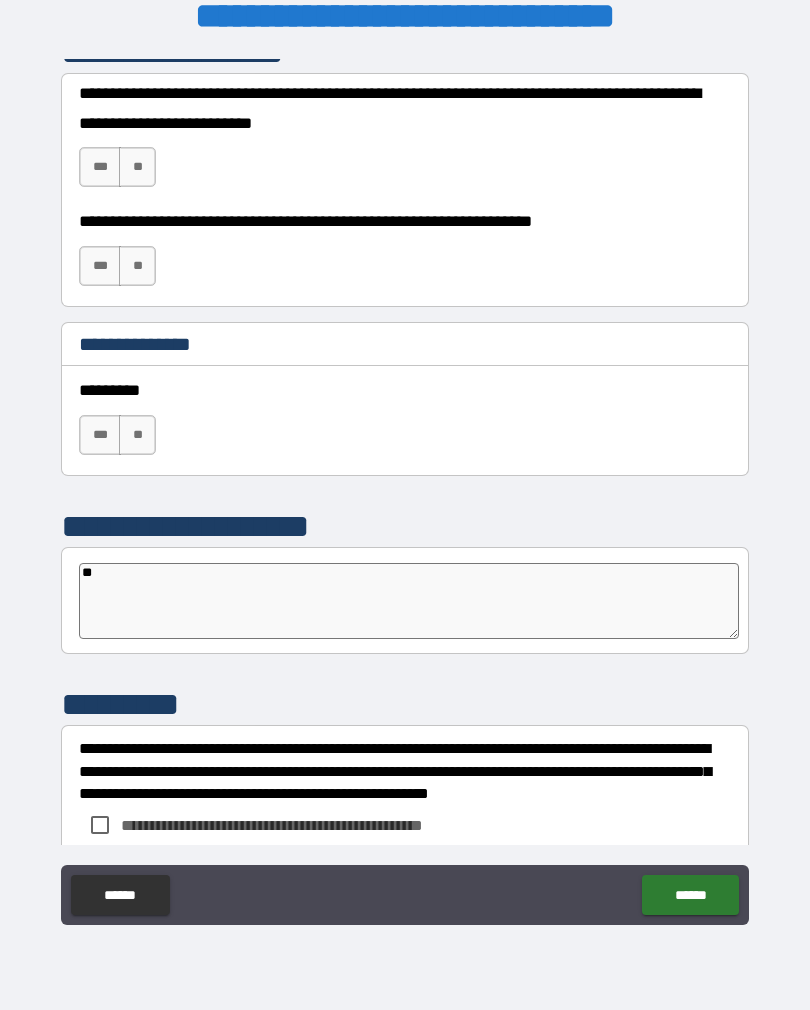 type on "*" 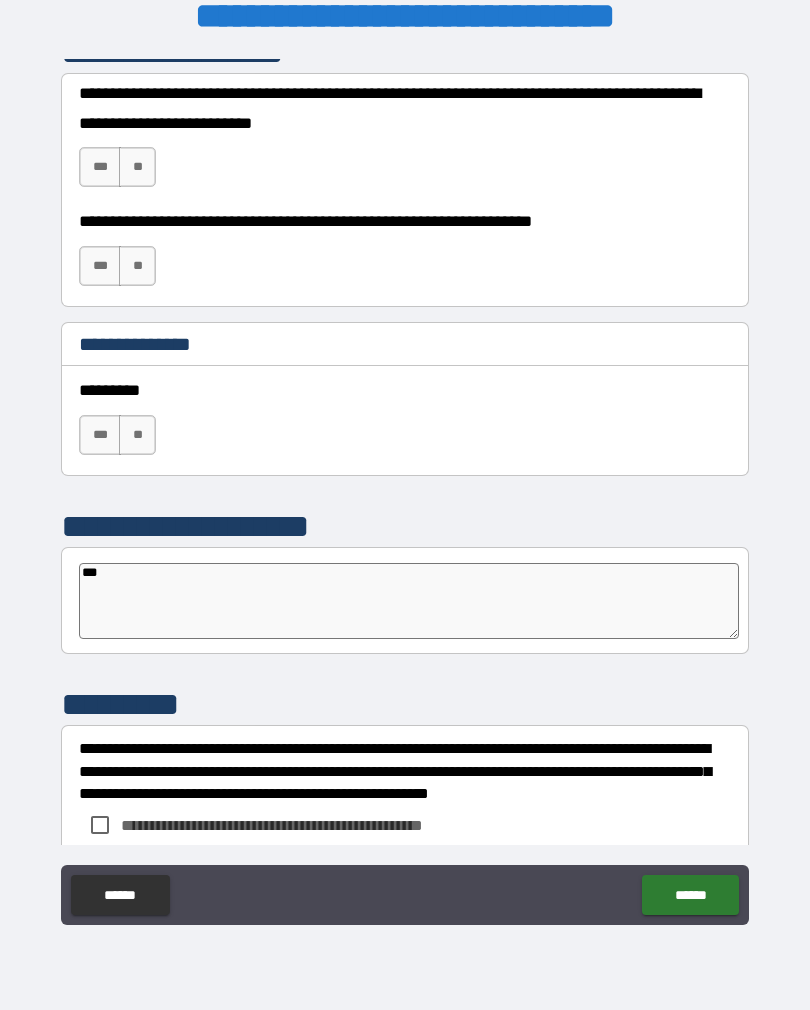 type on "*" 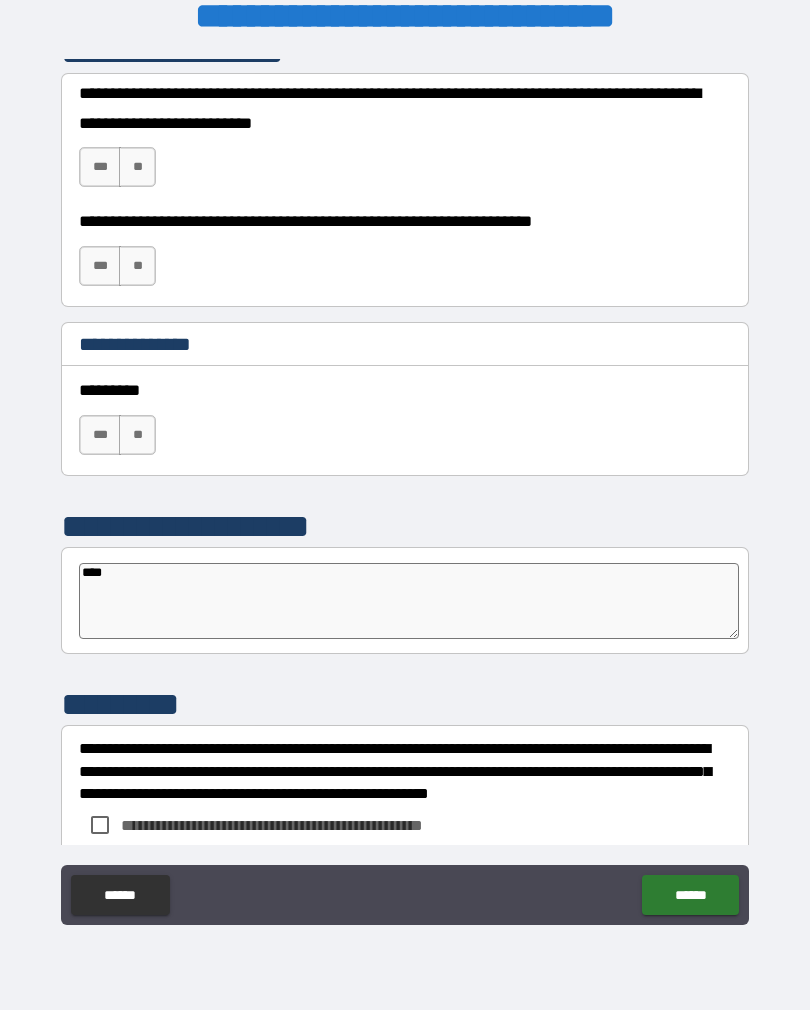 type on "*" 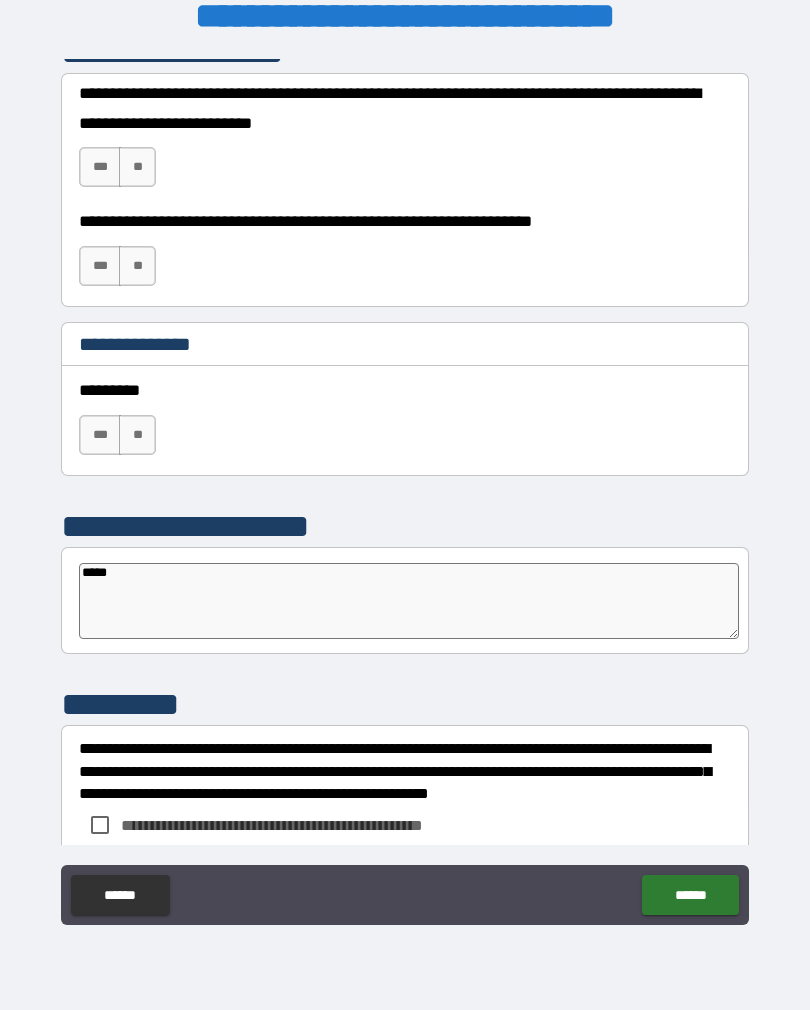 type on "*" 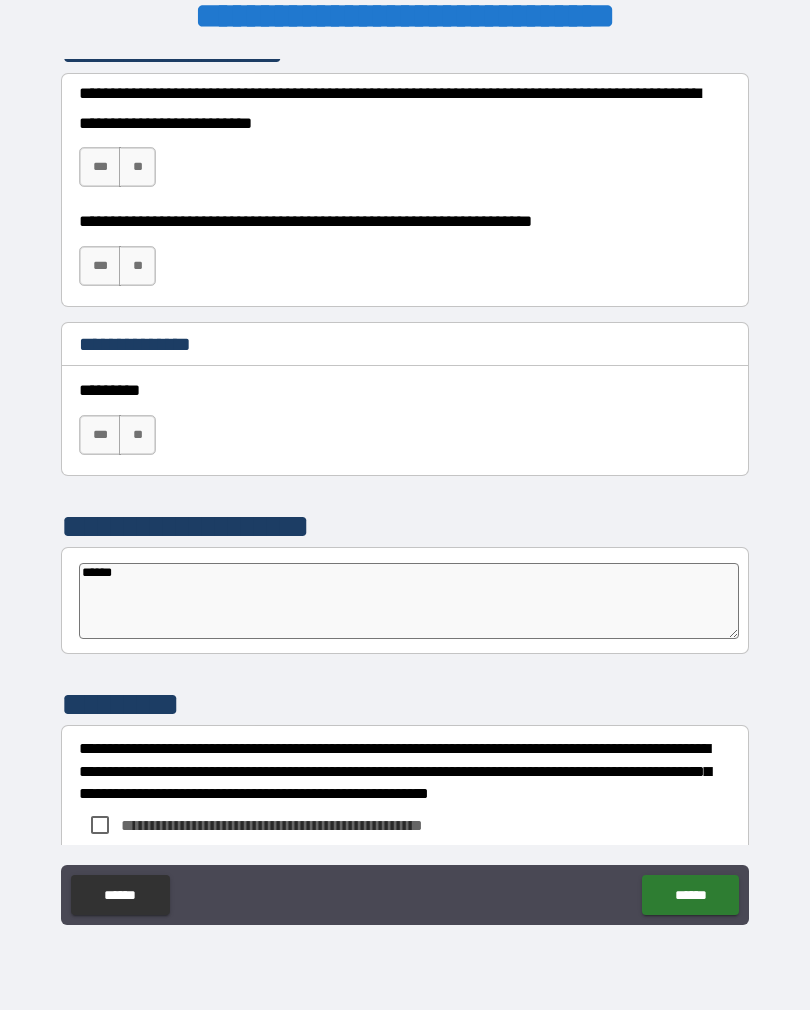 type on "*" 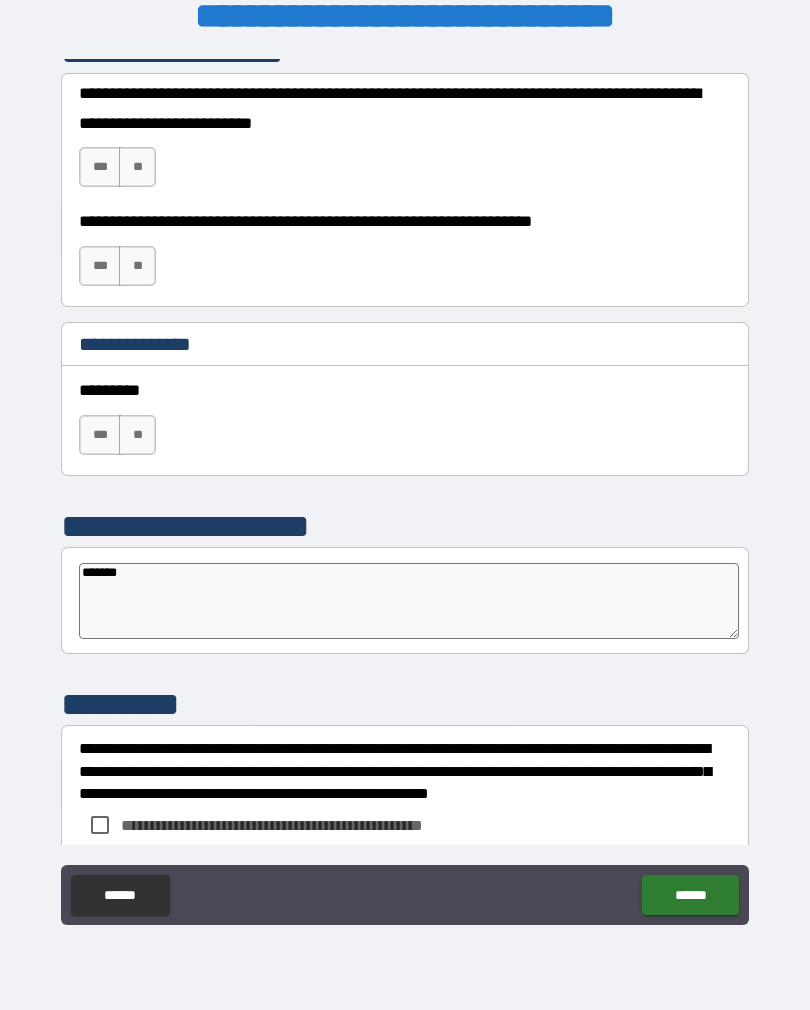 type on "*" 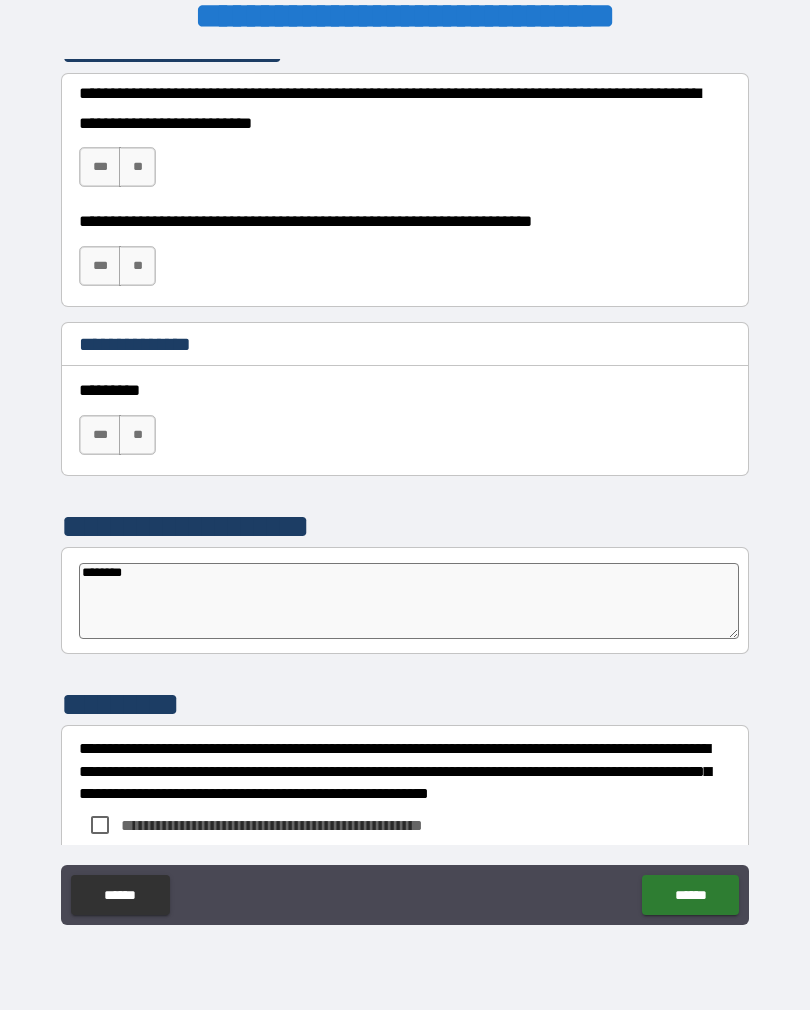 type on "*" 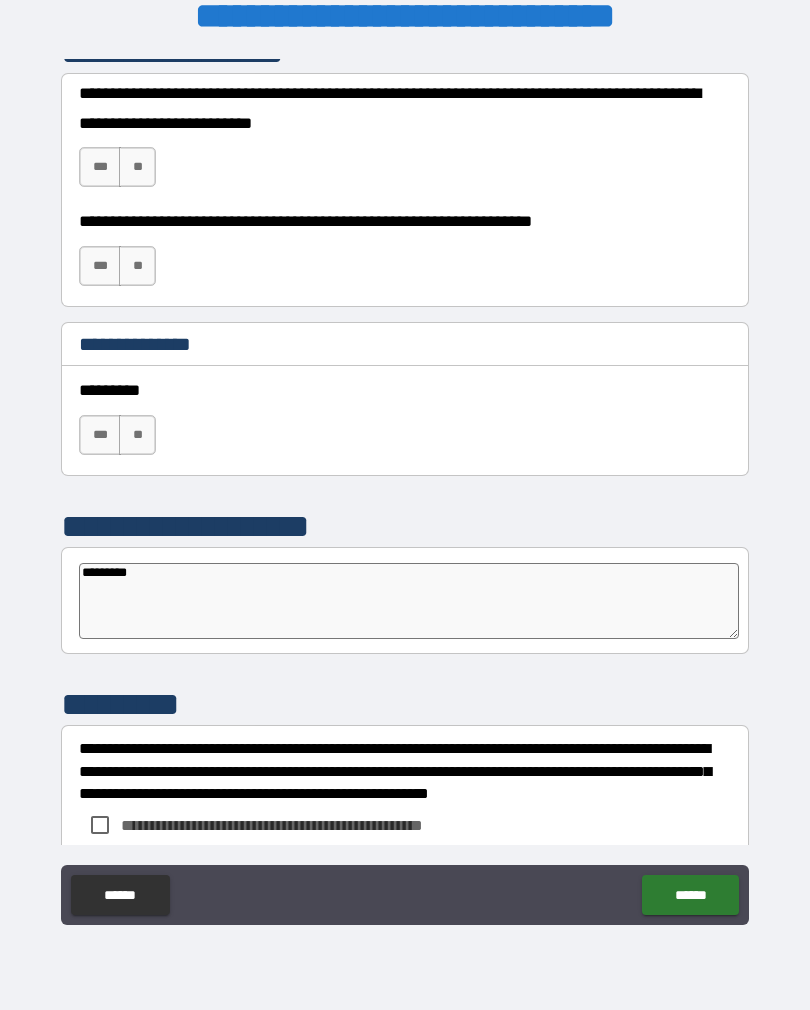 type on "*" 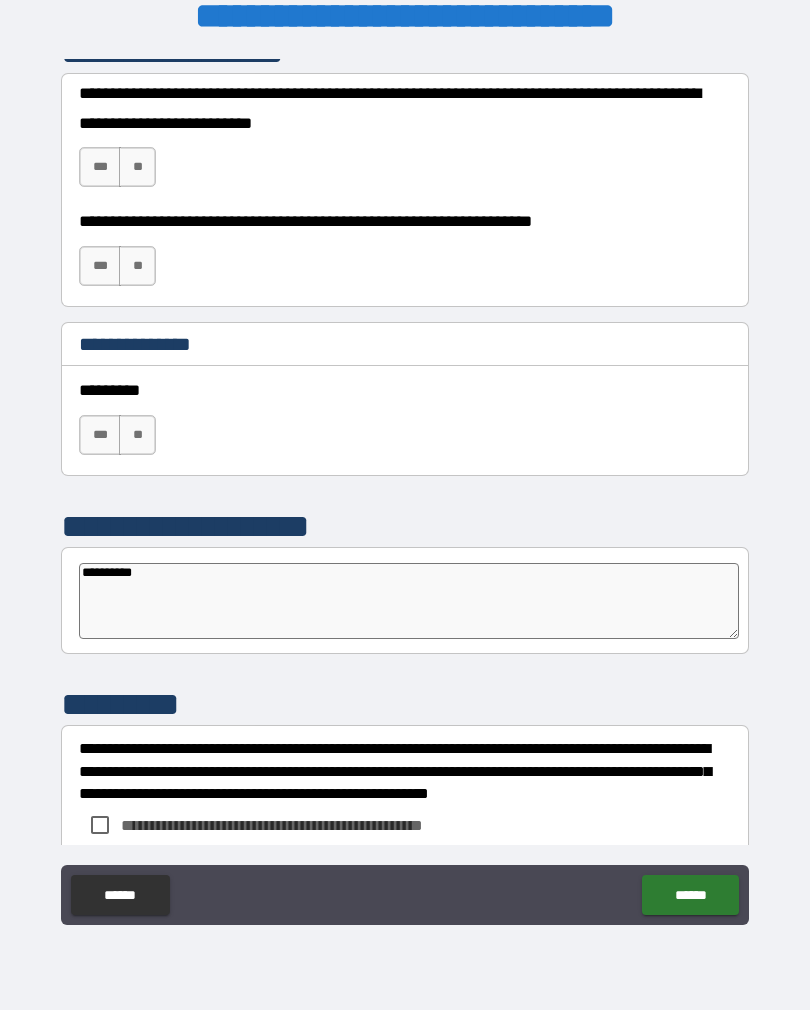 type on "*" 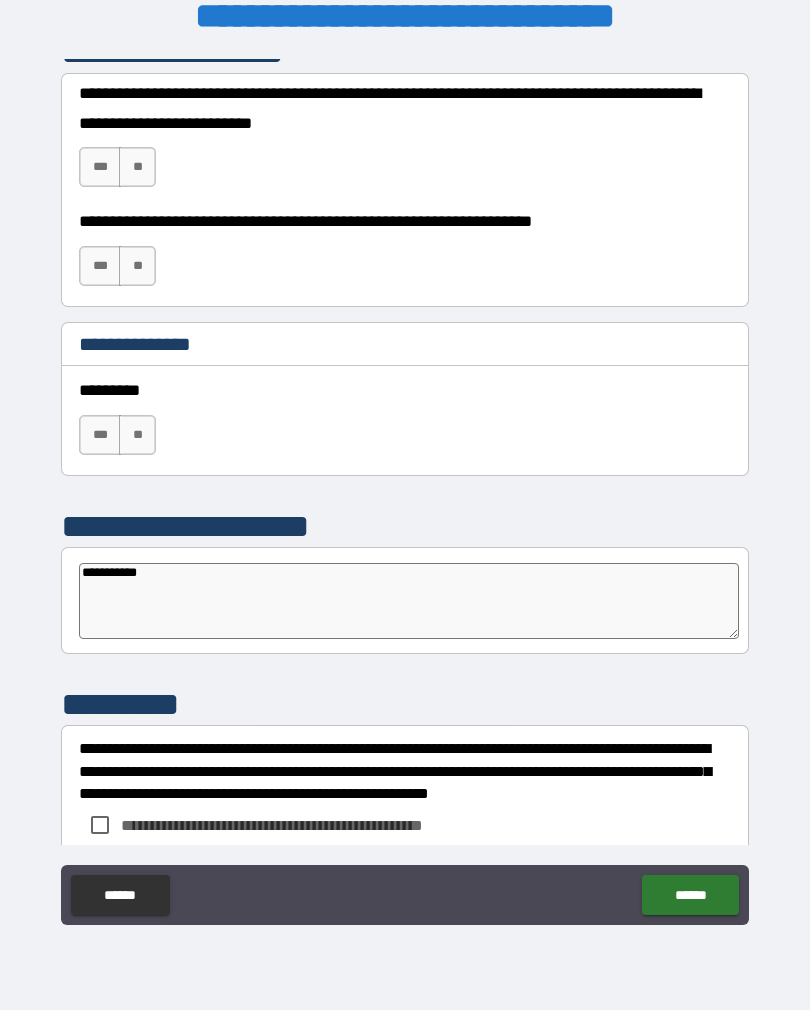 type on "*" 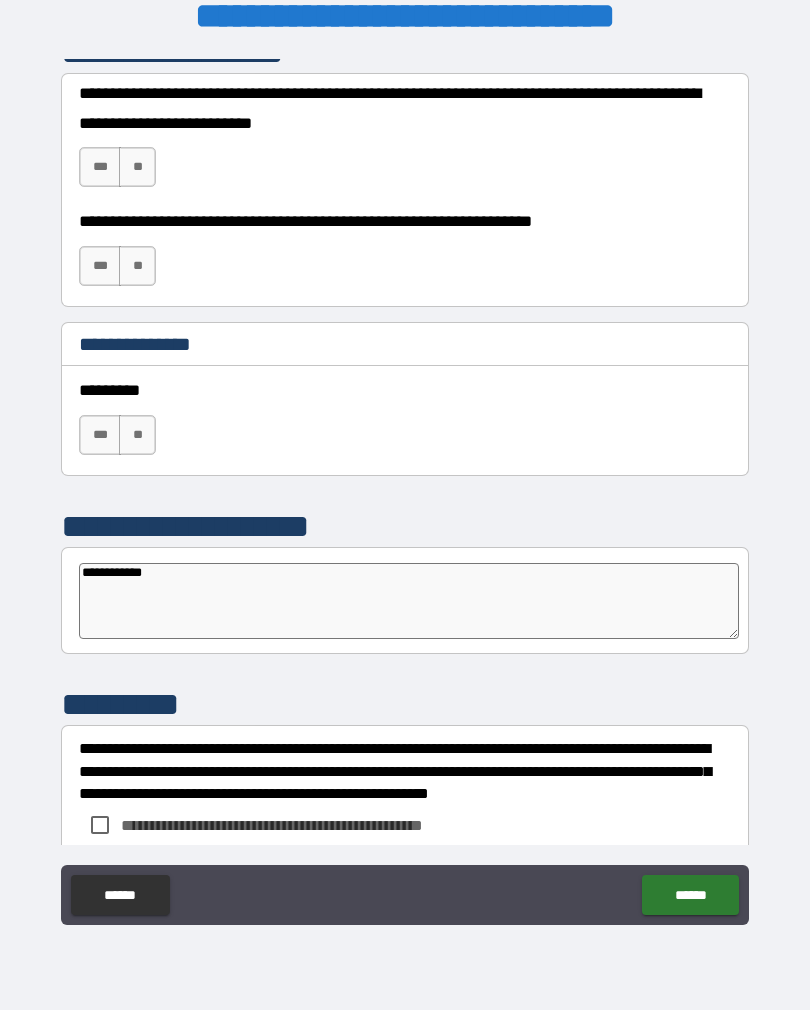 type on "*" 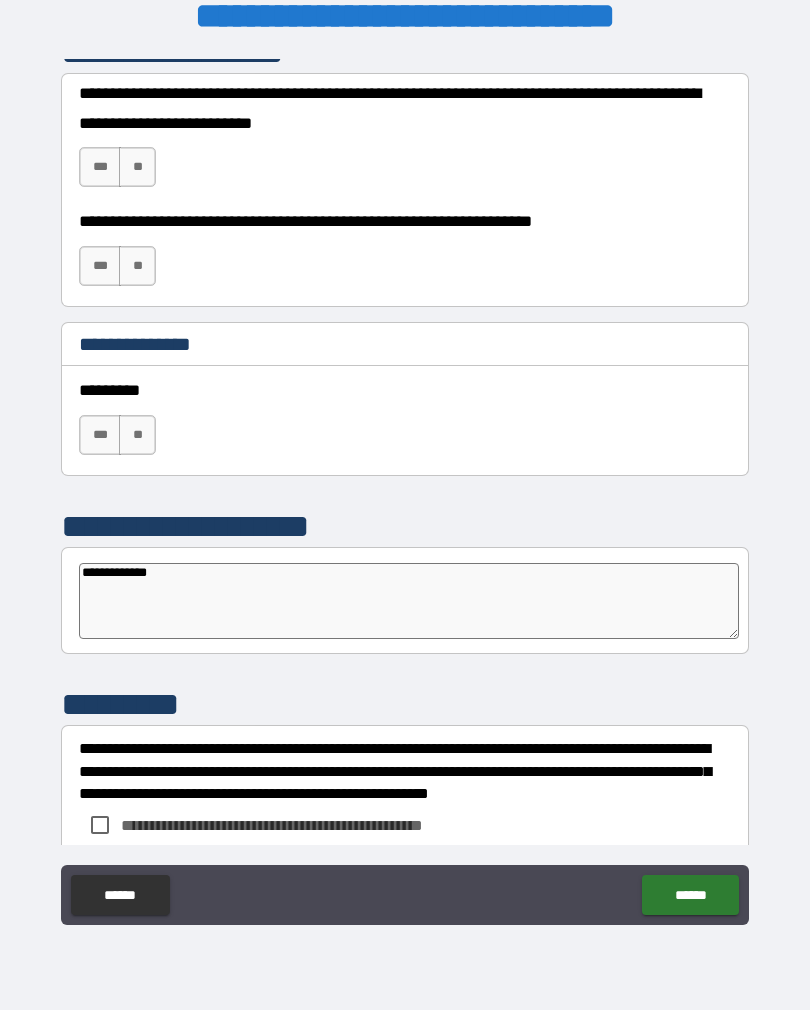 type on "*" 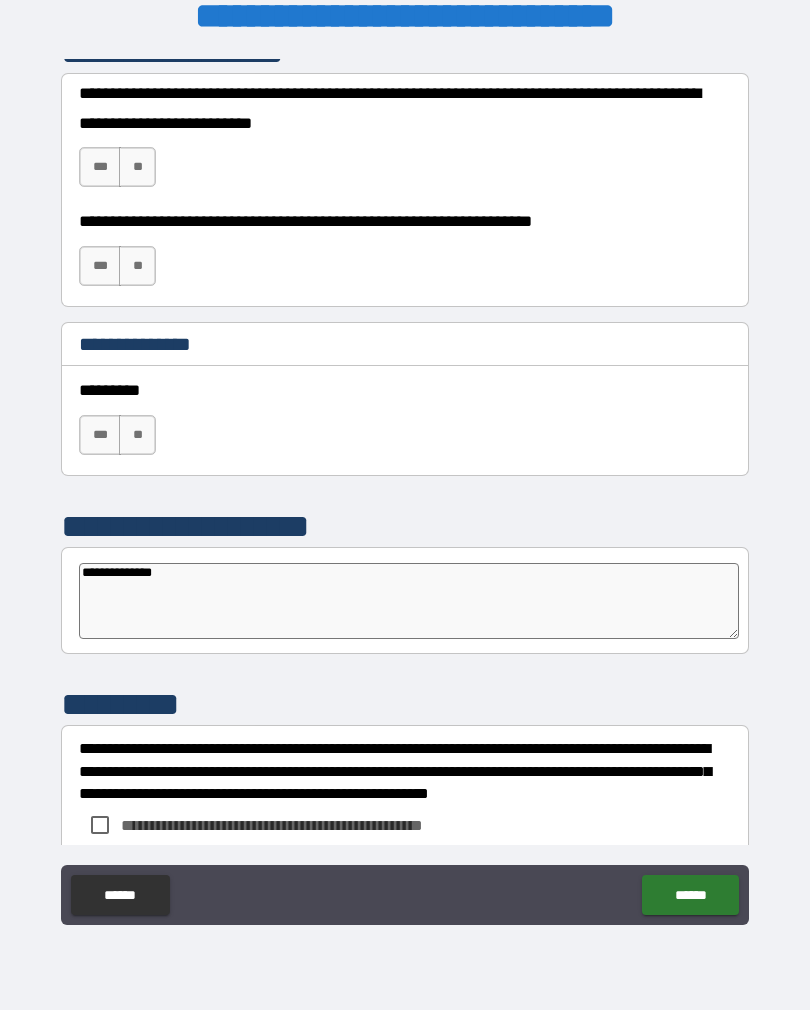 type on "*" 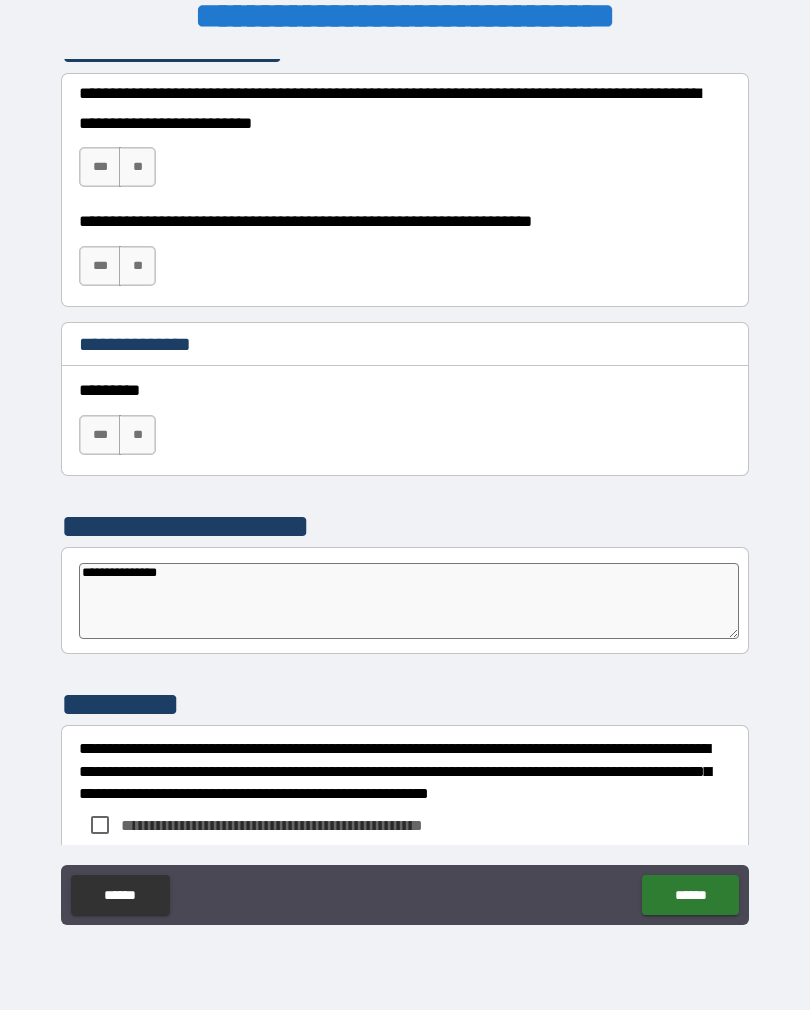 type on "*" 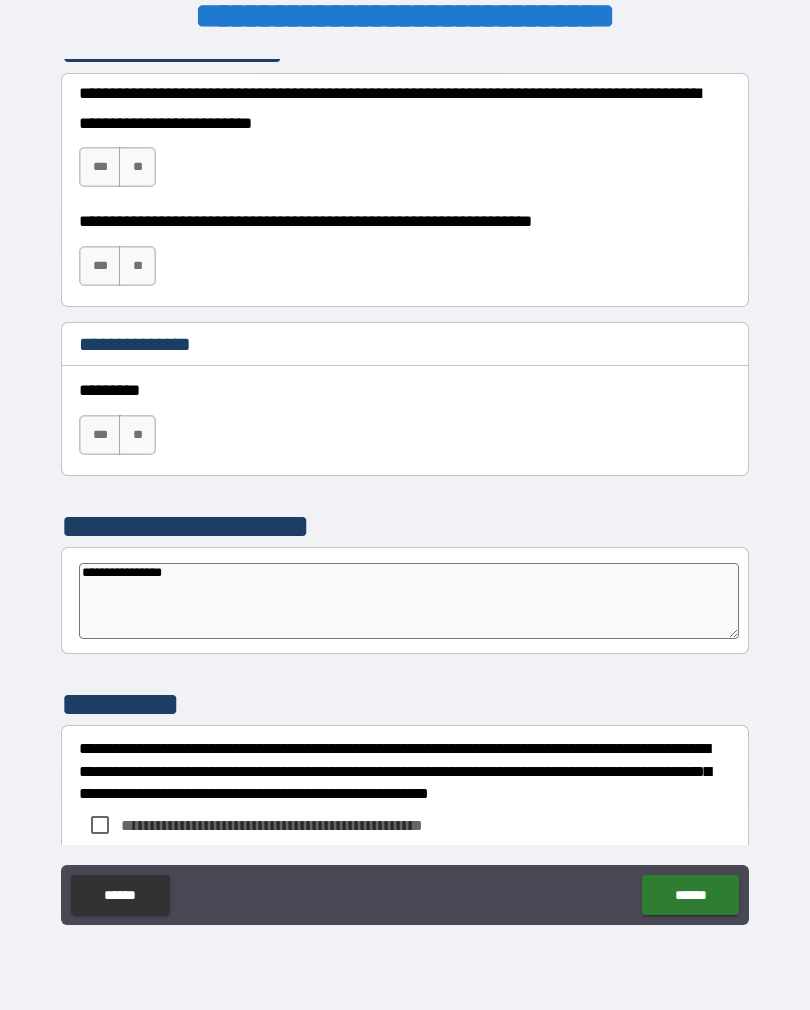 type on "*" 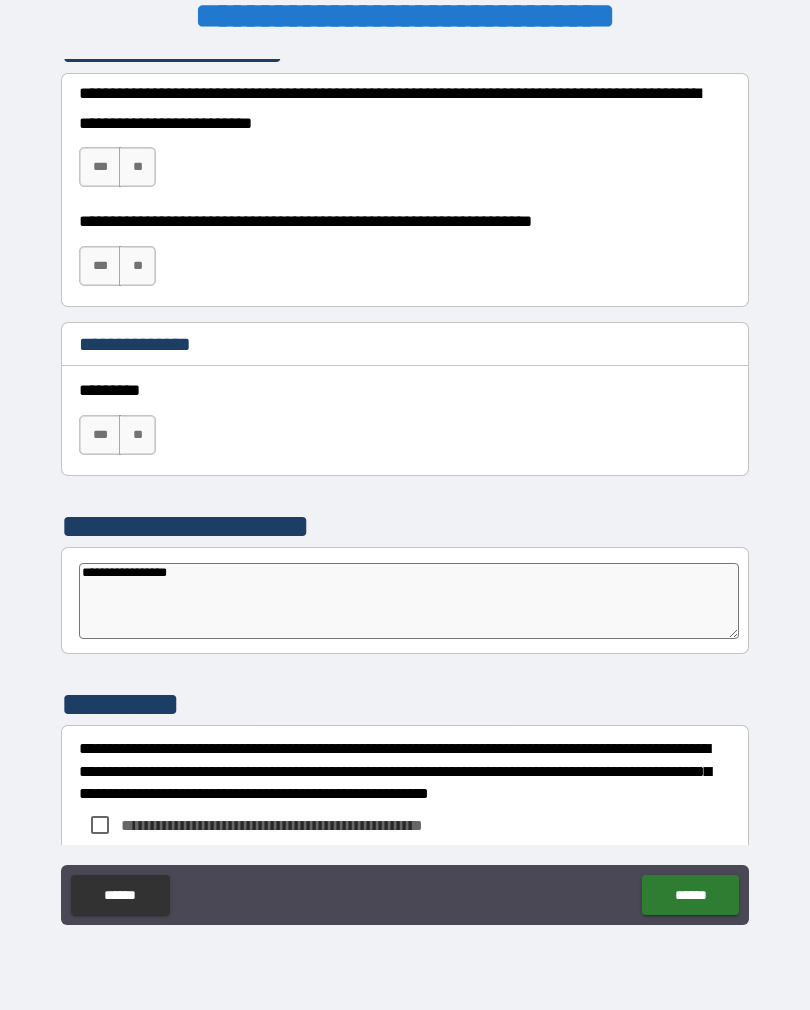 type on "*" 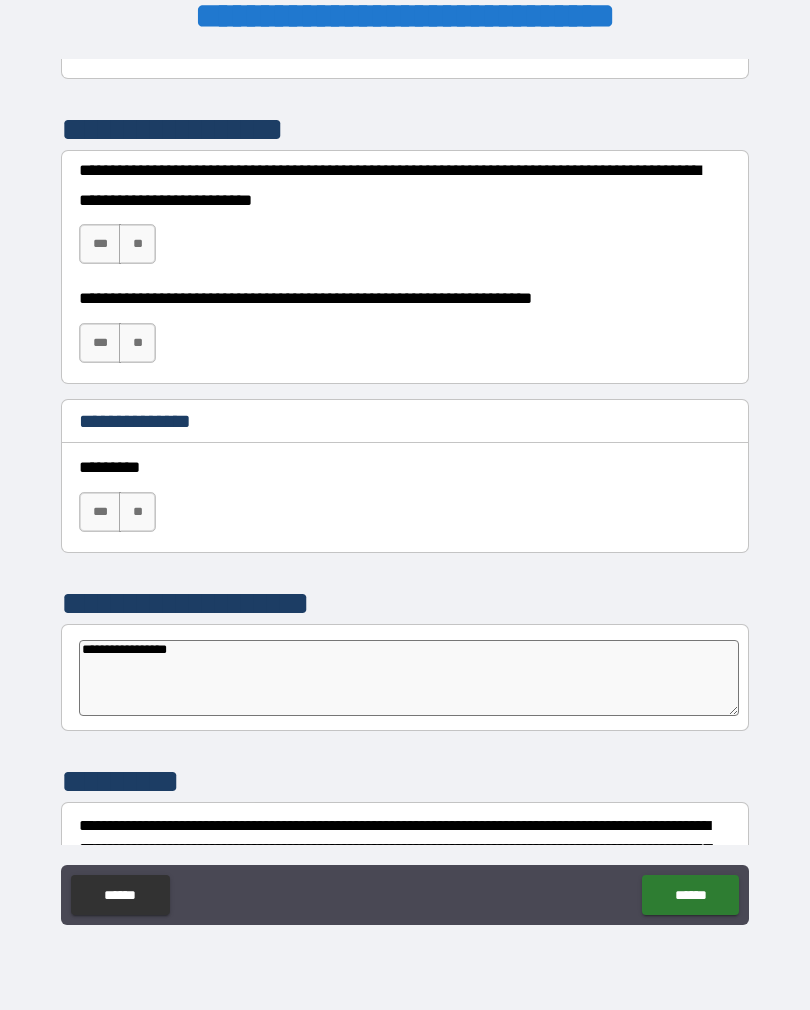 scroll, scrollTop: 2540, scrollLeft: 0, axis: vertical 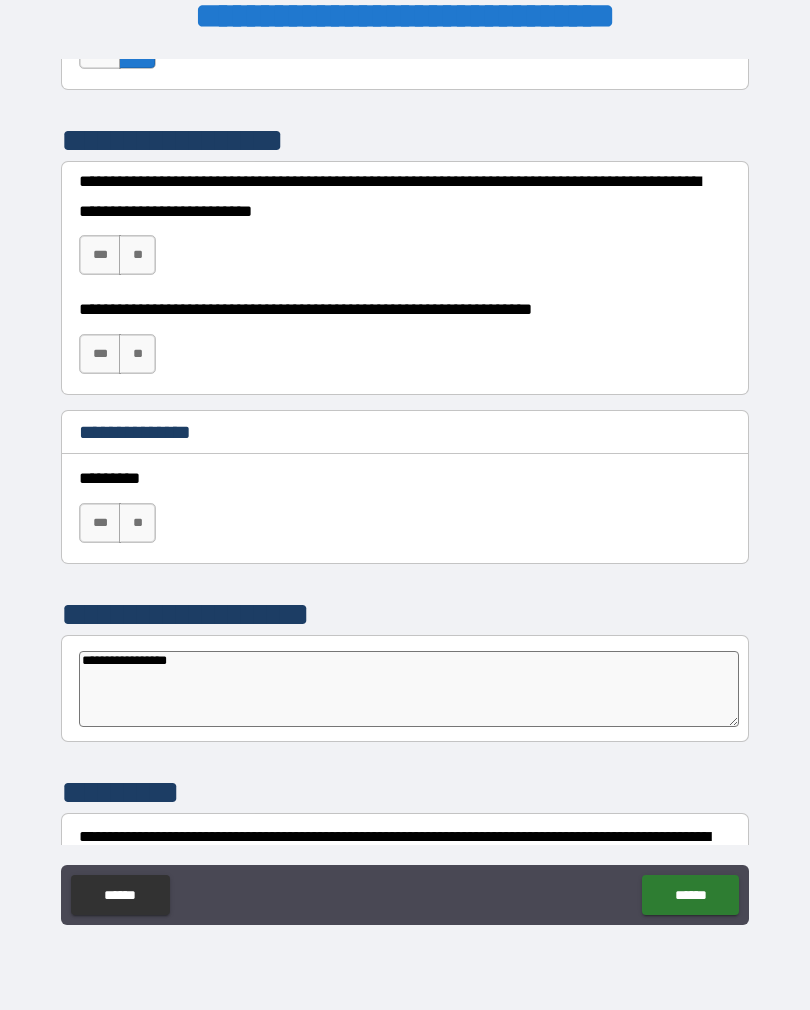 type on "**********" 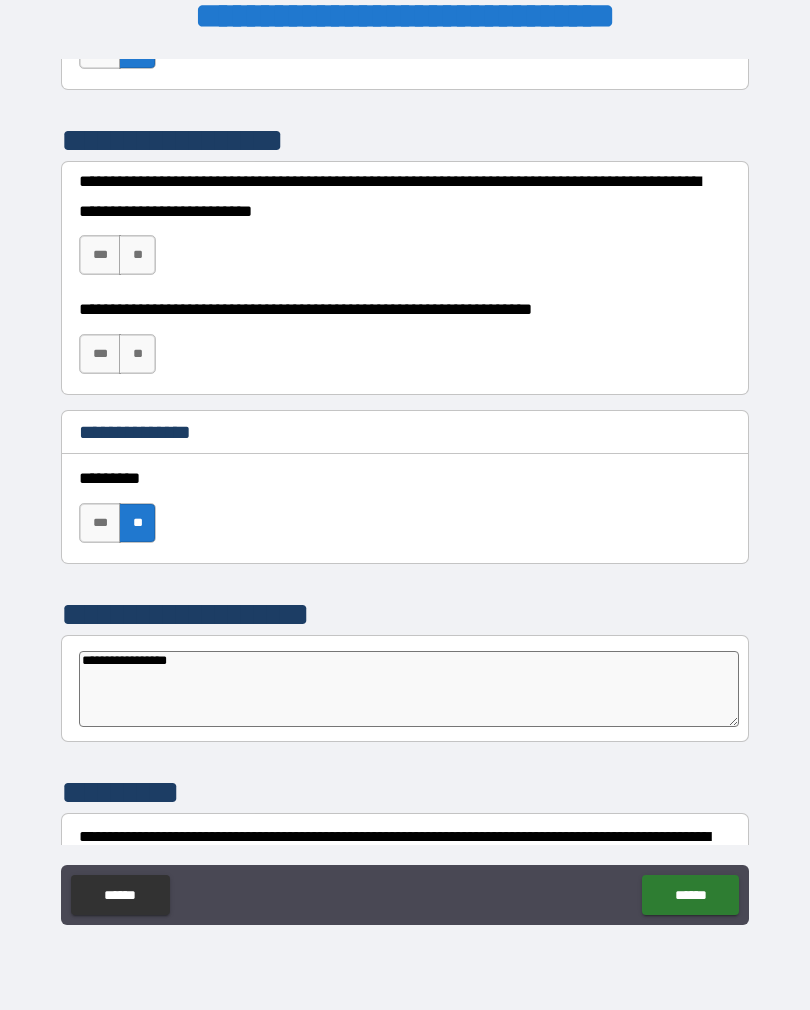 click on "**" at bounding box center (137, 354) 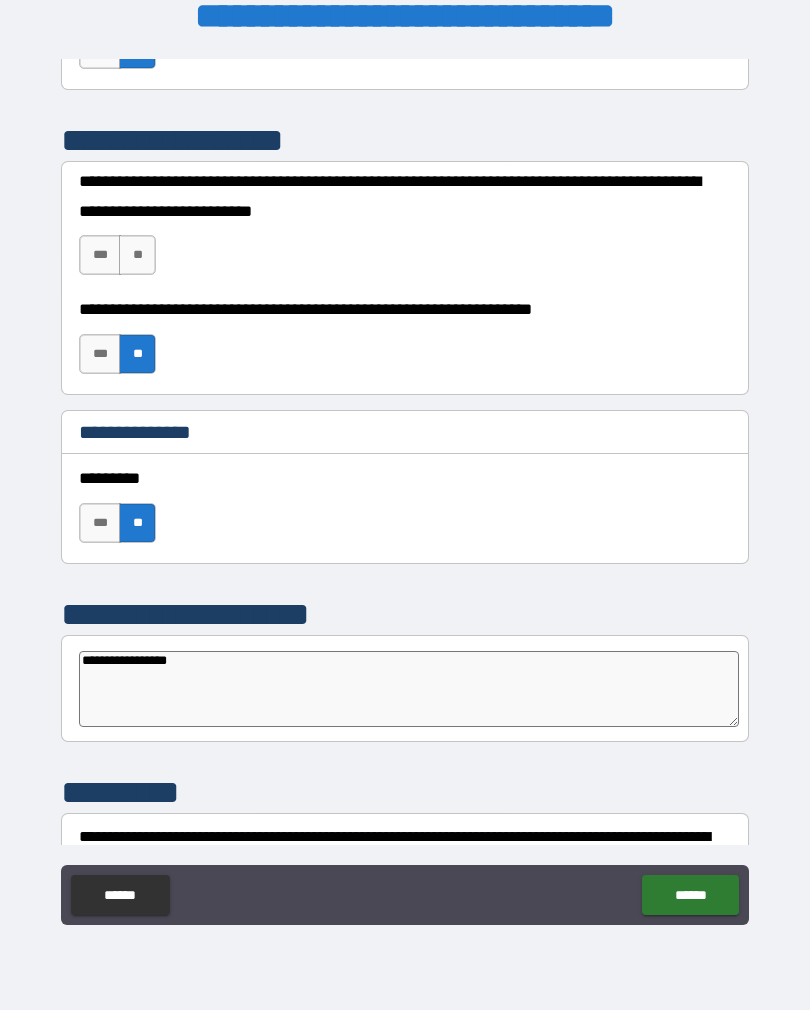 click on "**" at bounding box center (137, 255) 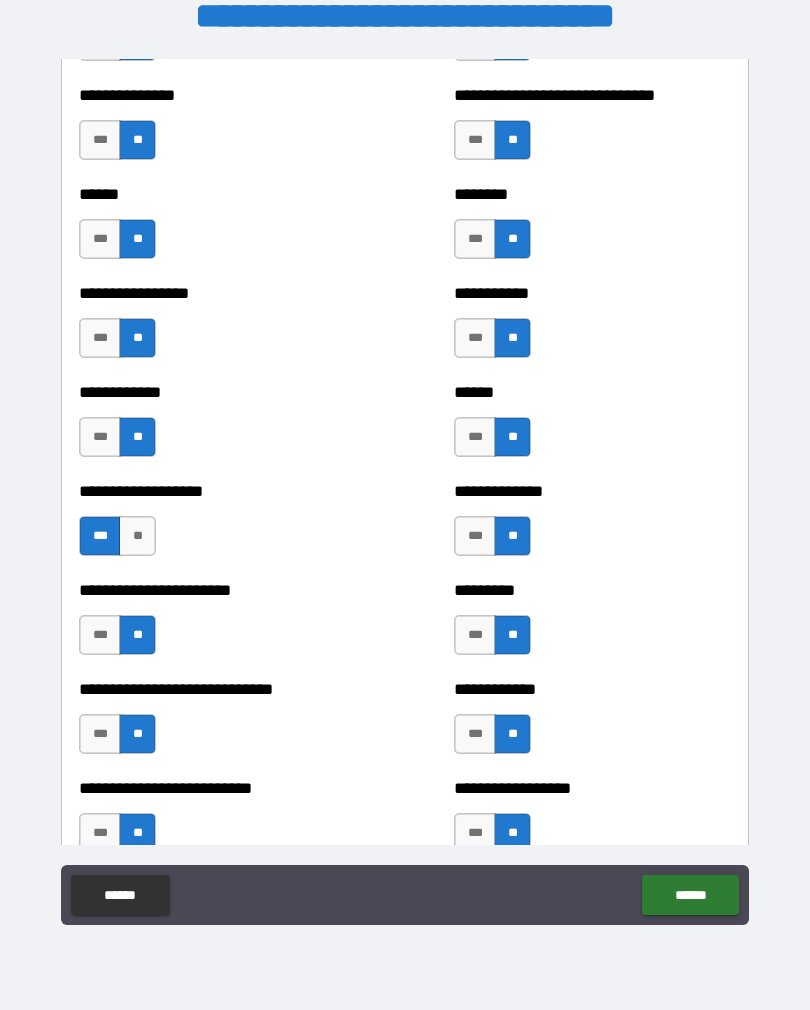 scroll, scrollTop: 1454, scrollLeft: 0, axis: vertical 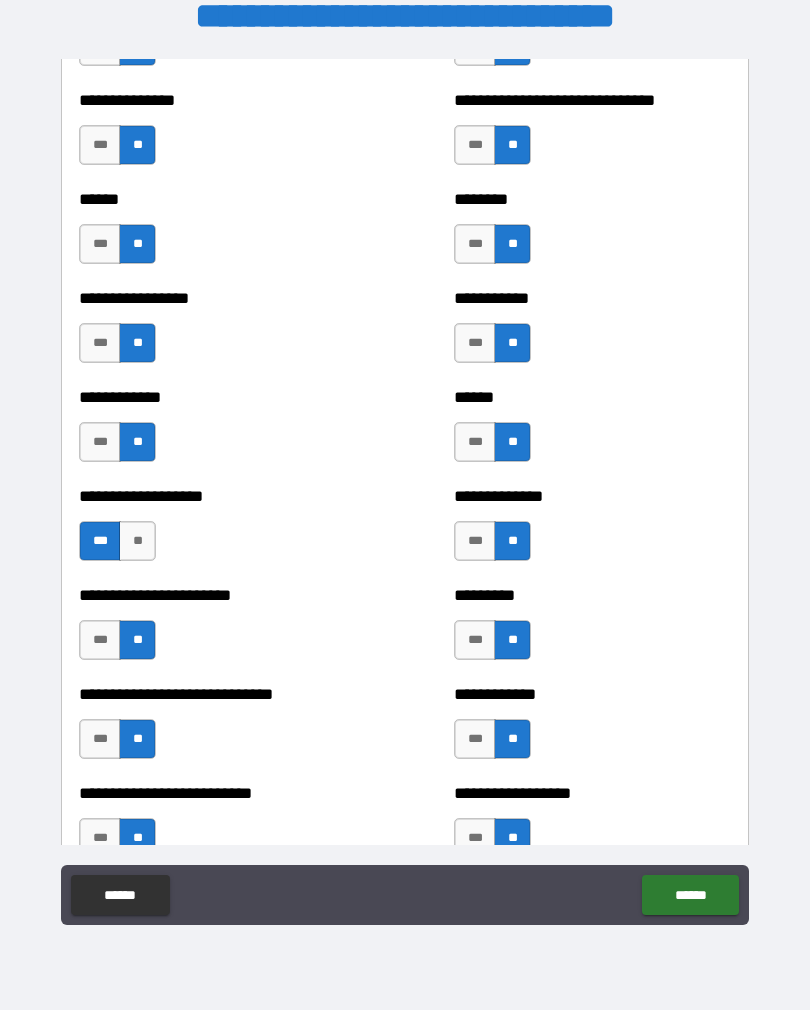click on "**" at bounding box center [137, 541] 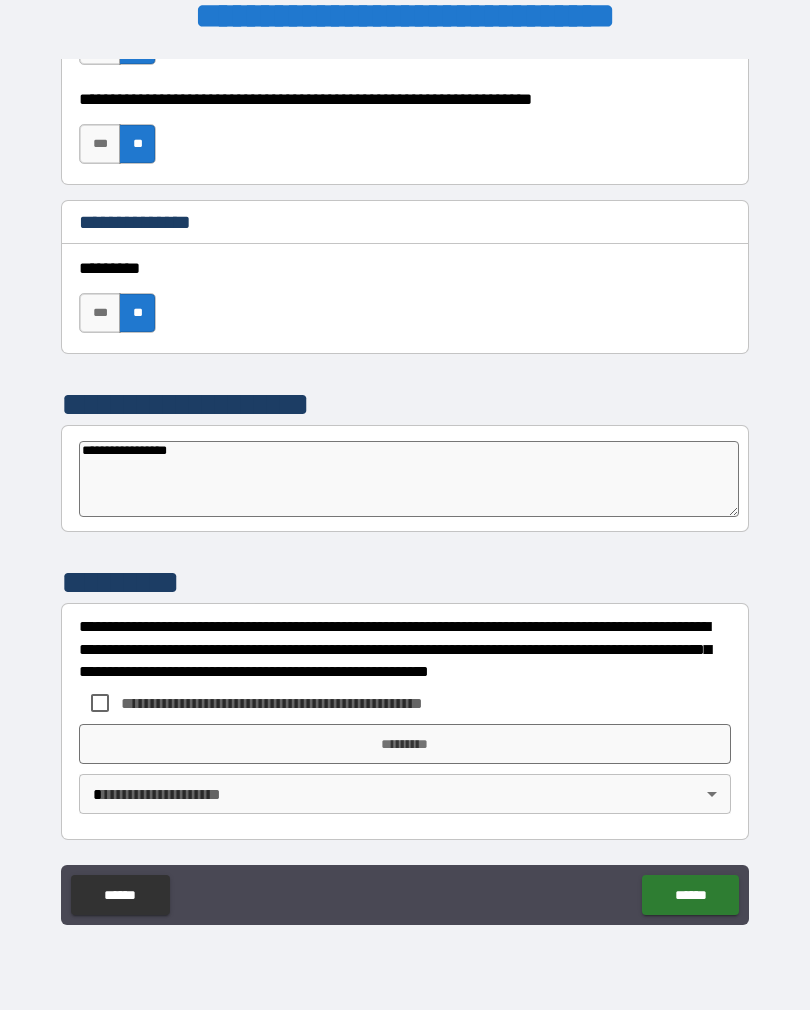 scroll, scrollTop: 2750, scrollLeft: 0, axis: vertical 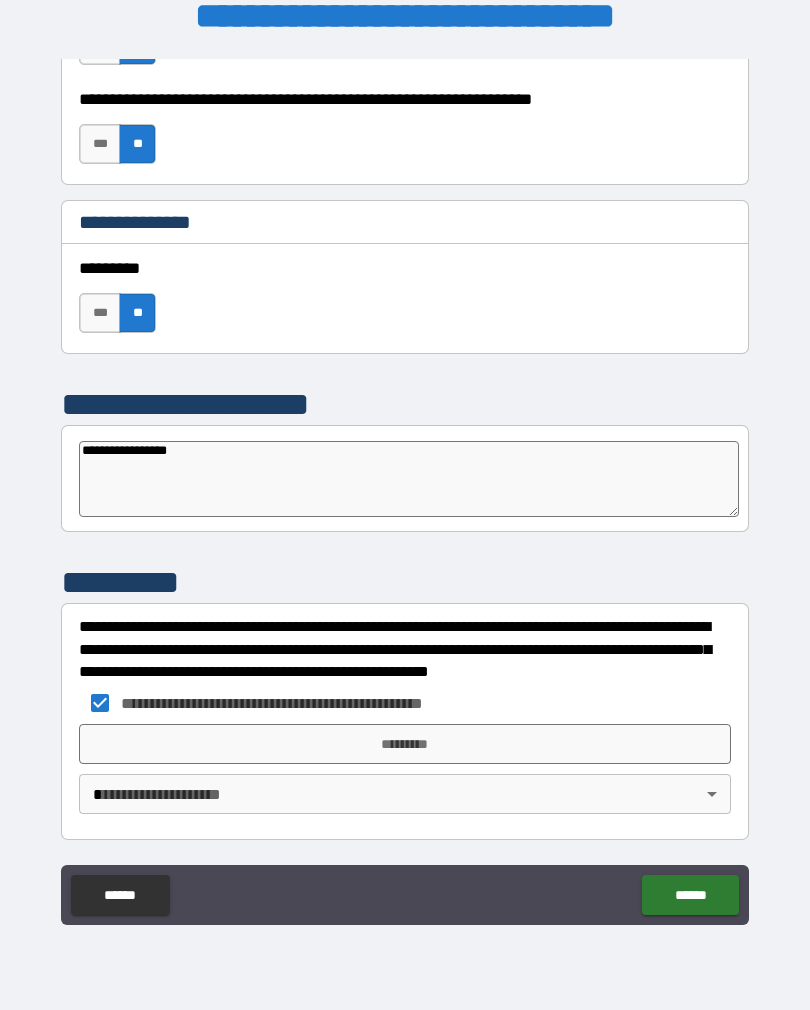 click on "*********" at bounding box center [405, 744] 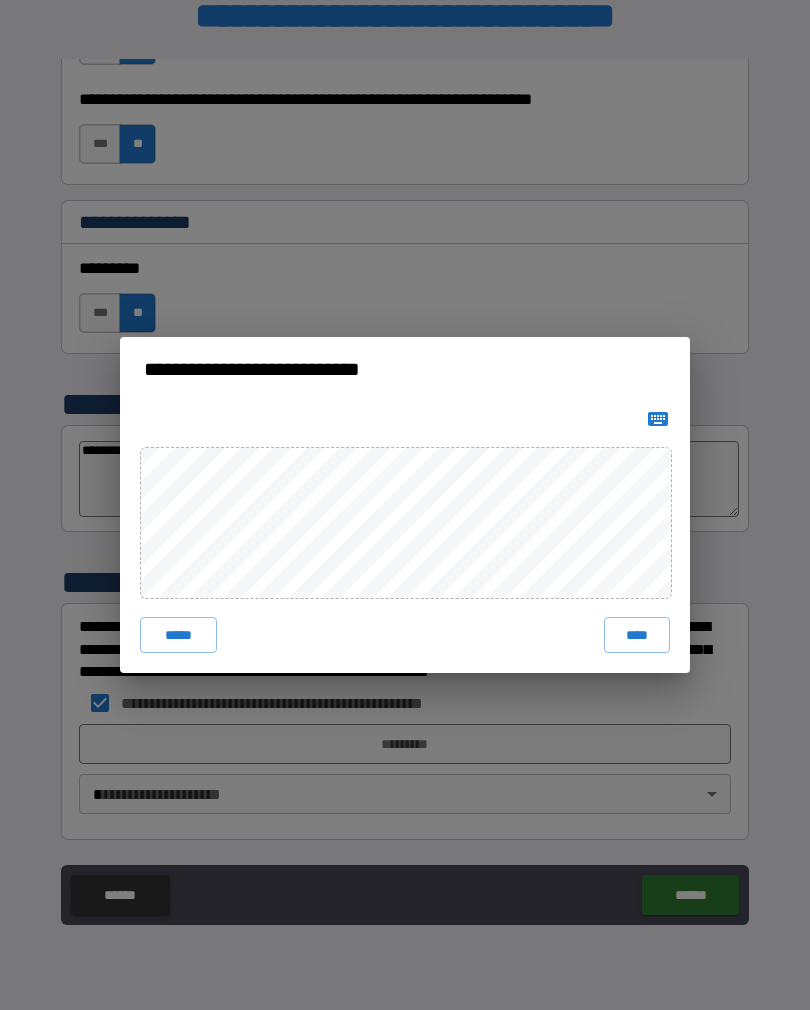 click on "*****" at bounding box center (178, 635) 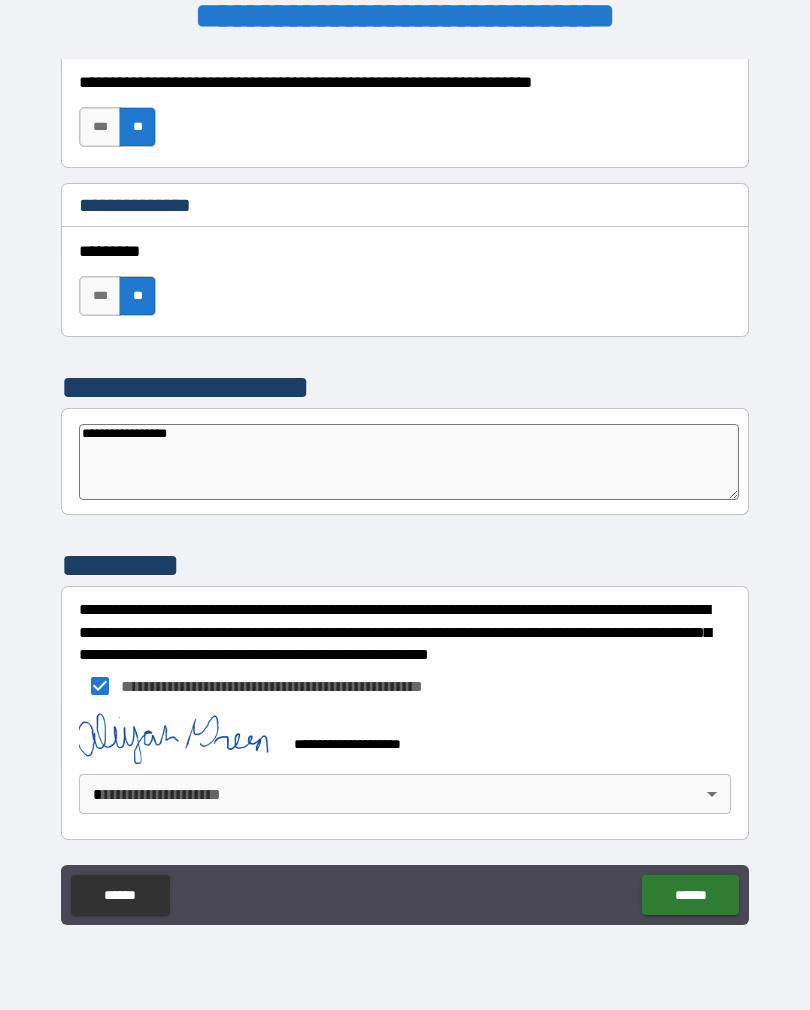 scroll, scrollTop: 2767, scrollLeft: 0, axis: vertical 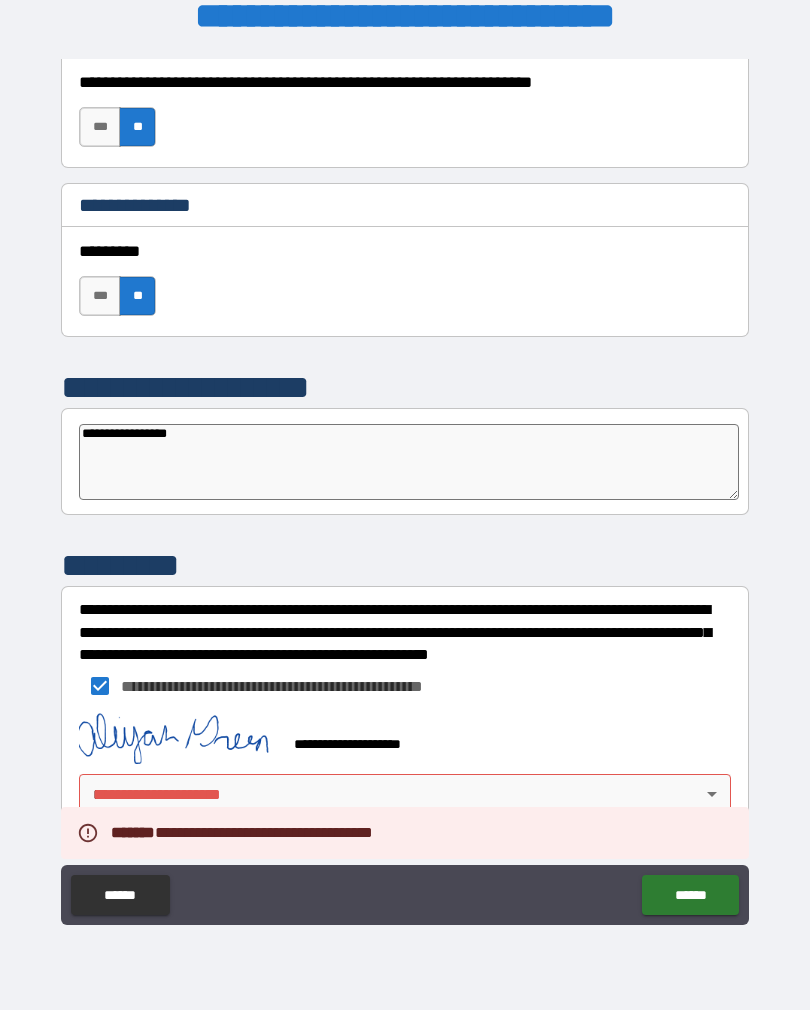 click on "**********" at bounding box center [405, 489] 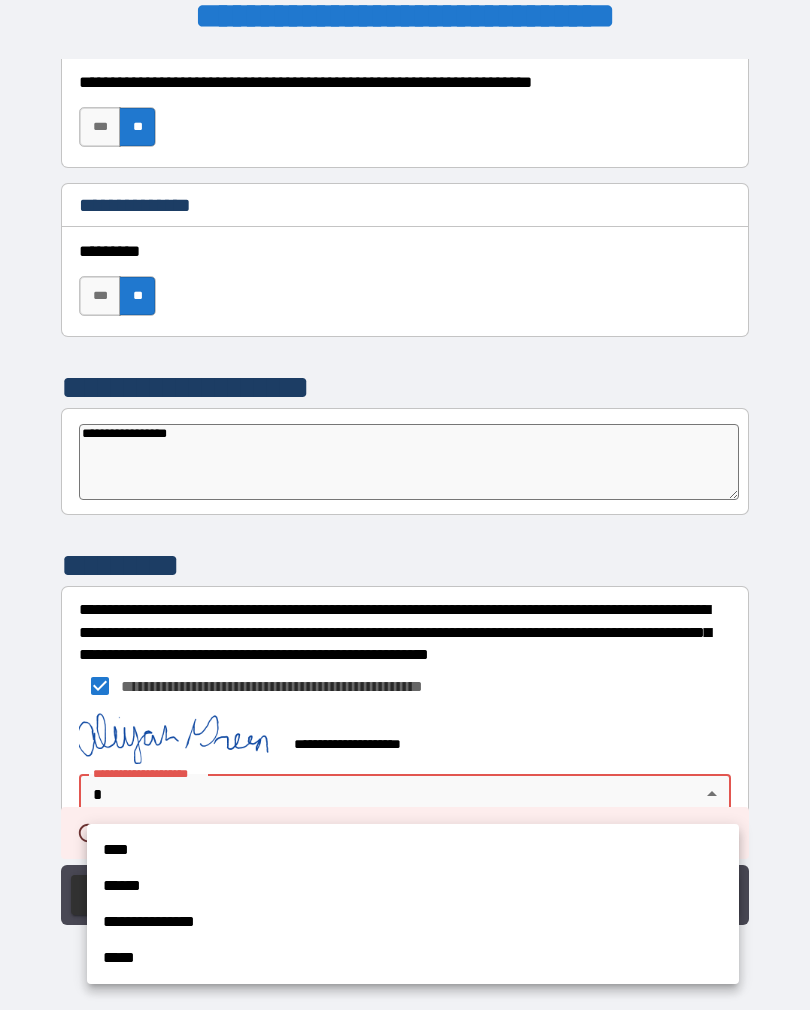 click on "****" at bounding box center (413, 850) 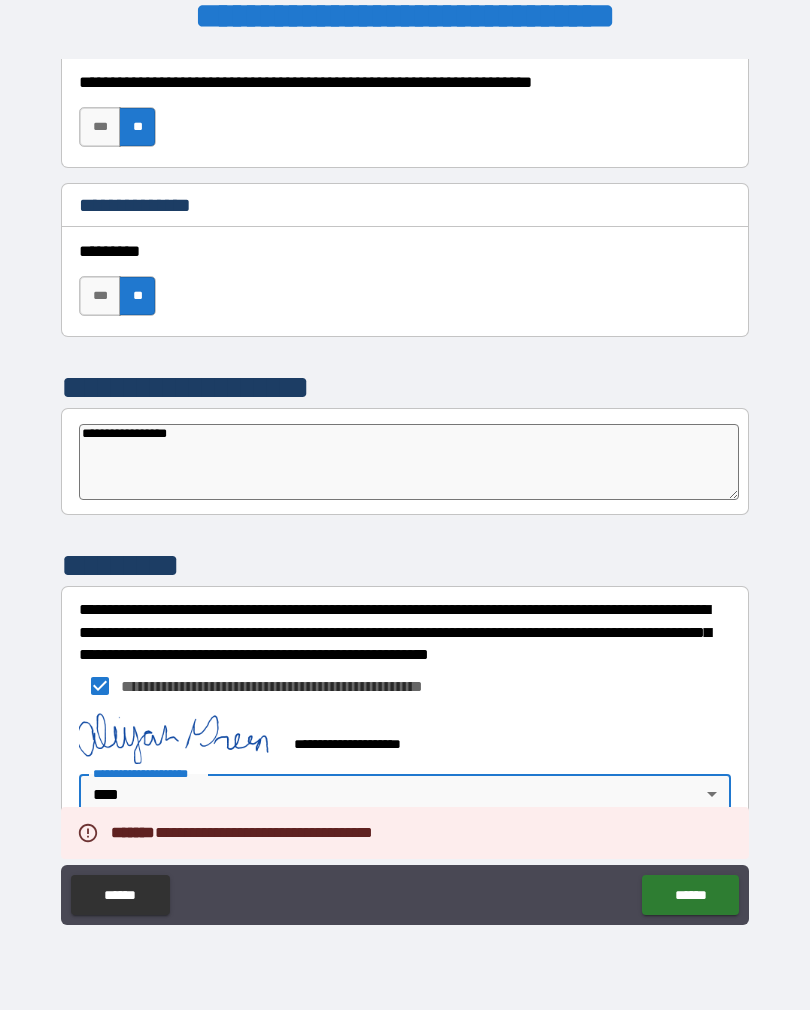 type on "*" 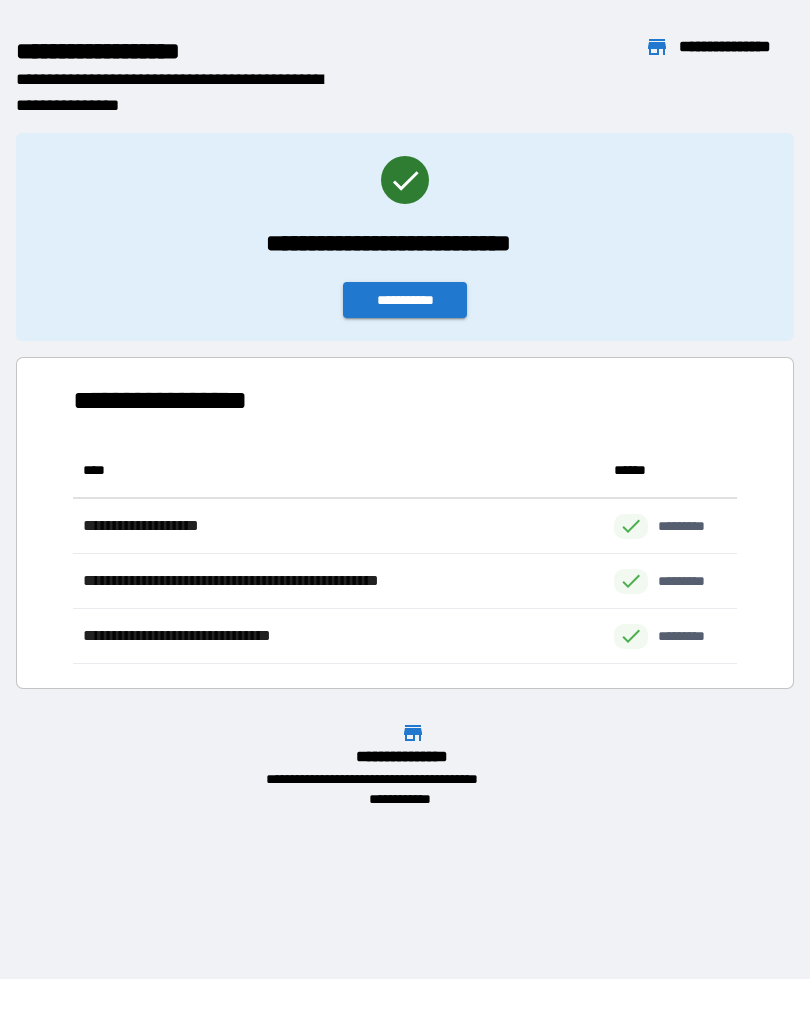 scroll, scrollTop: 1, scrollLeft: 1, axis: both 